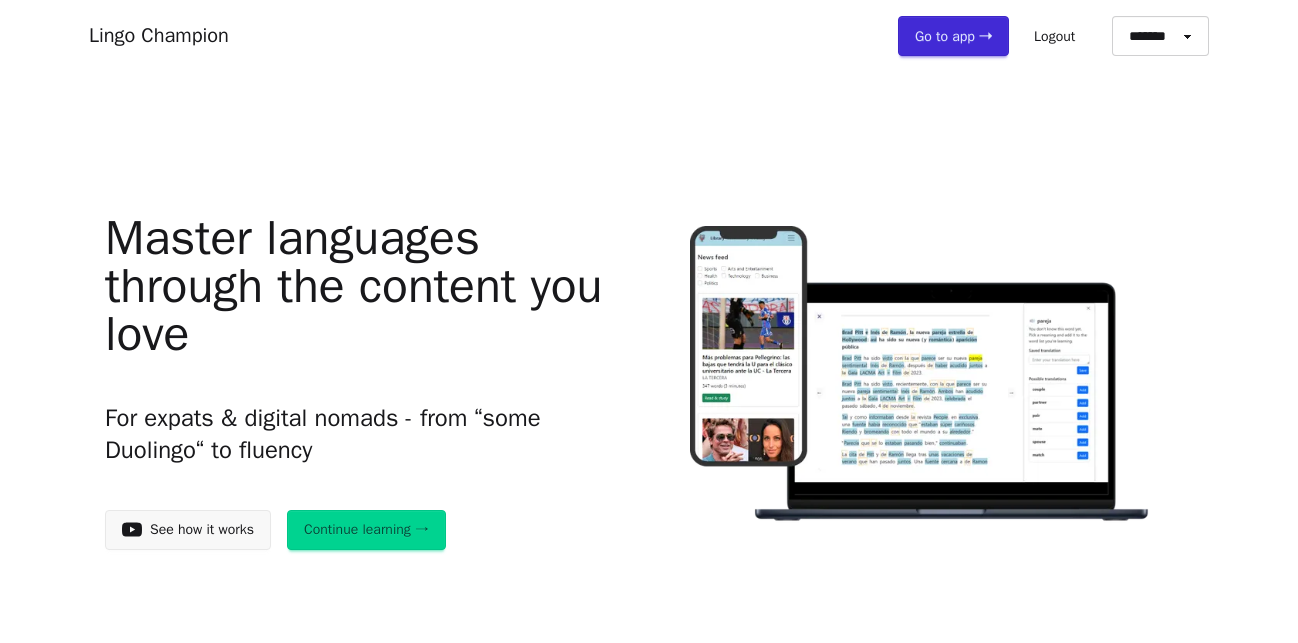 scroll, scrollTop: 0, scrollLeft: 0, axis: both 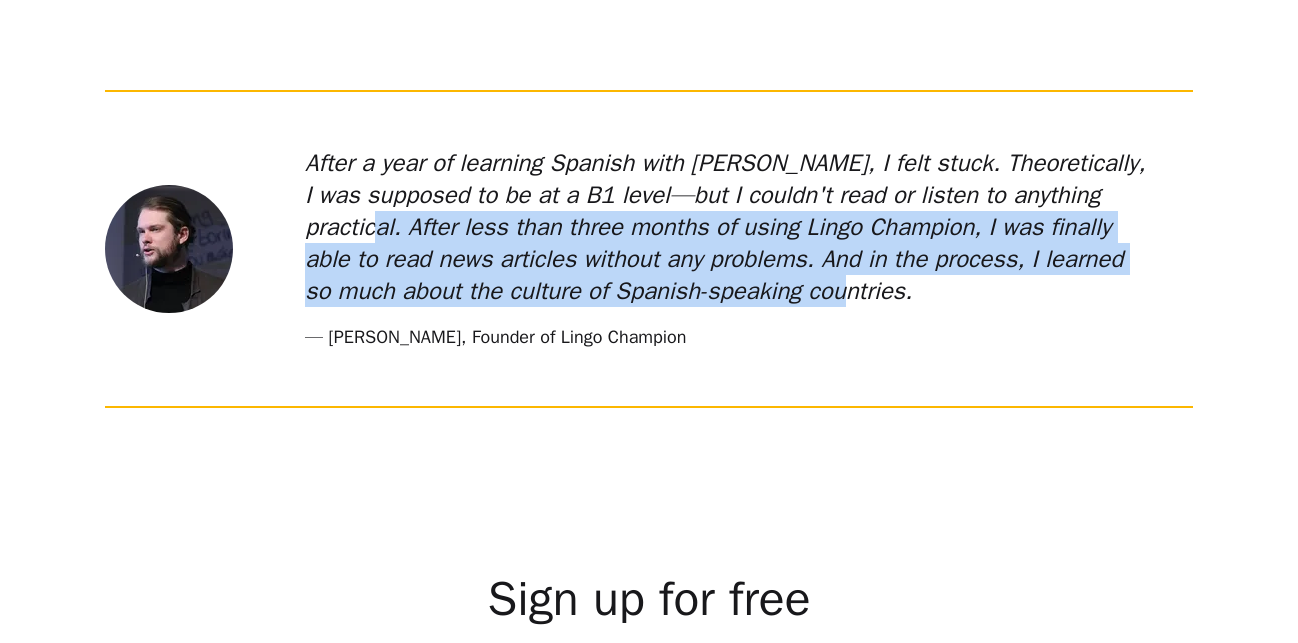 drag, startPoint x: 428, startPoint y: 235, endPoint x: 720, endPoint y: 277, distance: 295.0051 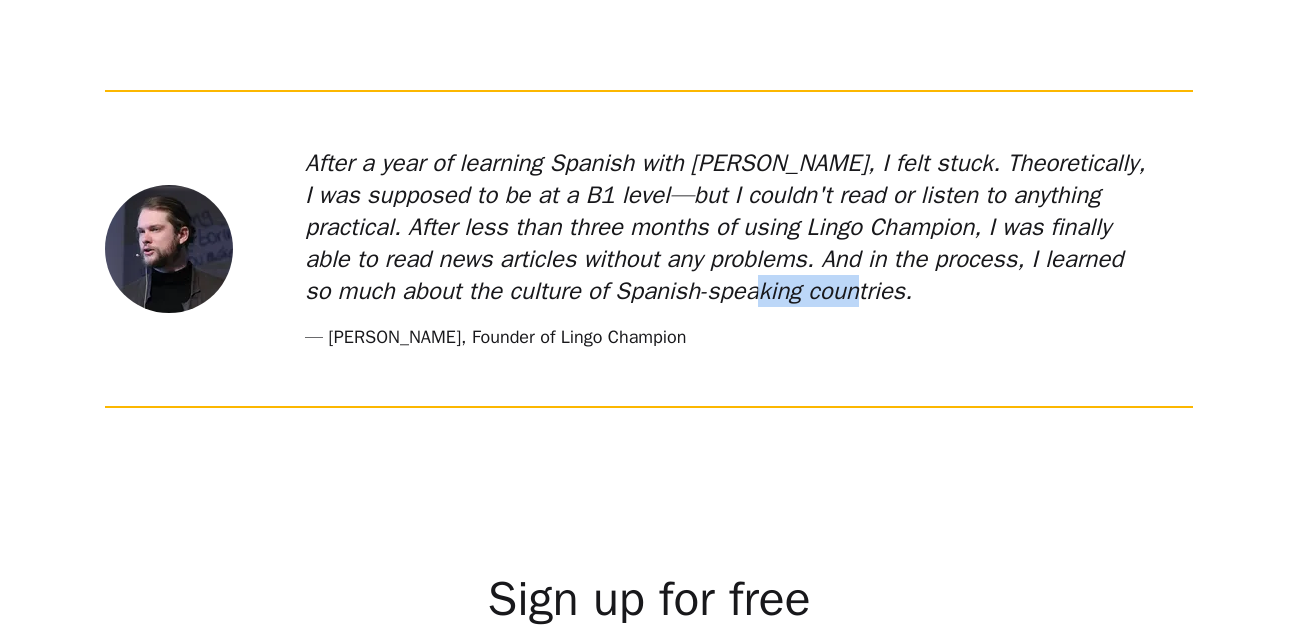 click on "After a year of learning Spanish with [PERSON_NAME], I felt stuck. Theoretically, I was supposed to be at a B1 level—but I couldn't read or listen to anything practical.
After less than three months of using Lingo Champion, I was finally able to read news articles without any problems. And in the process, I learned so much about the culture of Spanish-speaking countries." at bounding box center [729, 227] 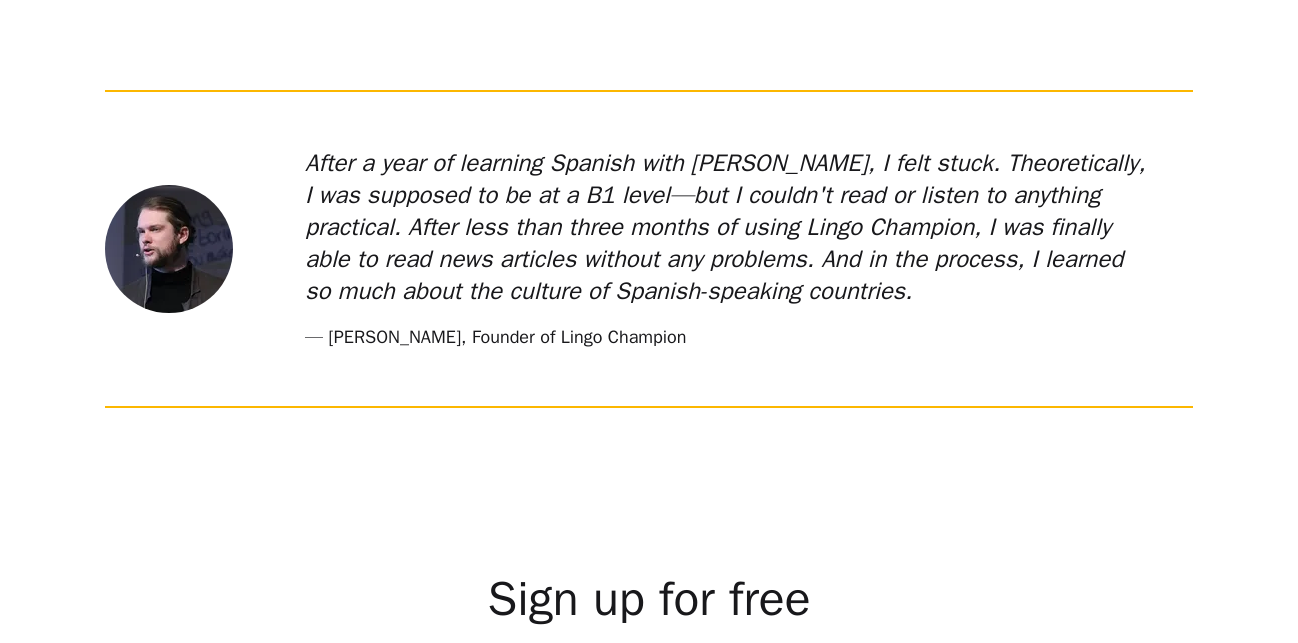 click on "After a year of learning Spanish with Duolingo, I felt stuck. Theoretically, I was supposed to be at a B1 level—but I couldn't read or listen to anything practical.
After less than three months of using Lingo Champion, I was finally able to read news articles without any problems. And in the process, I learned so much about the culture of Spanish-speaking countries." at bounding box center (729, 227) 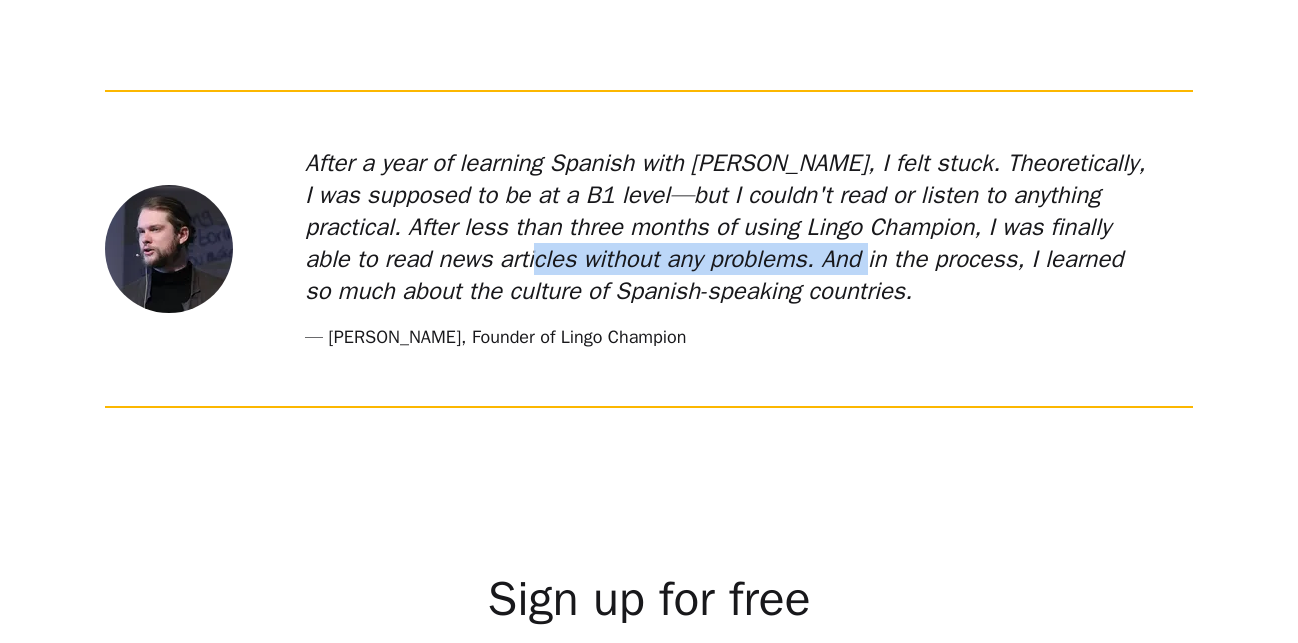 drag, startPoint x: 782, startPoint y: 271, endPoint x: 442, endPoint y: 272, distance: 340.00146 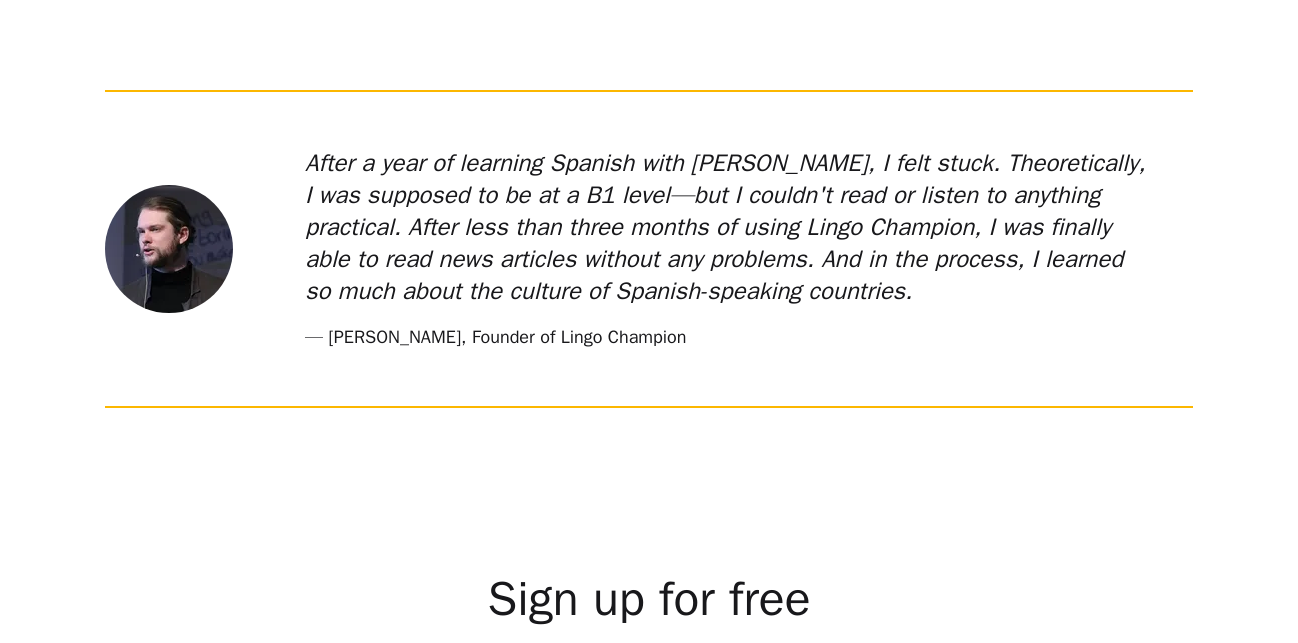 click on "After a year of learning Spanish with Duolingo, I felt stuck. Theoretically, I was supposed to be at a B1 level—but I couldn't read or listen to anything practical.
After less than three months of using Lingo Champion, I was finally able to read news articles without any problems. And in the process, I learned so much about the culture of Spanish-speaking countries." at bounding box center [729, 227] 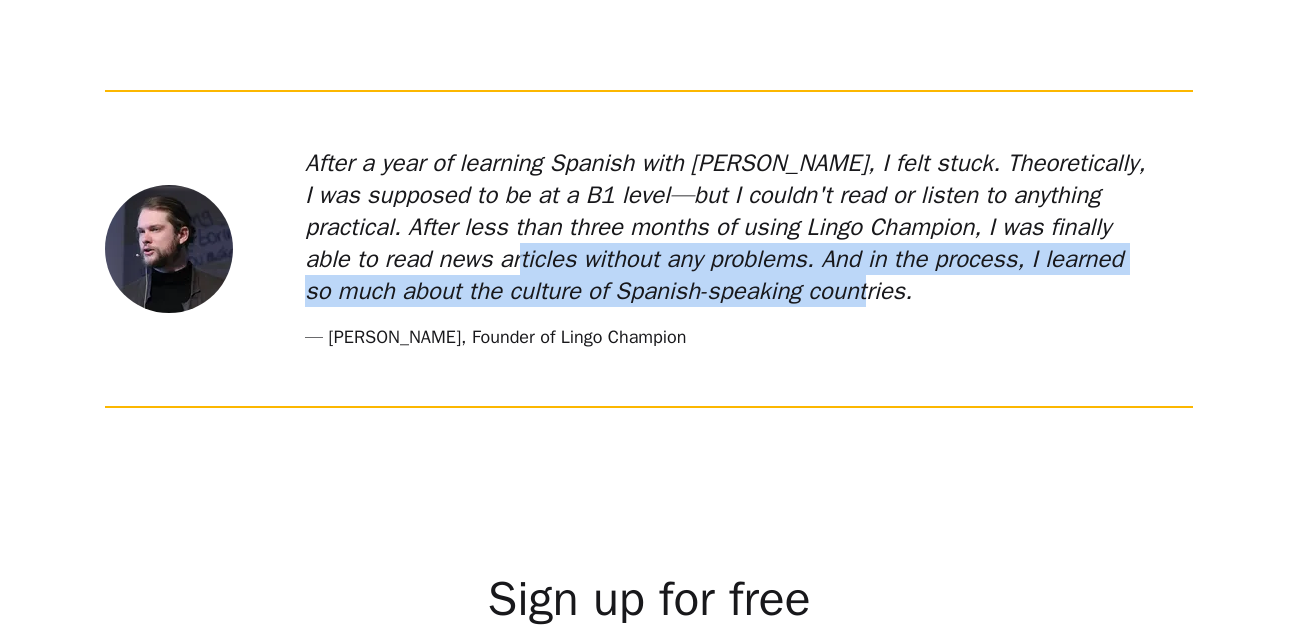 drag, startPoint x: 622, startPoint y: 305, endPoint x: 760, endPoint y: 311, distance: 138.13037 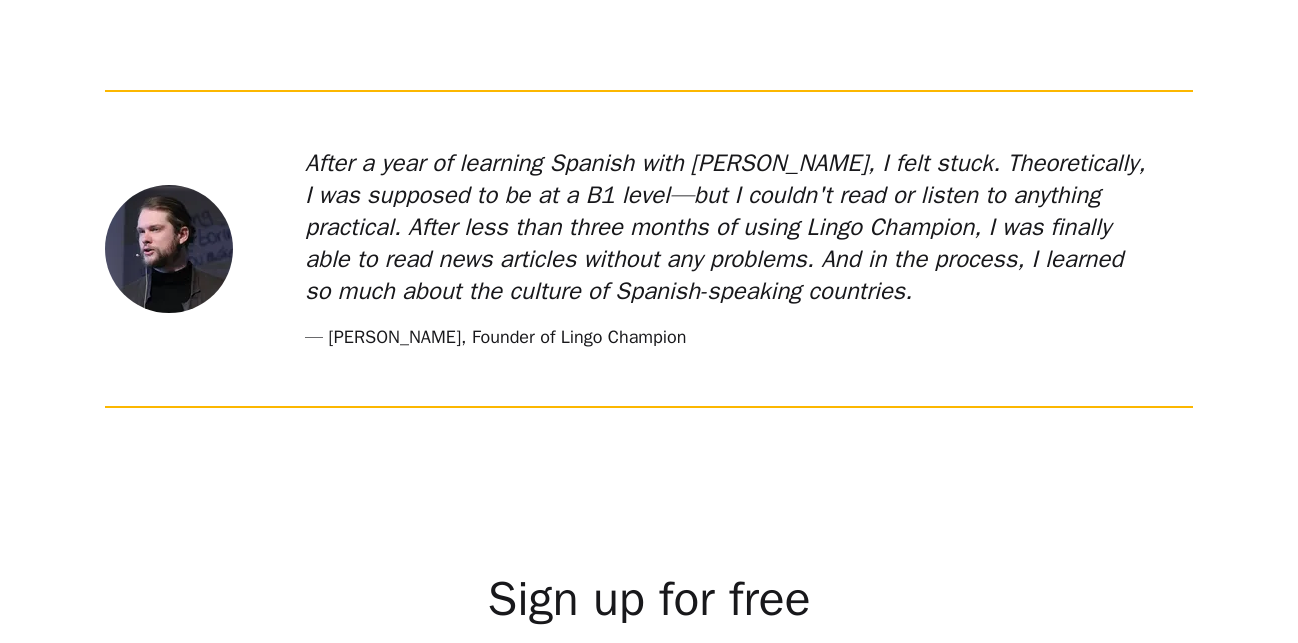 click on "After a year of learning Spanish with Duolingo, I felt stuck. Theoretically, I was supposed to be at a B1 level—but I couldn't read or listen to anything practical.
After less than three months of using Lingo Champion, I was finally able to read news articles without any problems. And in the process, I learned so much about the culture of Spanish-speaking countries.   — Meelis Ojasild, Founder of Lingo Champion" at bounding box center [729, 249] 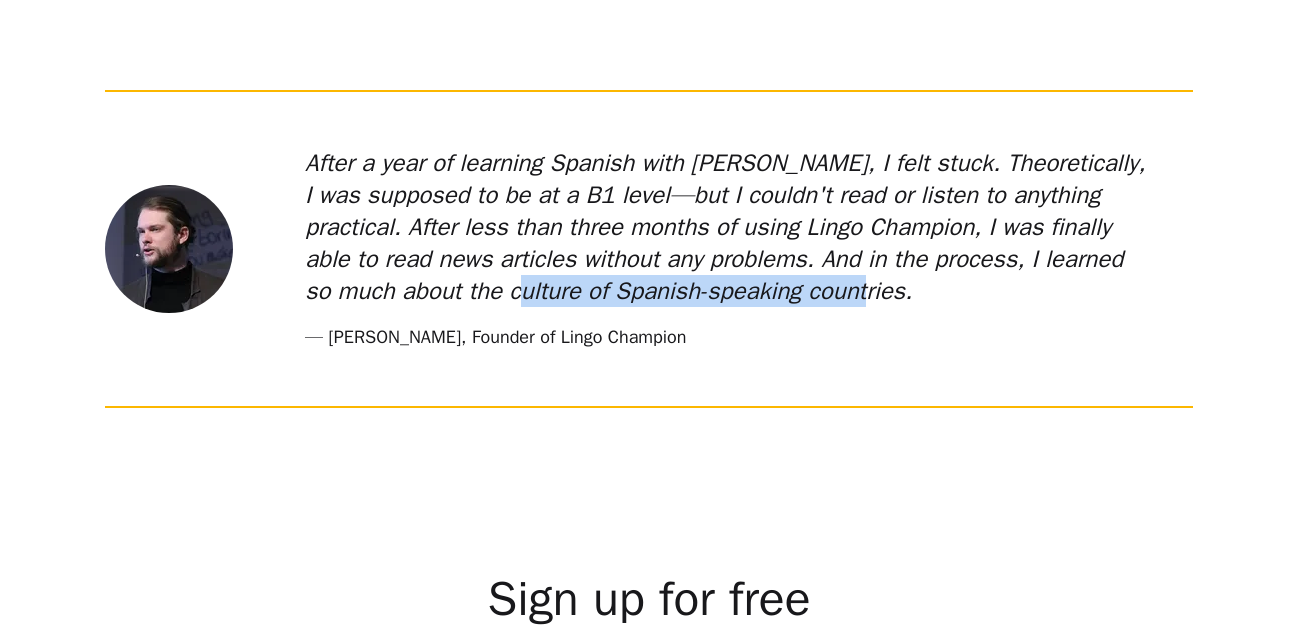 drag, startPoint x: 687, startPoint y: 295, endPoint x: 408, endPoint y: 295, distance: 279 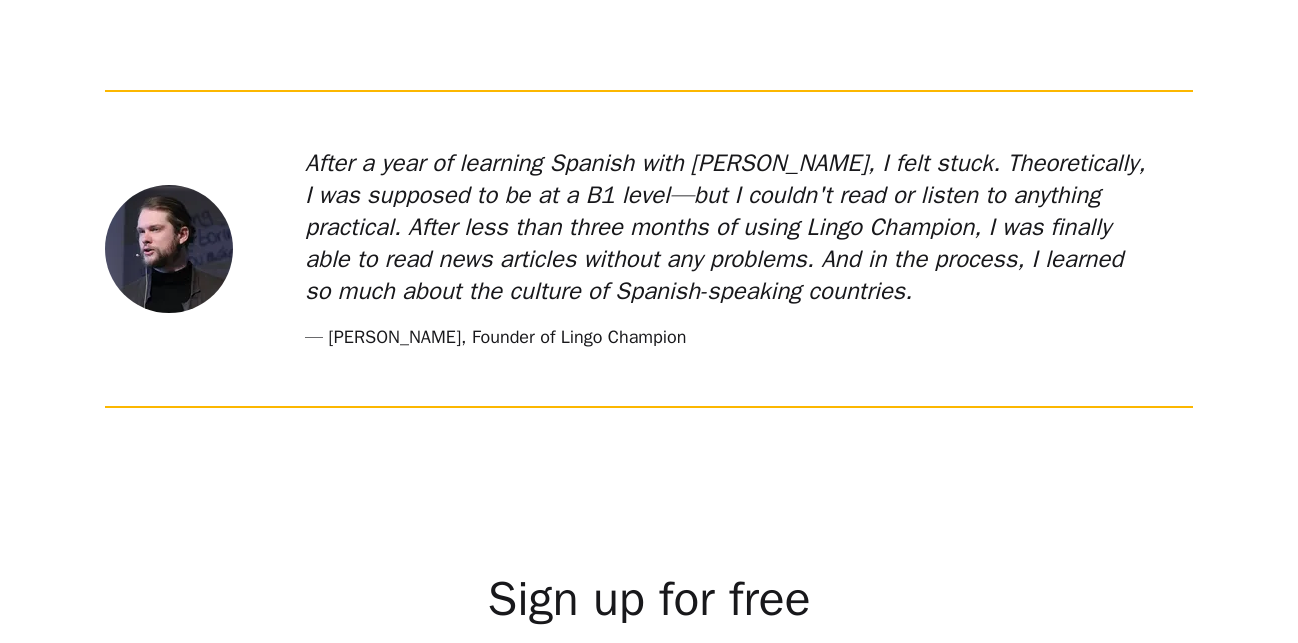 click on "After a year of learning Spanish with Duolingo, I felt stuck. Theoretically, I was supposed to be at a B1 level—but I couldn't read or listen to anything practical.
After less than three months of using Lingo Champion, I was finally able to read news articles without any problems. And in the process, I learned so much about the culture of Spanish-speaking countries." at bounding box center (729, 227) 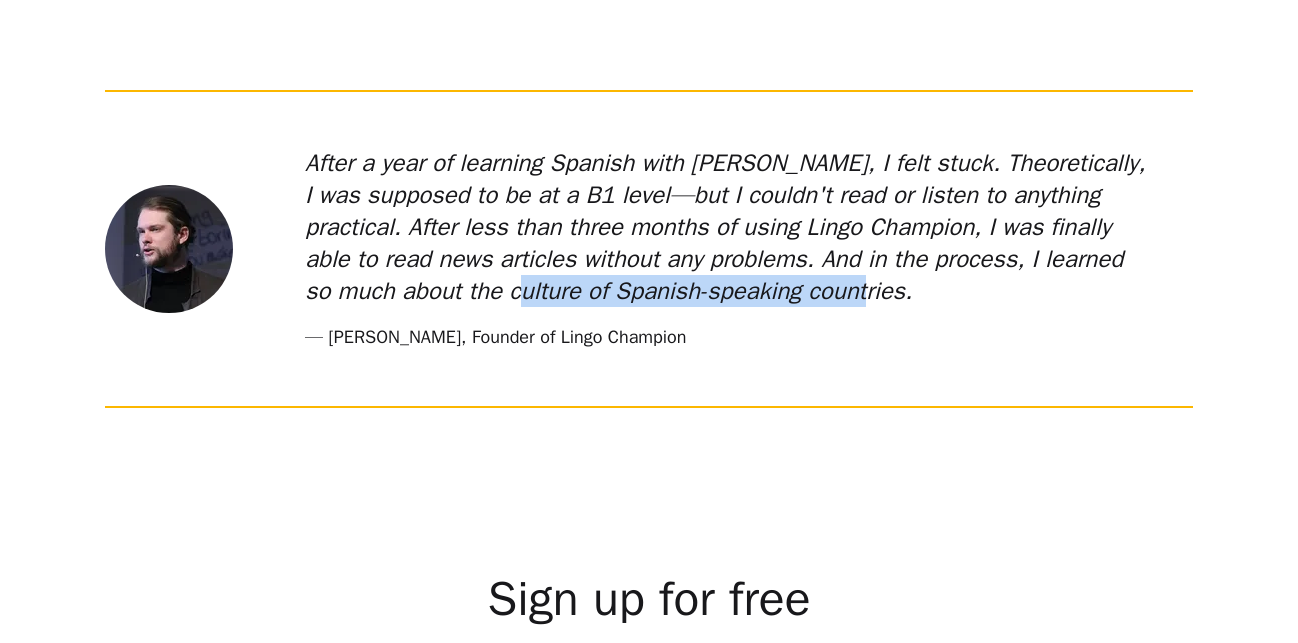 drag, startPoint x: 406, startPoint y: 287, endPoint x: 805, endPoint y: 312, distance: 399.78244 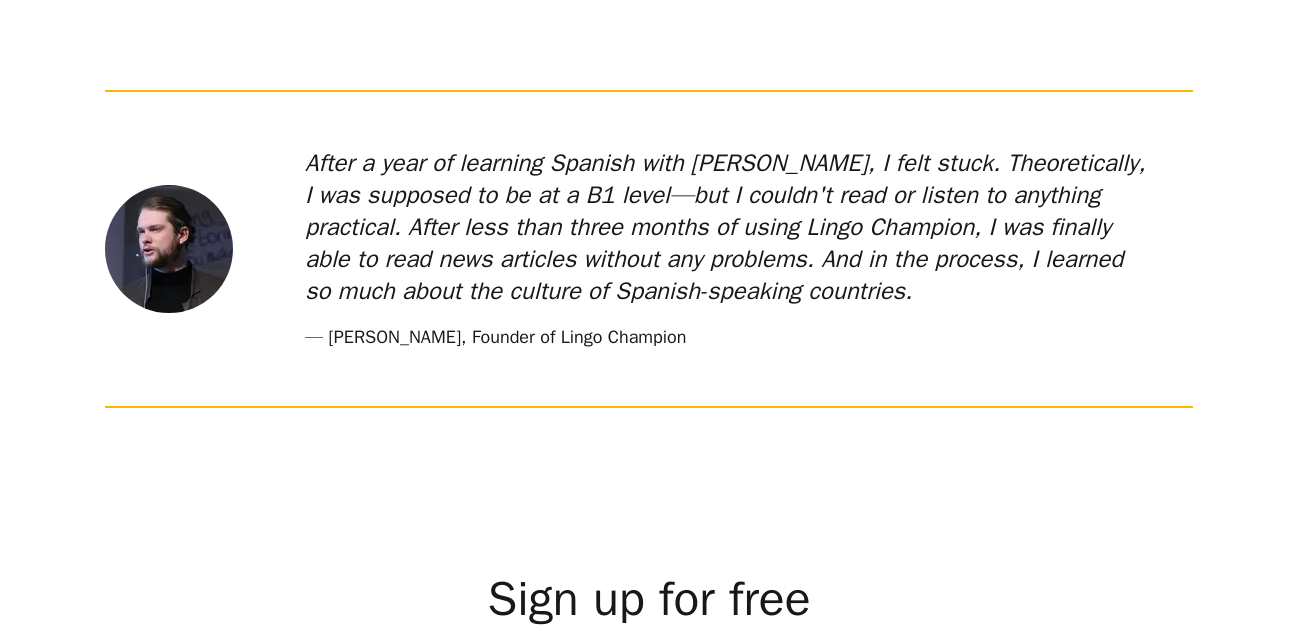 click on "After a year of learning Spanish with Duolingo, I felt stuck. Theoretically, I was supposed to be at a B1 level—but I couldn't read or listen to anything practical.
After less than three months of using Lingo Champion, I was finally able to read news articles without any problems. And in the process, I learned so much about the culture of Spanish-speaking countries.   — Meelis Ojasild, Founder of Lingo Champion" at bounding box center (729, 249) 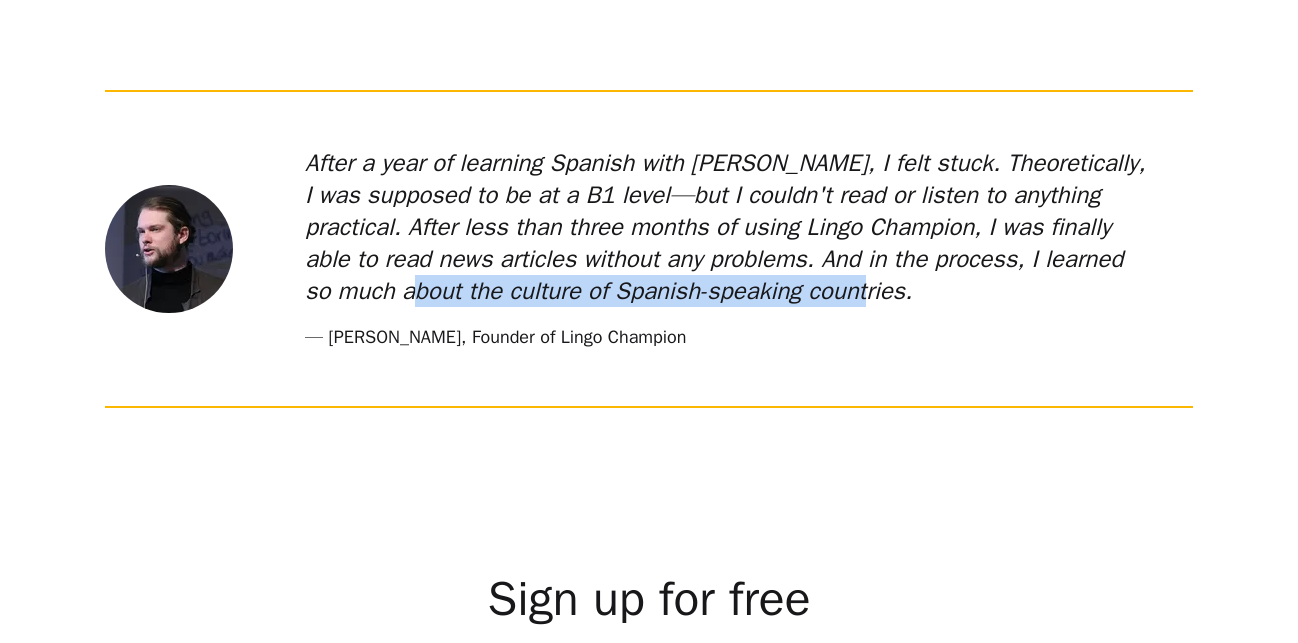 drag, startPoint x: 775, startPoint y: 303, endPoint x: 287, endPoint y: 303, distance: 488 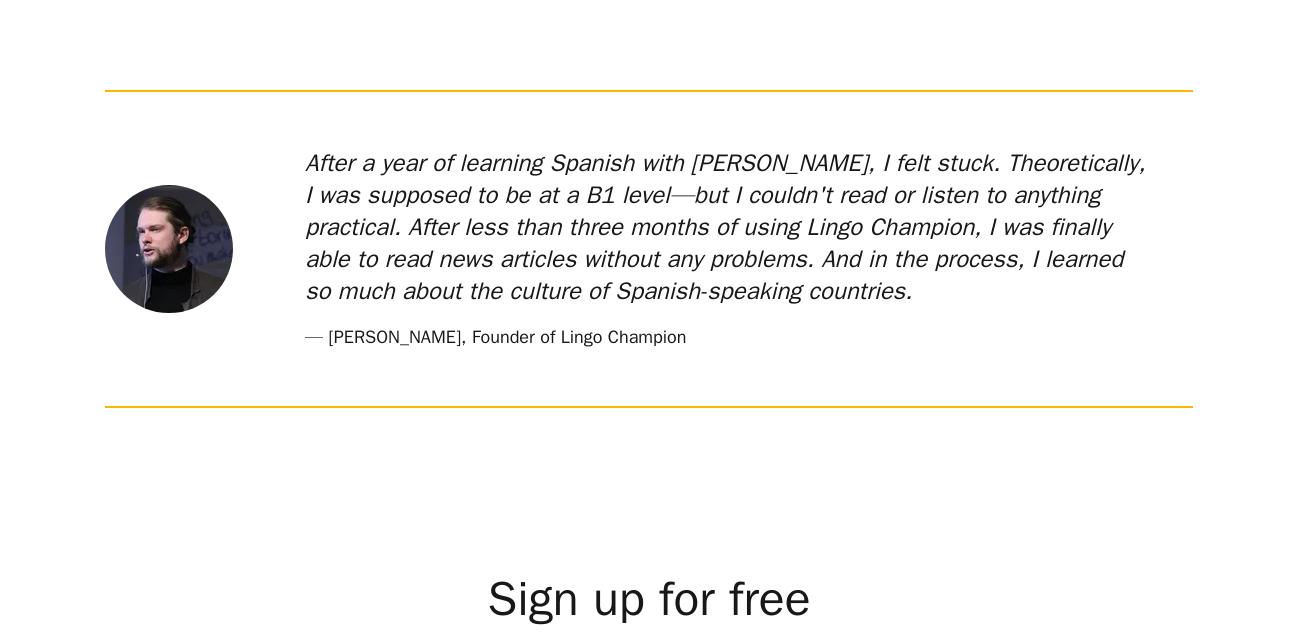 click on "After a year of learning Spanish with Duolingo, I felt stuck. Theoretically, I was supposed to be at a B1 level—but I couldn't read or listen to anything practical.
After less than three months of using Lingo Champion, I was finally able to read news articles without any problems. And in the process, I learned so much about the culture of Spanish-speaking countries.   — Meelis Ojasild, Founder of Lingo Champion" at bounding box center [649, 249] 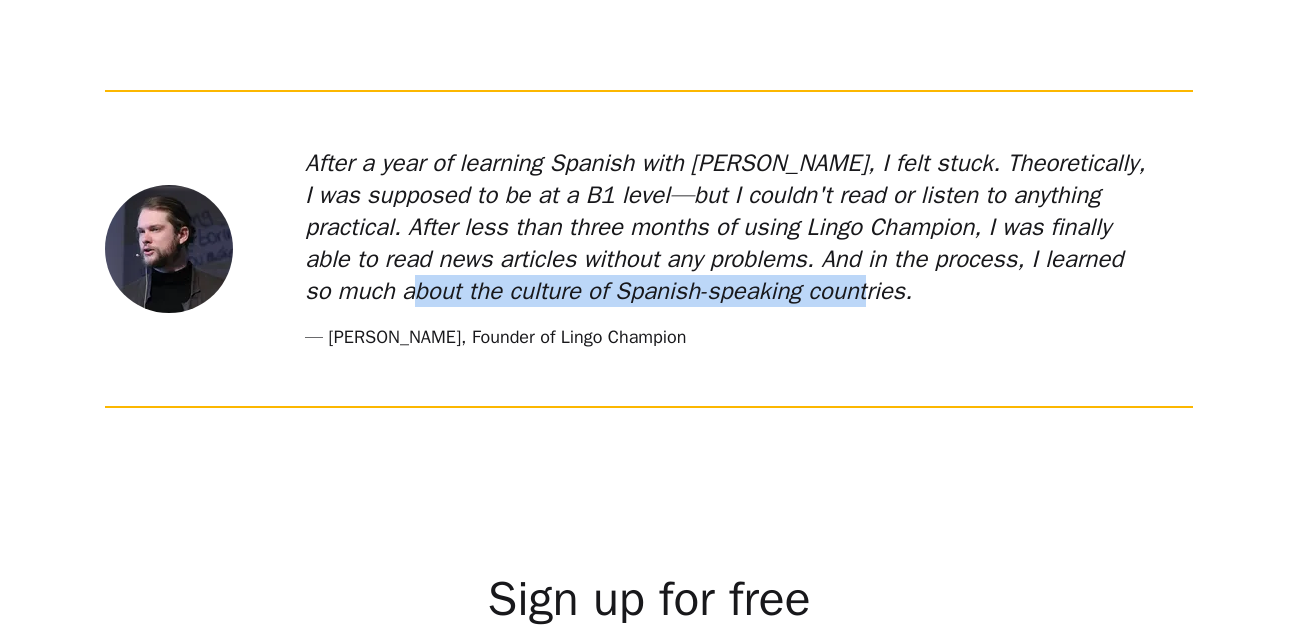 drag, startPoint x: 470, startPoint y: 294, endPoint x: 797, endPoint y: 301, distance: 327.07492 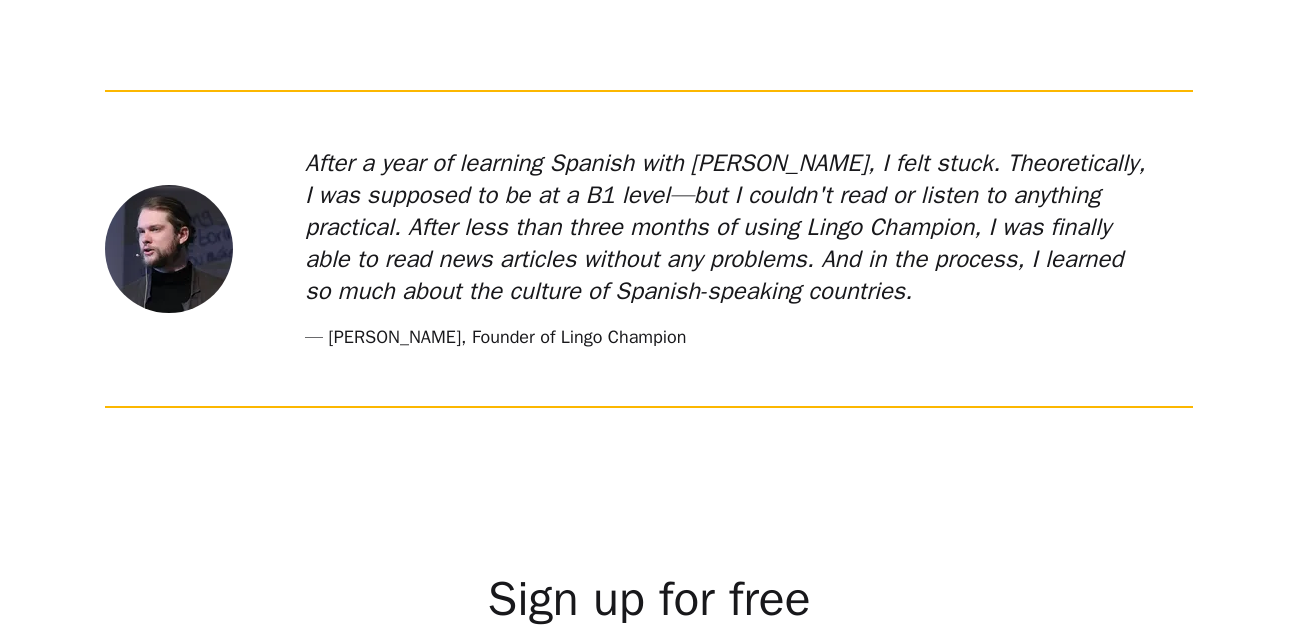 click on "After a year of learning Spanish with Duolingo, I felt stuck. Theoretically, I was supposed to be at a B1 level—but I couldn't read or listen to anything practical.
After less than three months of using Lingo Champion, I was finally able to read news articles without any problems. And in the process, I learned so much about the culture of Spanish-speaking countries." at bounding box center (729, 227) 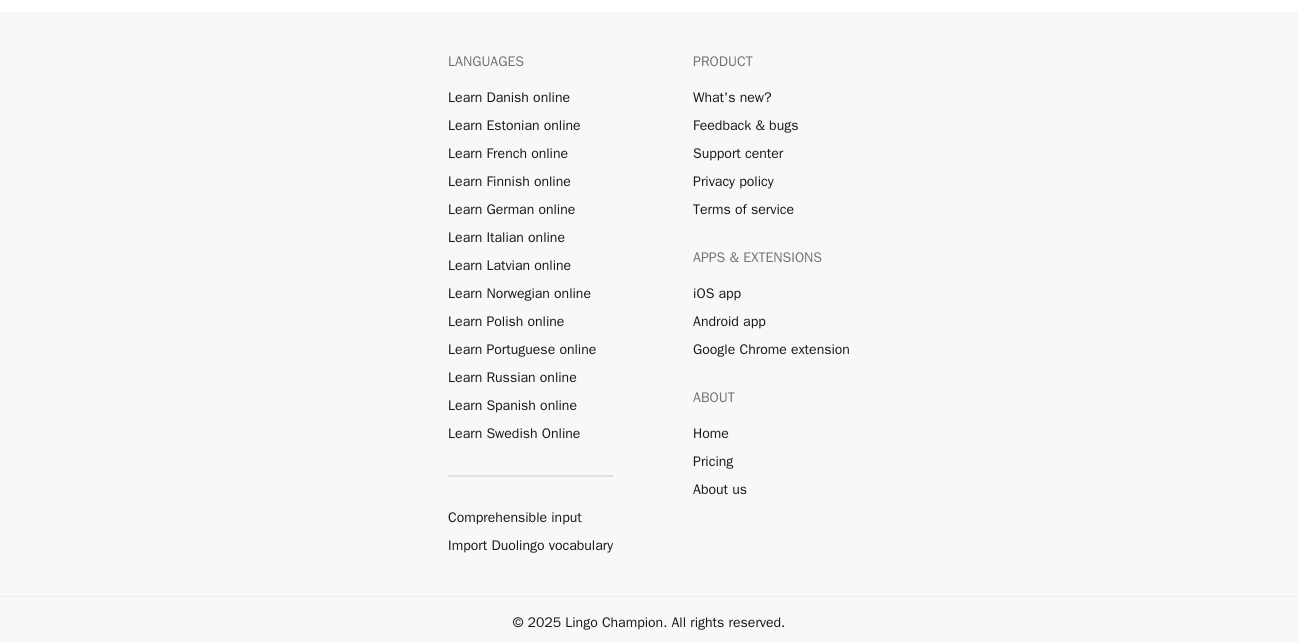 scroll, scrollTop: 11139, scrollLeft: 0, axis: vertical 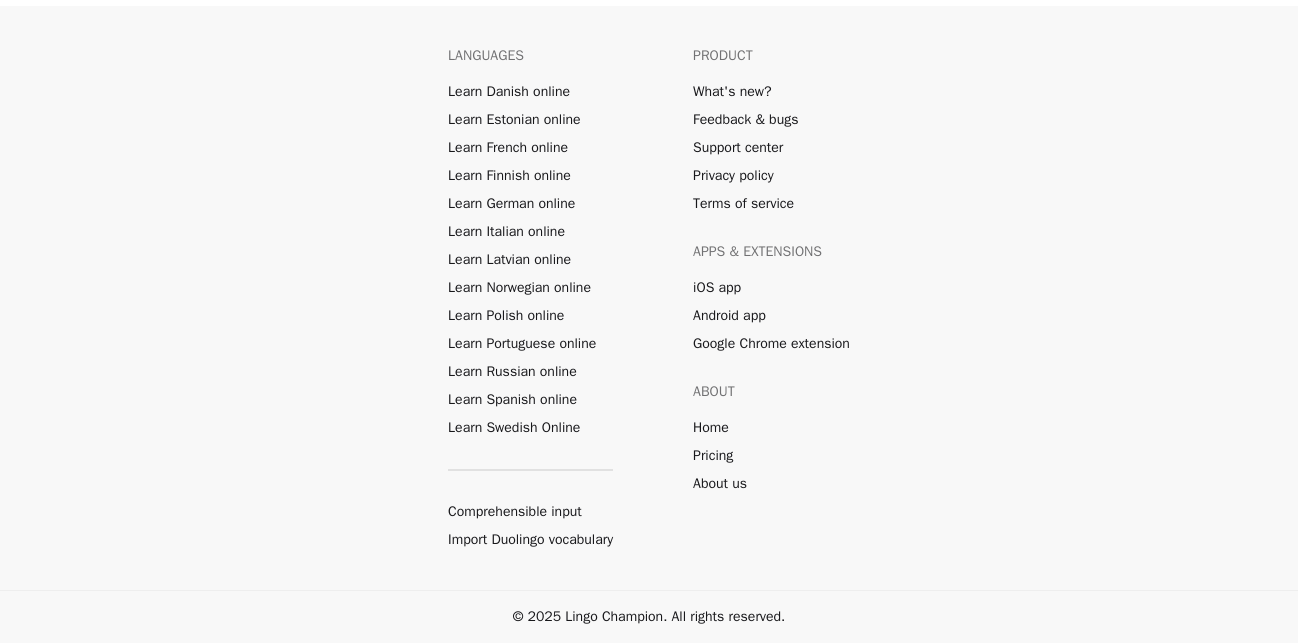 click on "Import Duolingo vocabulary" at bounding box center [530, 540] 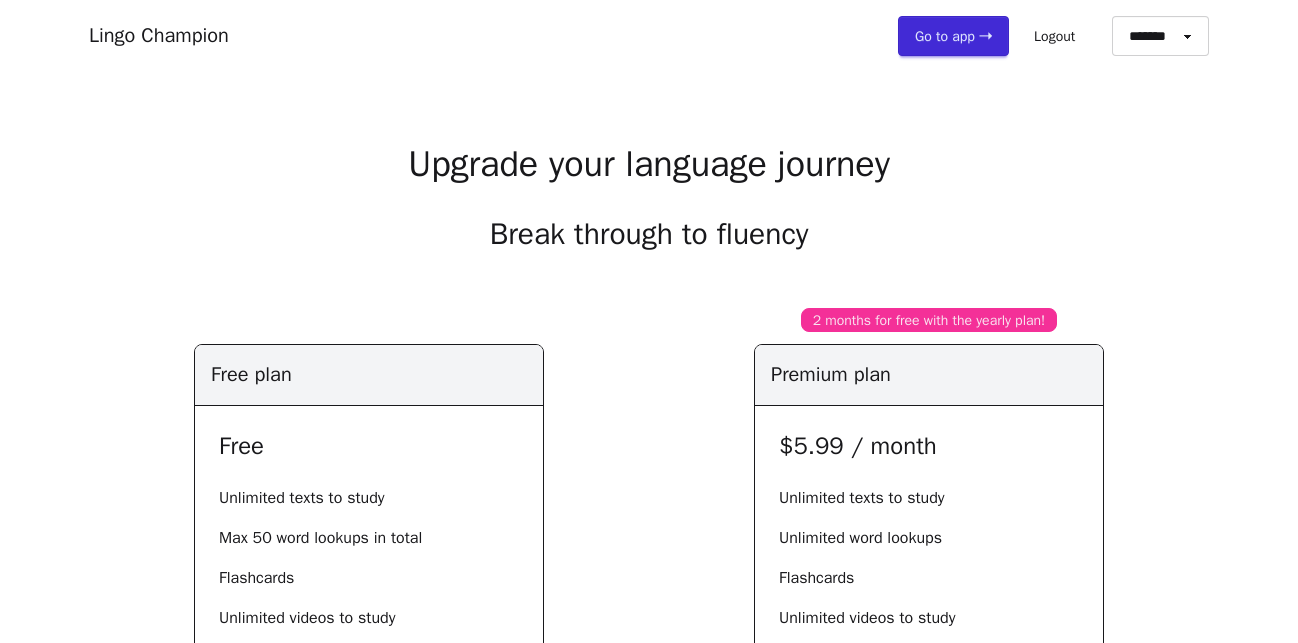 scroll, scrollTop: 0, scrollLeft: 0, axis: both 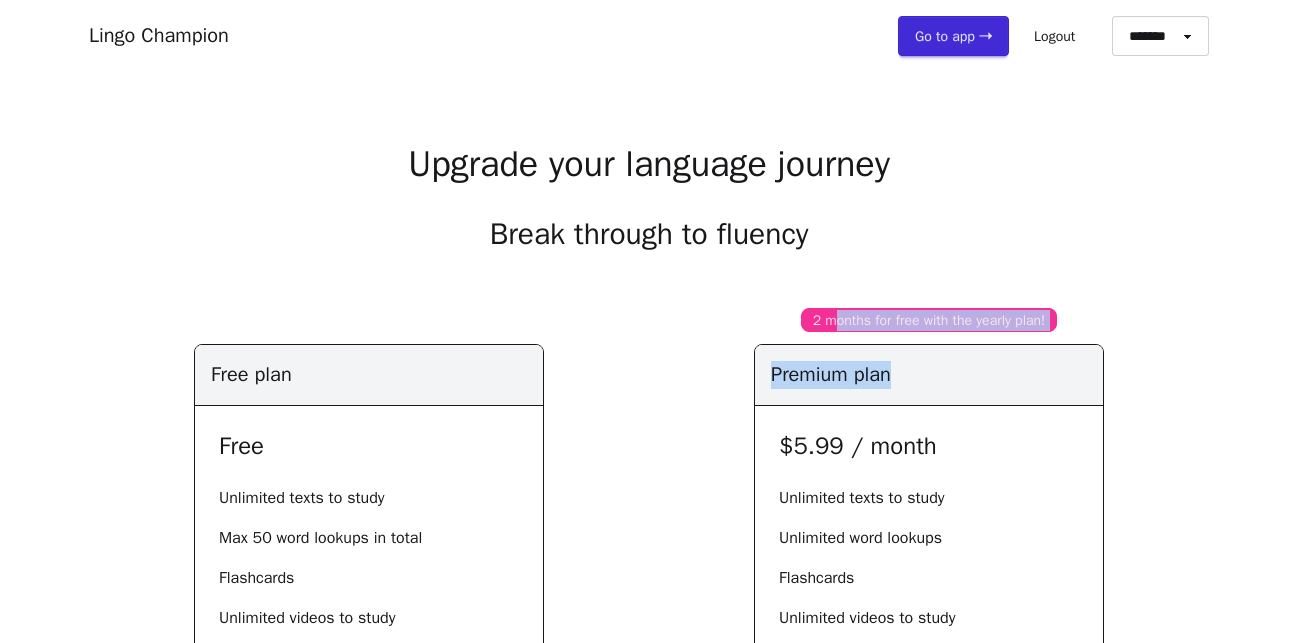 drag, startPoint x: 825, startPoint y: 315, endPoint x: 1072, endPoint y: 316, distance: 247.00203 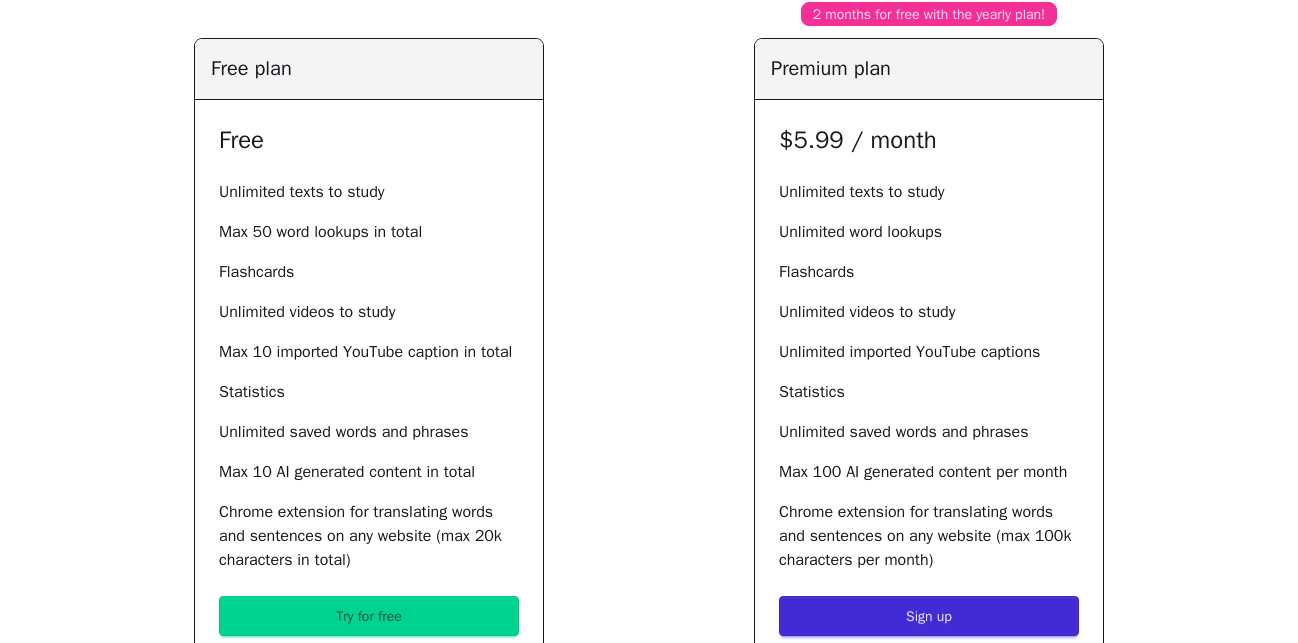 scroll, scrollTop: 408, scrollLeft: 0, axis: vertical 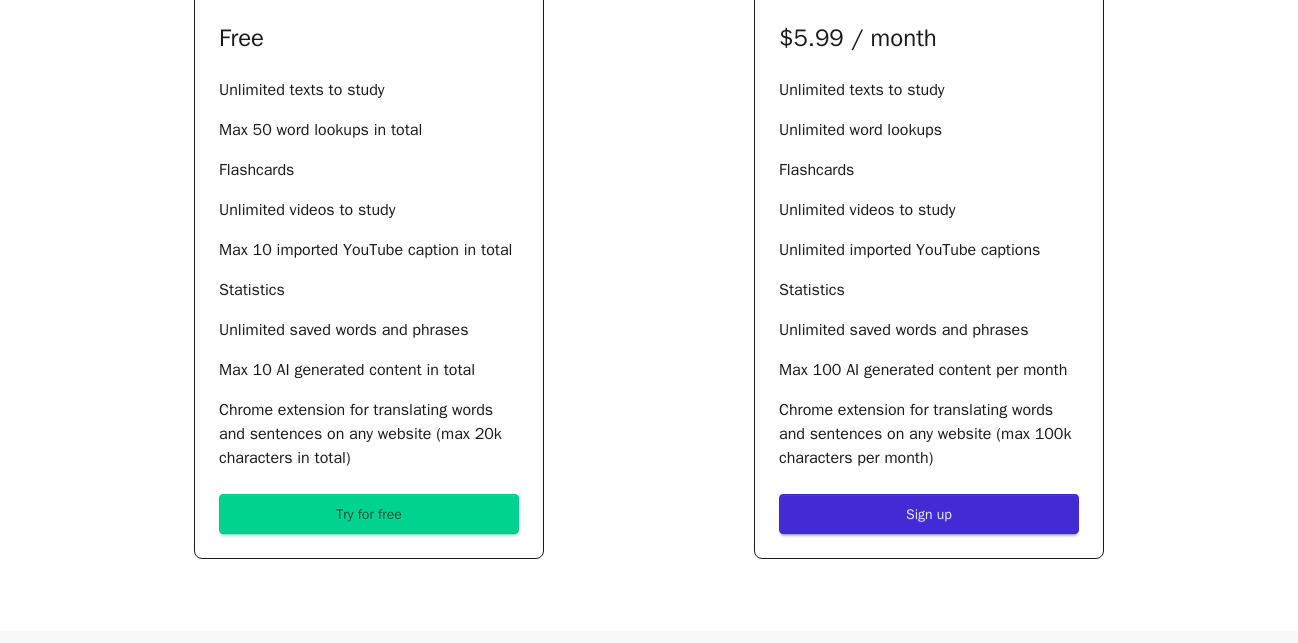 drag, startPoint x: 777, startPoint y: 431, endPoint x: 1000, endPoint y: 471, distance: 226.55904 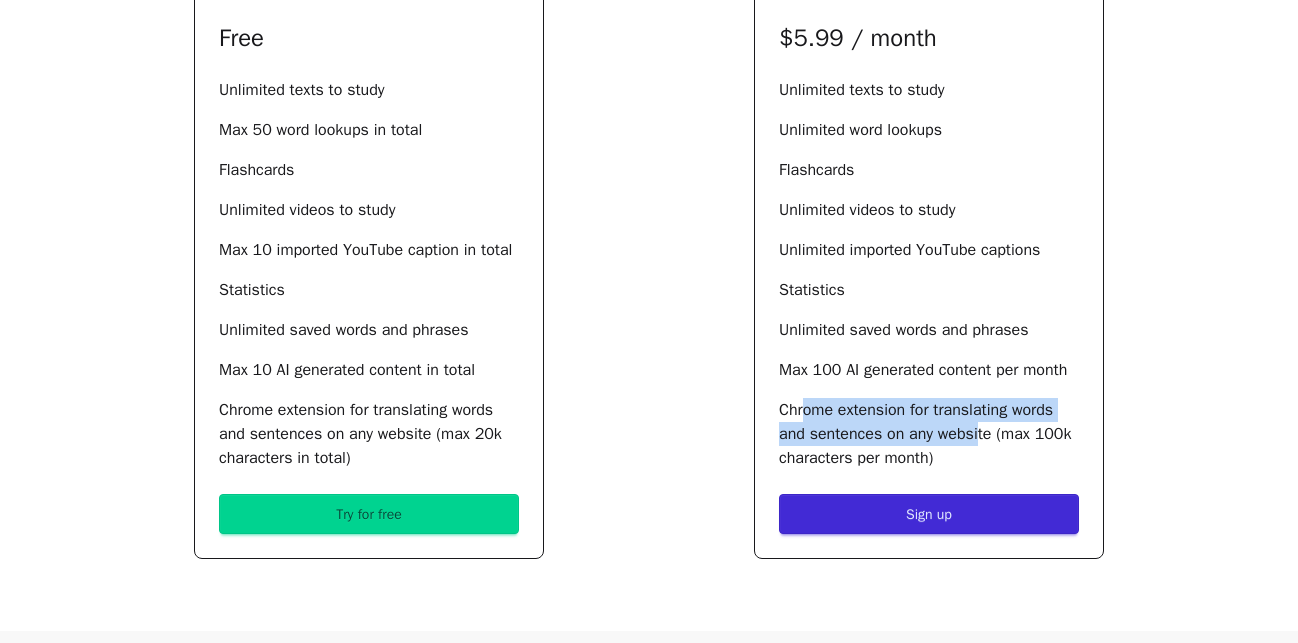 drag, startPoint x: 869, startPoint y: 437, endPoint x: 984, endPoint y: 457, distance: 116.72617 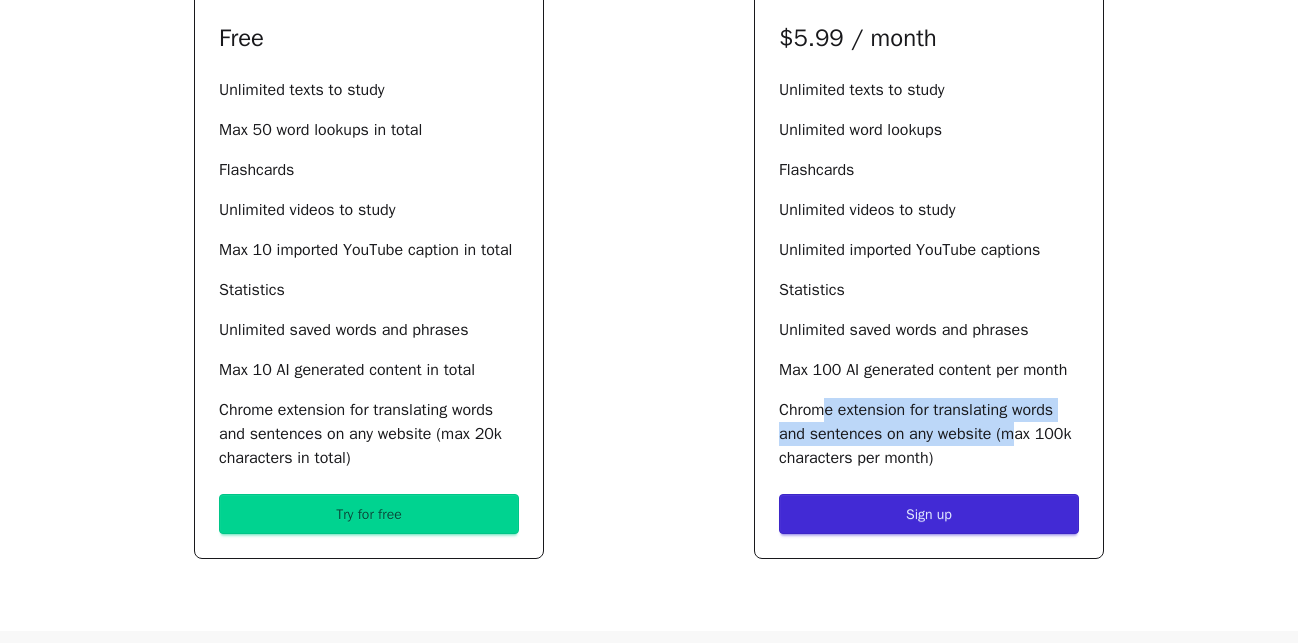 drag, startPoint x: 1019, startPoint y: 458, endPoint x: 809, endPoint y: 435, distance: 211.25577 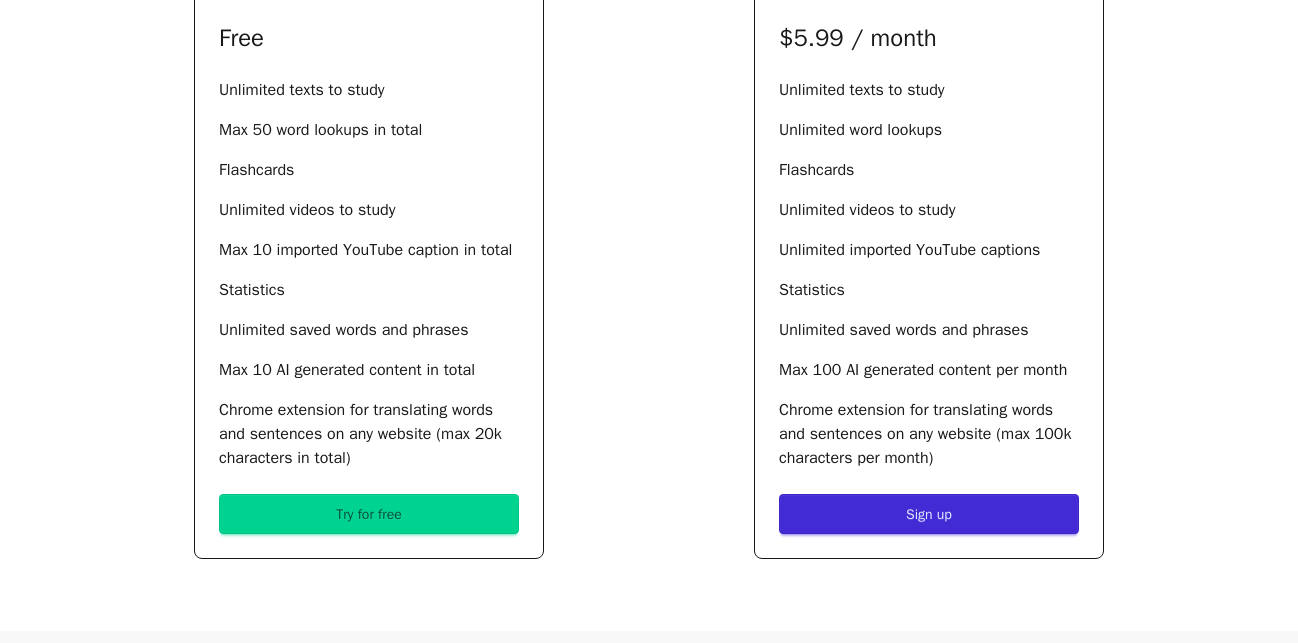 click on "Chrome extension for translating words and sentences on any website (max 100k characters per month)" at bounding box center [929, 434] 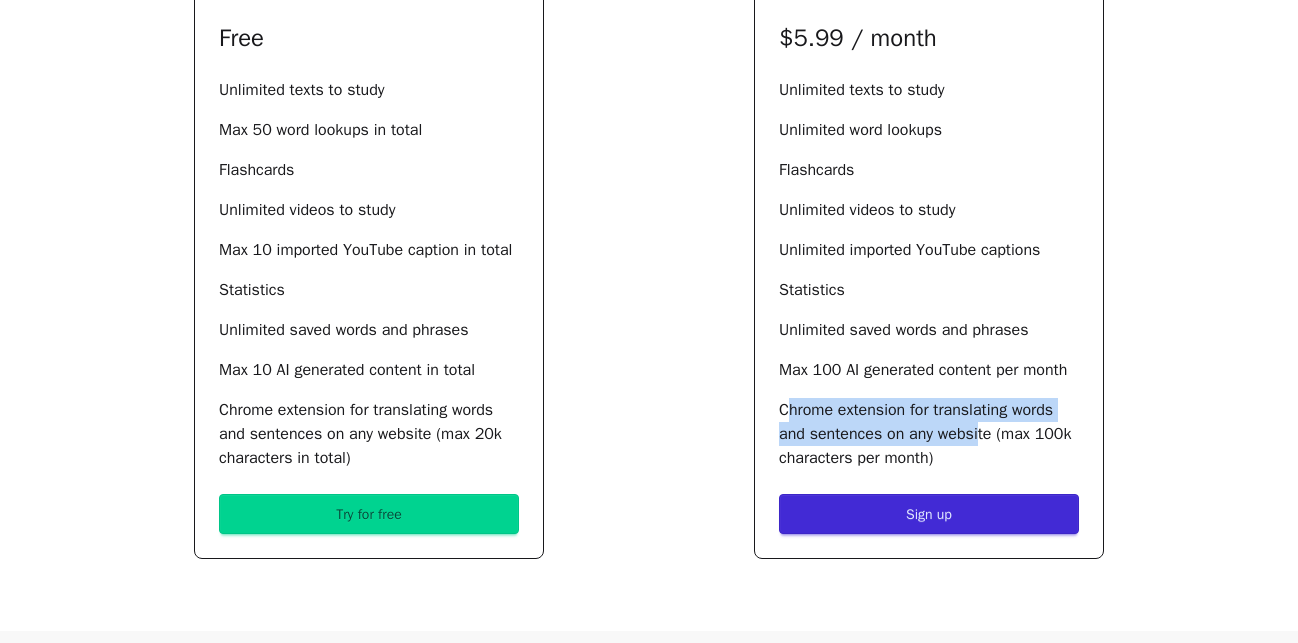 drag, startPoint x: 817, startPoint y: 433, endPoint x: 985, endPoint y: 467, distance: 171.40594 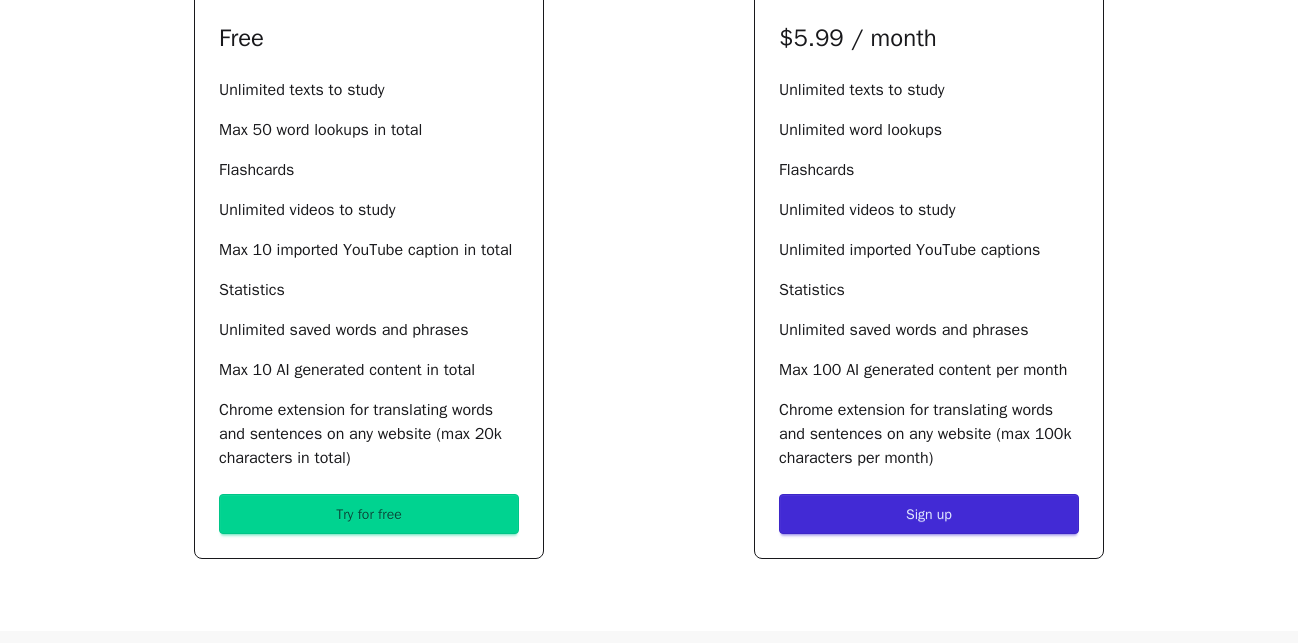 drag, startPoint x: 1025, startPoint y: 475, endPoint x: 820, endPoint y: 420, distance: 212.24985 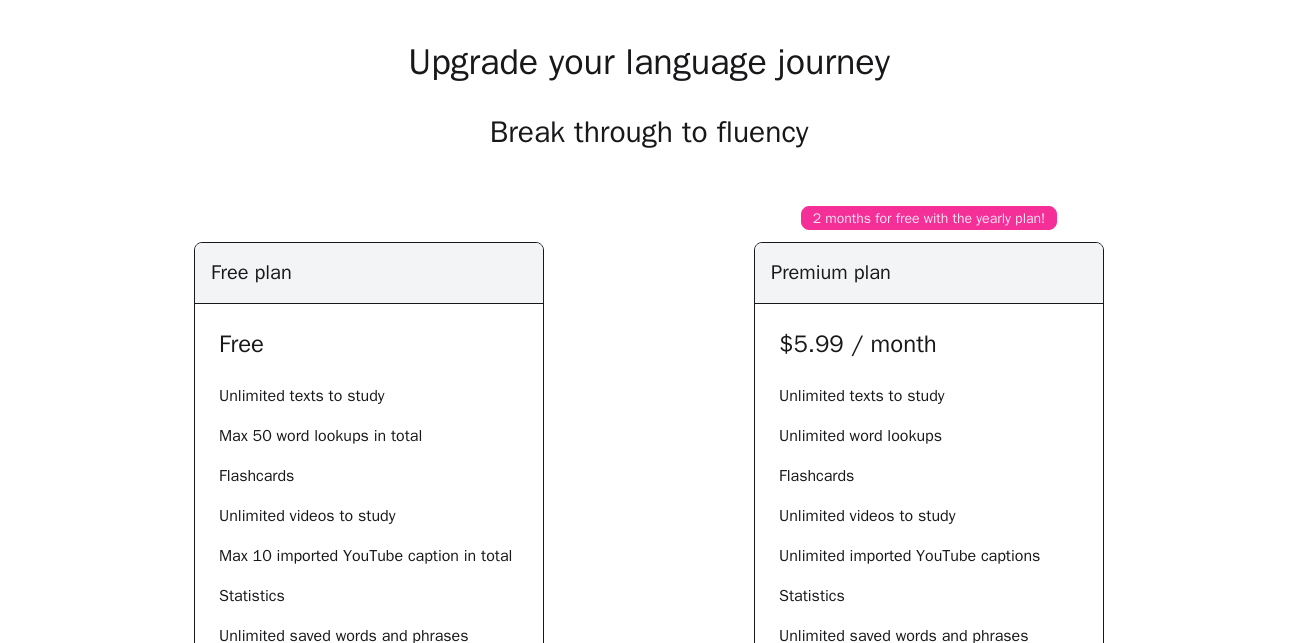 scroll, scrollTop: 0, scrollLeft: 0, axis: both 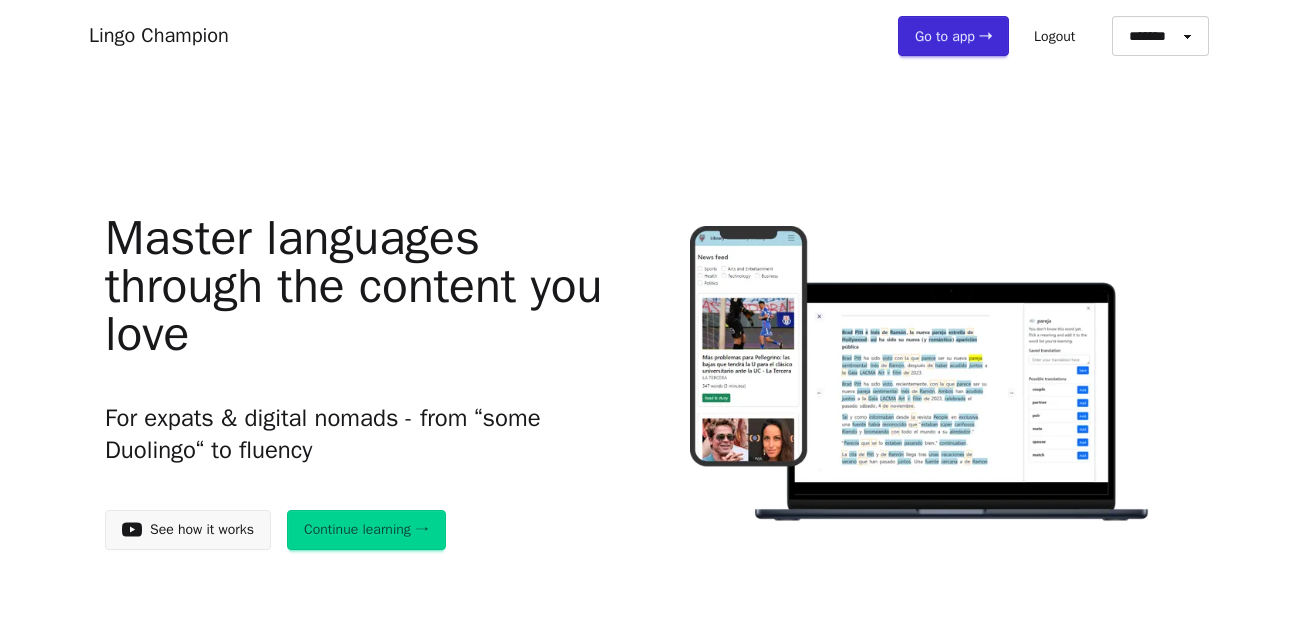 click on "Continue learning →" at bounding box center (366, 530) 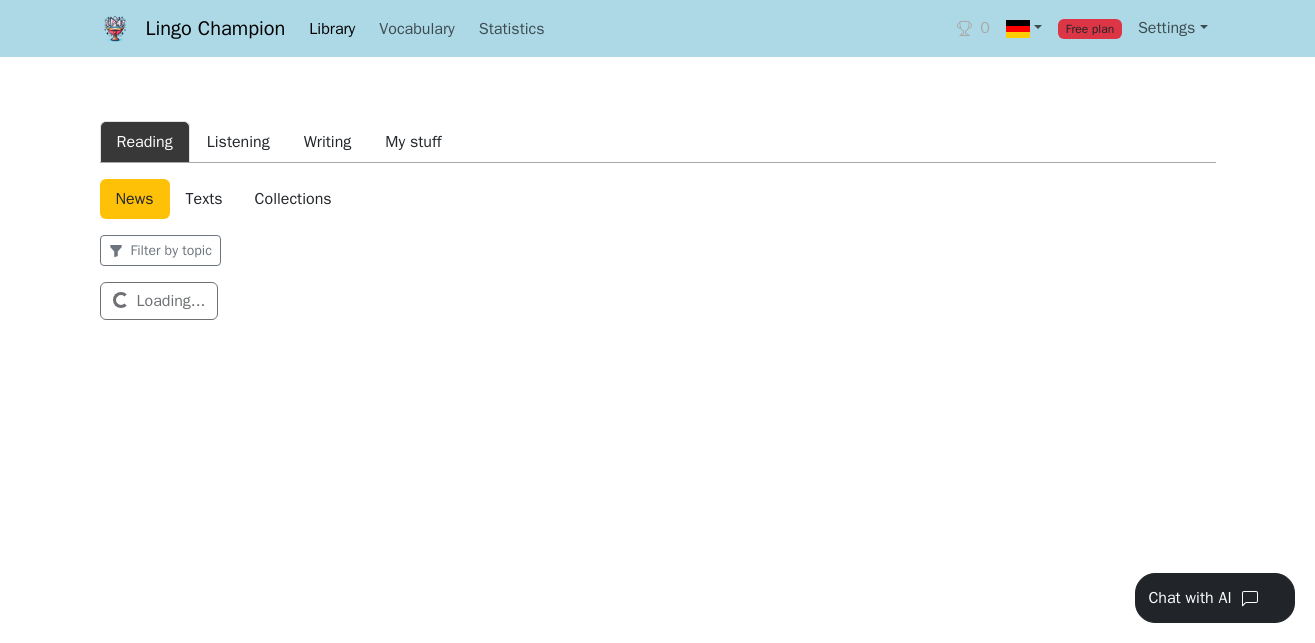 scroll, scrollTop: 0, scrollLeft: 0, axis: both 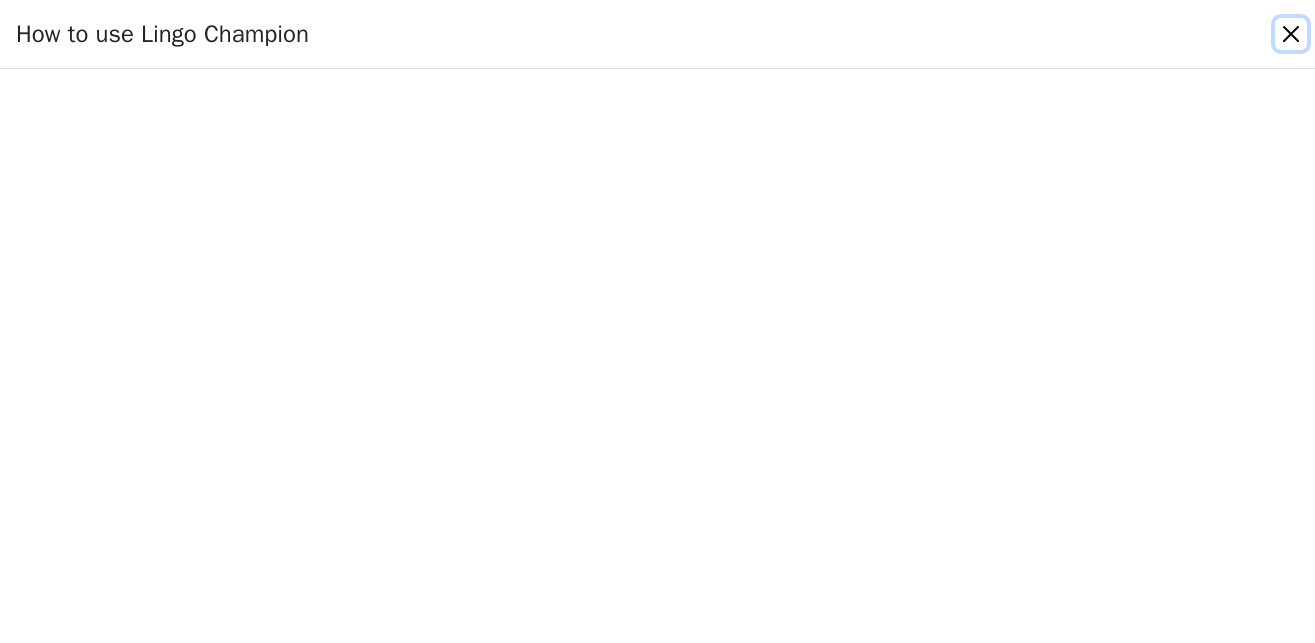 click at bounding box center (1291, 34) 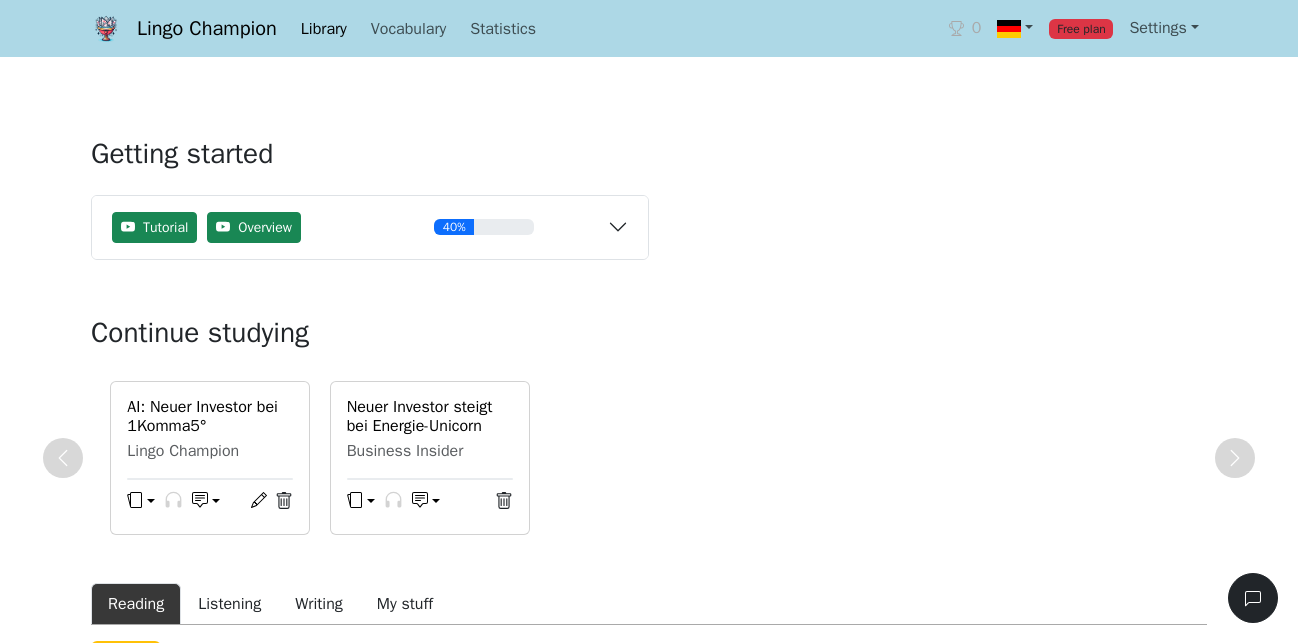 click on "Free plan" at bounding box center [1081, 29] 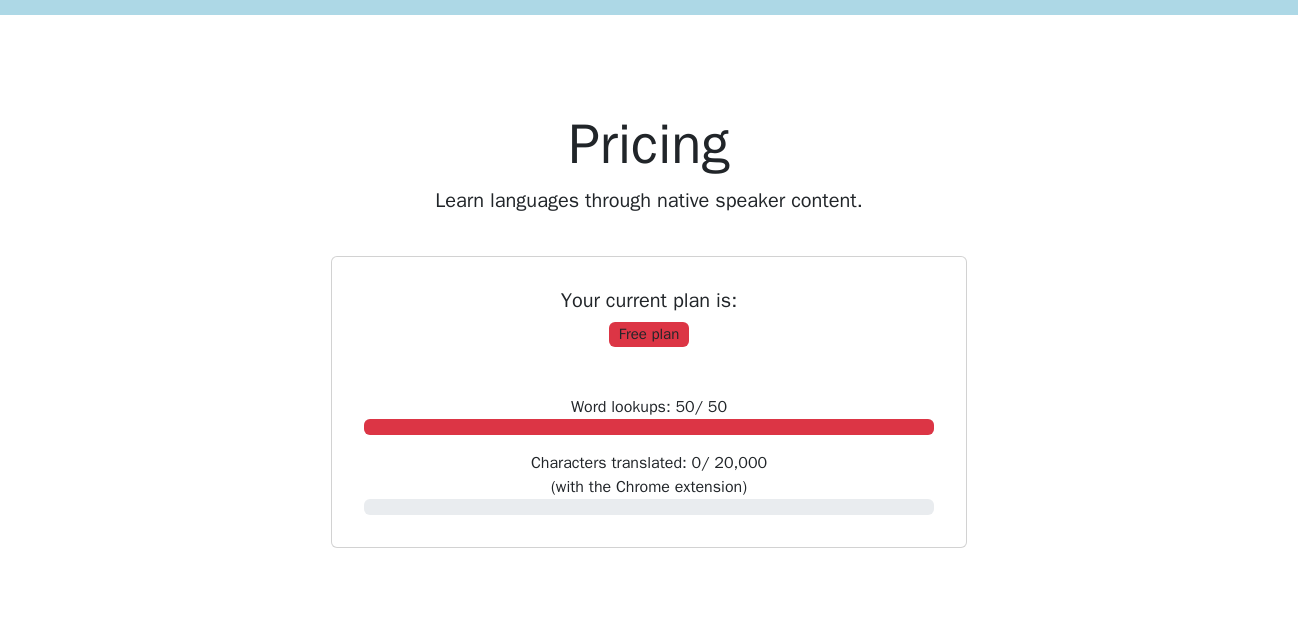 scroll, scrollTop: 0, scrollLeft: 0, axis: both 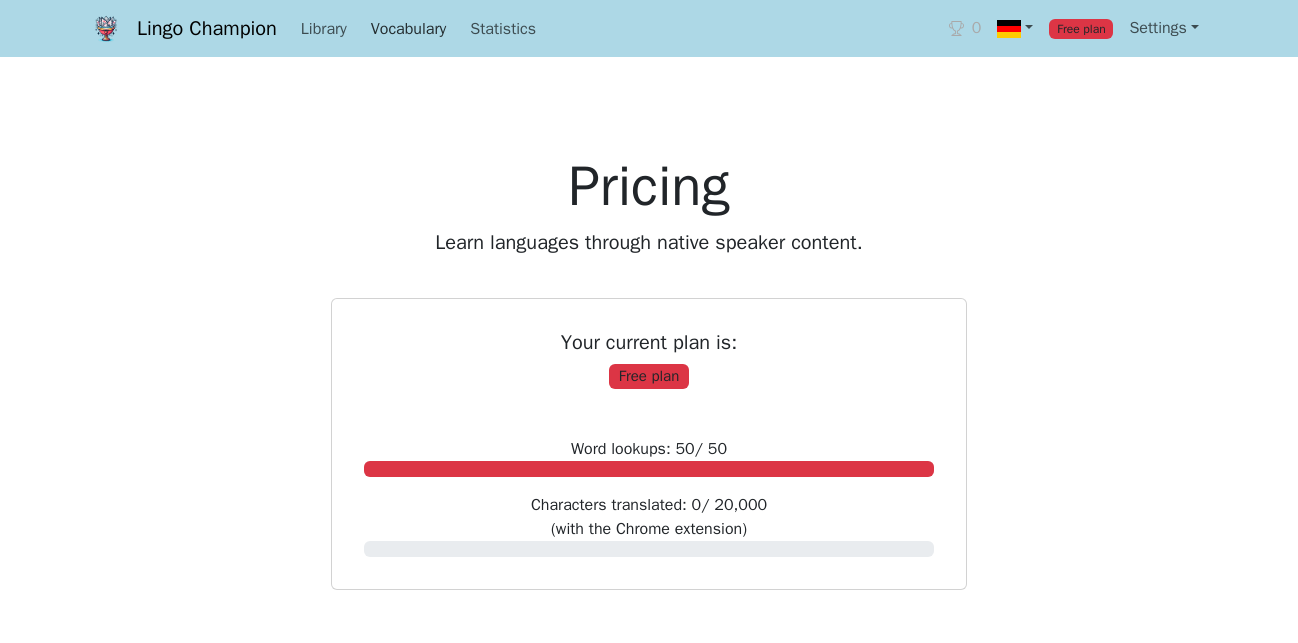 click on "Vocabulary" at bounding box center (408, 29) 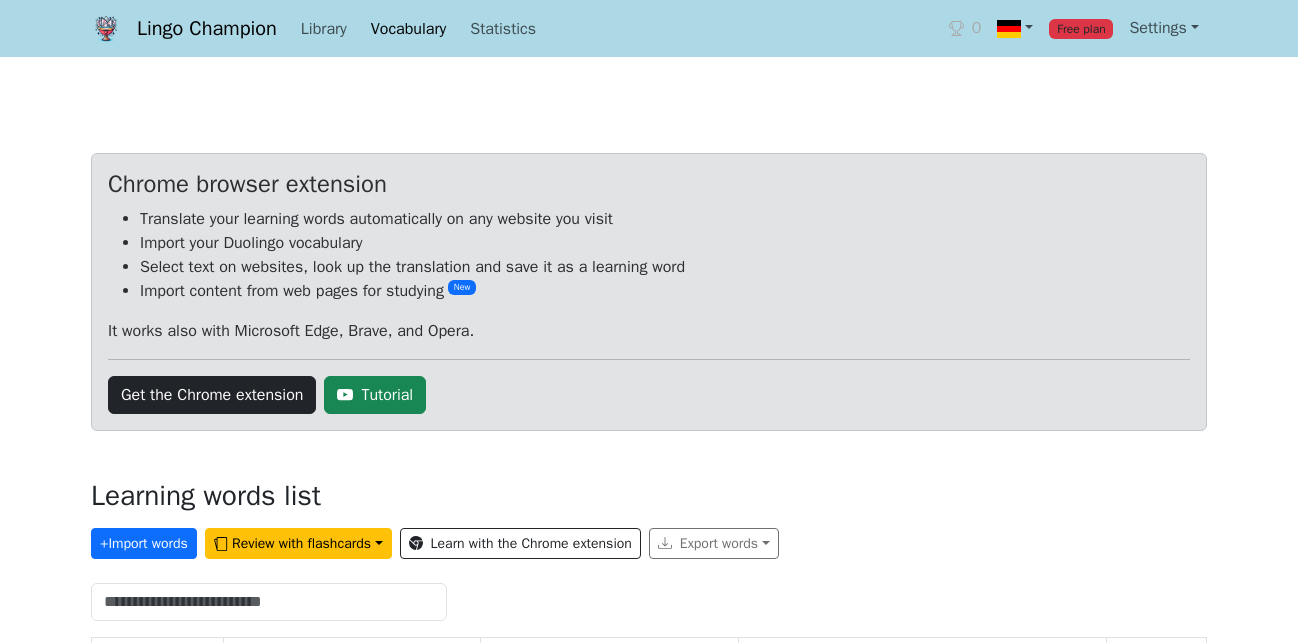 scroll, scrollTop: 64, scrollLeft: 0, axis: vertical 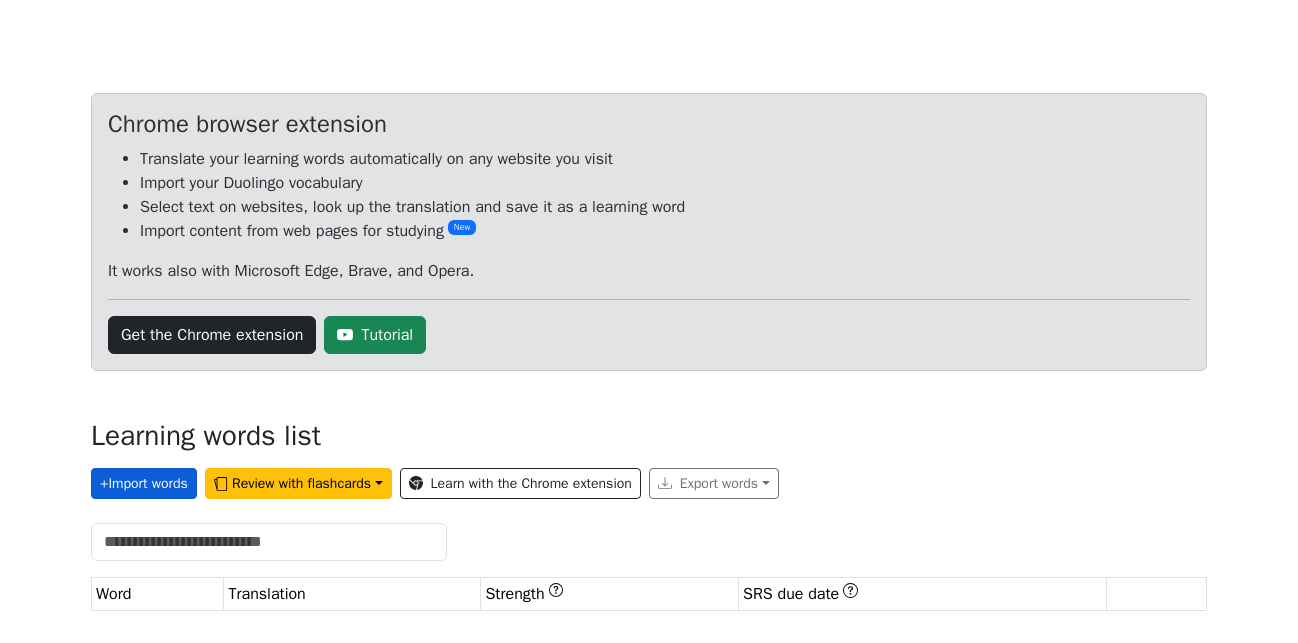 click on "+  Import words" at bounding box center [144, 483] 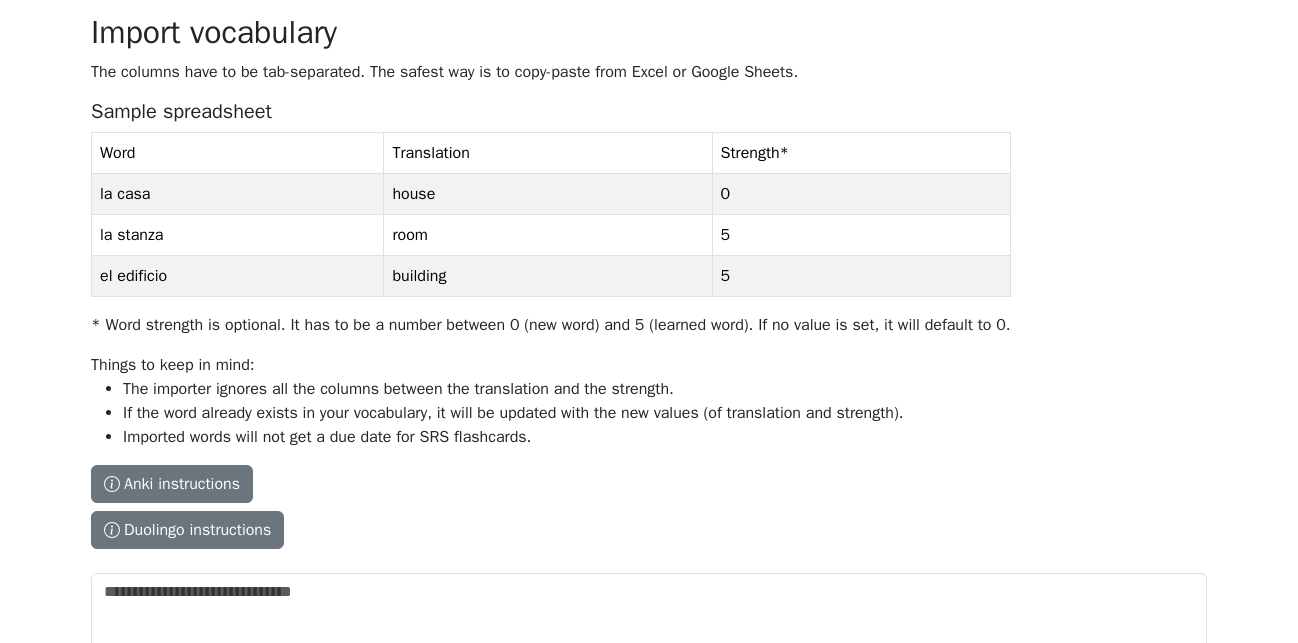 scroll, scrollTop: 136, scrollLeft: 0, axis: vertical 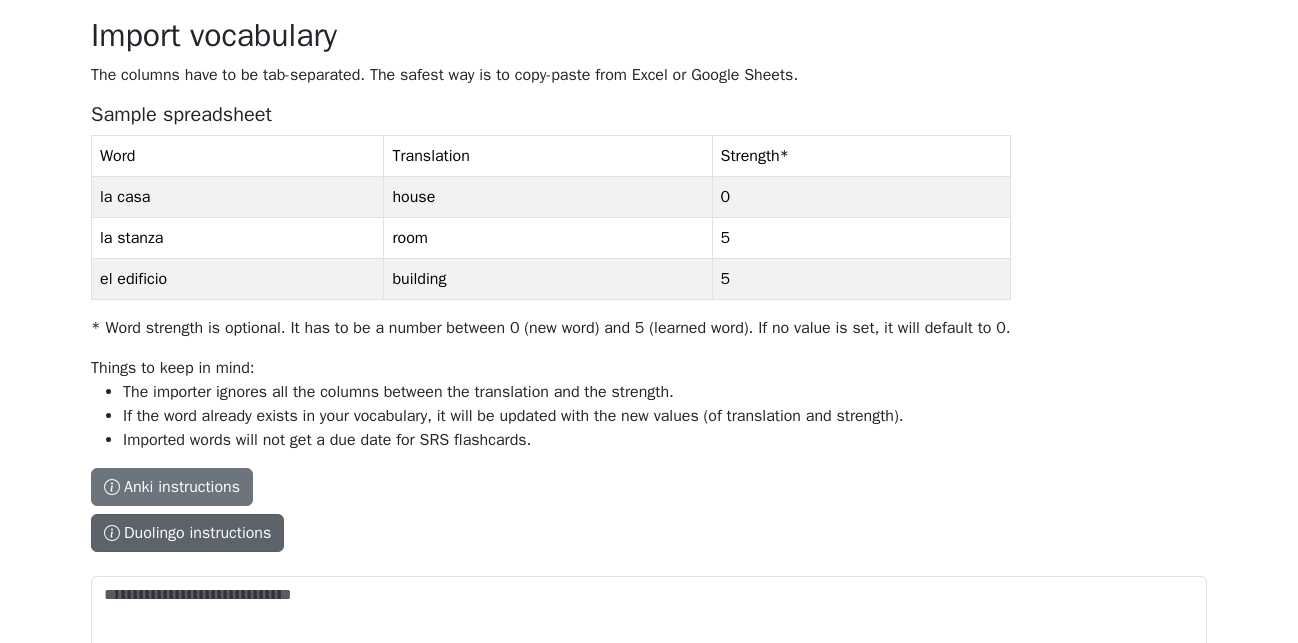 click 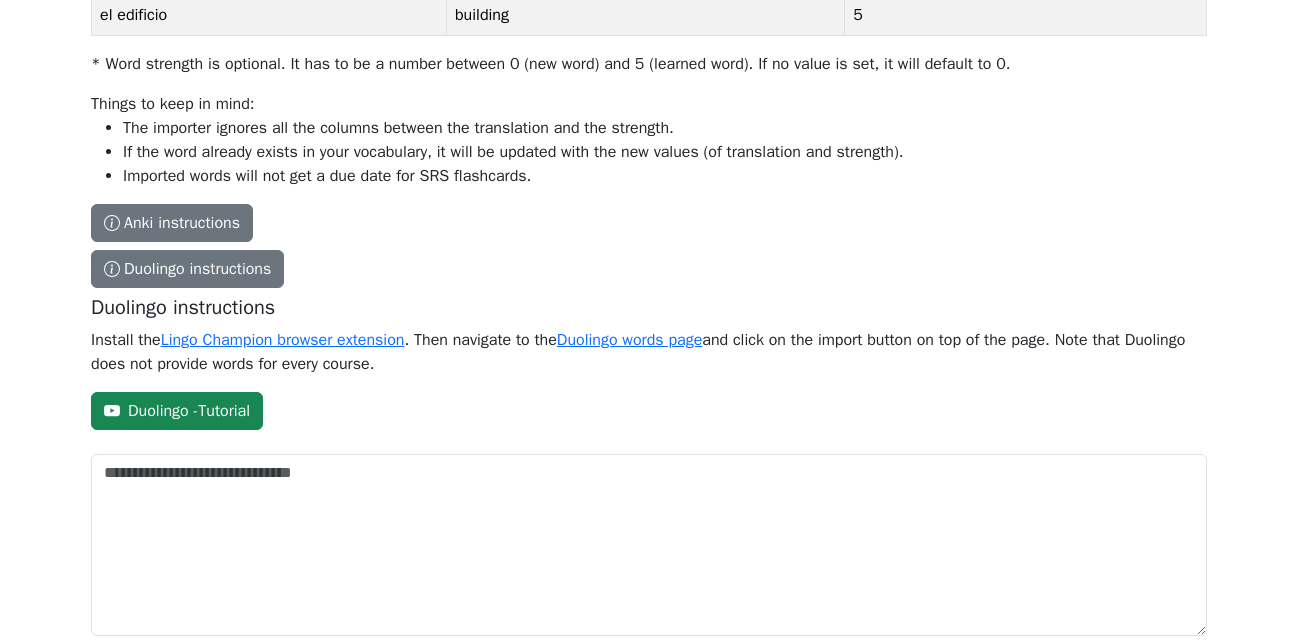 scroll, scrollTop: 442, scrollLeft: 0, axis: vertical 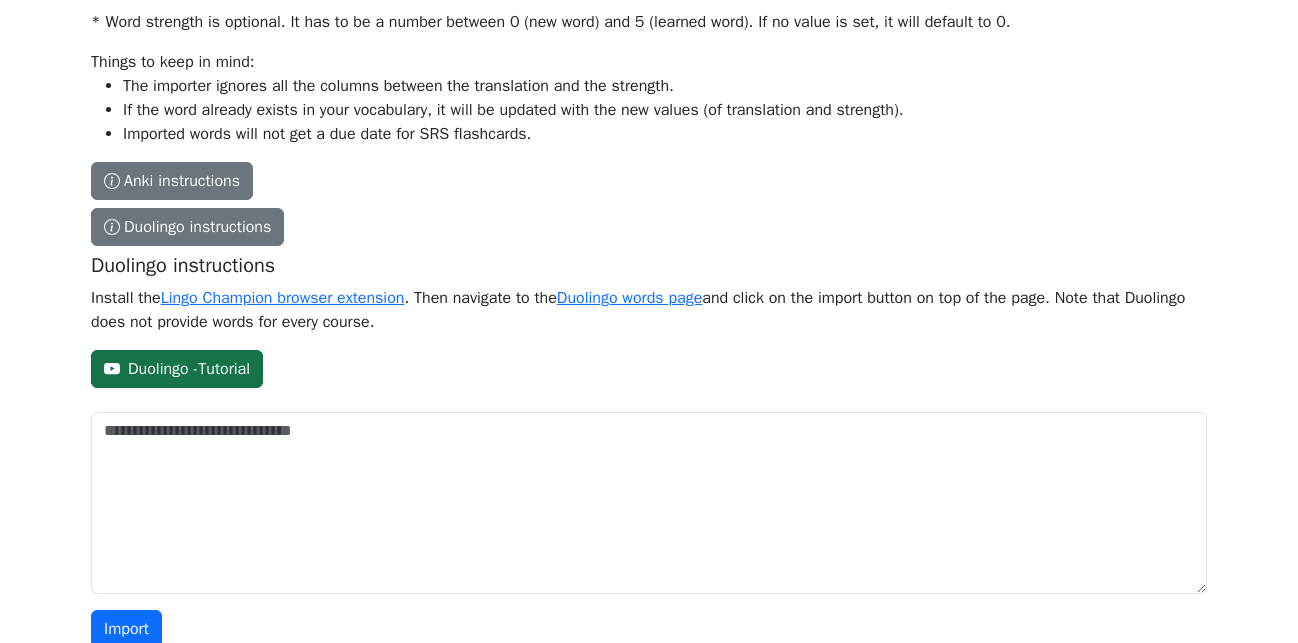 click 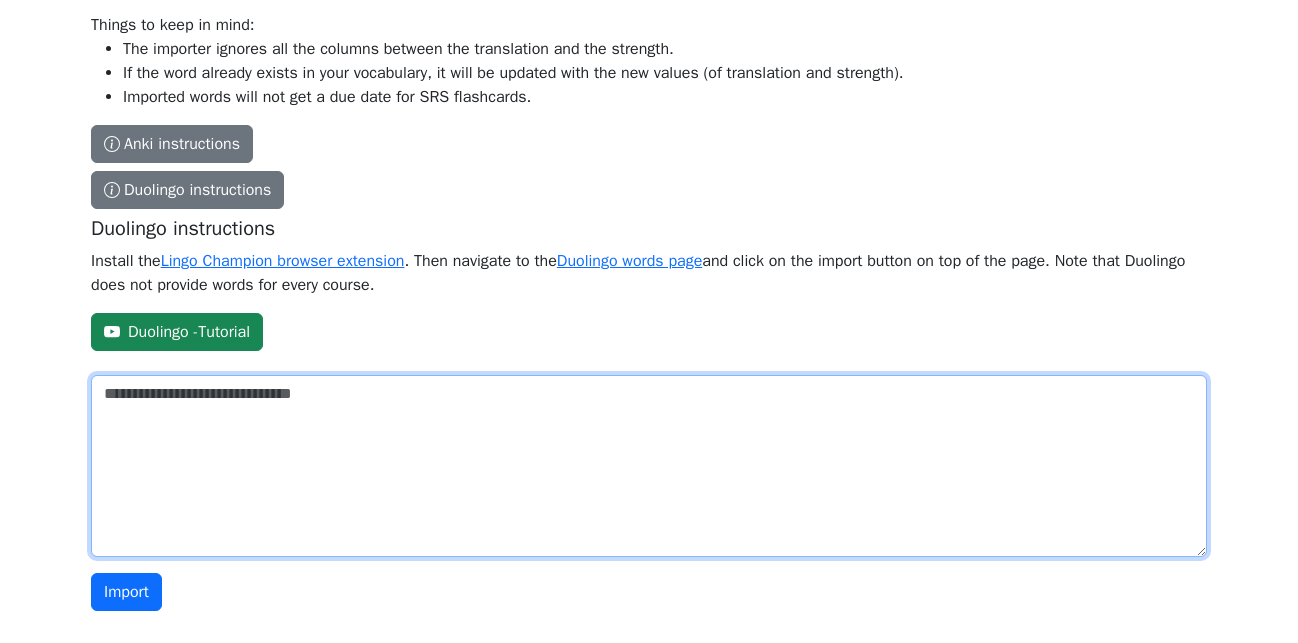 click on "The columns have to be tab-separated.    The safest way is to copy-paste from Excel or Google Sheets. Sample spreadsheet Word Translation Strength * la casa house 0 la stanza room 5 el edificio building 5 * Word strength is optional. It has to be a number between 0 (new word) and 5 (learned word). If no value is set, it will default to 0. Things to keep in mind: The importer ignores all the columns between the translation and the strength. If the word already exists in your vocabulary, it will be updated with the new values (of translation and strength). Imported words will not get a due date for SRS flashcards.   Anki instructions Anki instructions   Duolingo instructions Duolingo instructions Install the  Lingo Champion browser extension . Then navigate to the  Duolingo words page  and click on the import button on top of the page. Note that Duolingo does not provide words for every course. Duolingo -  Tutorial" at bounding box center [649, 466] 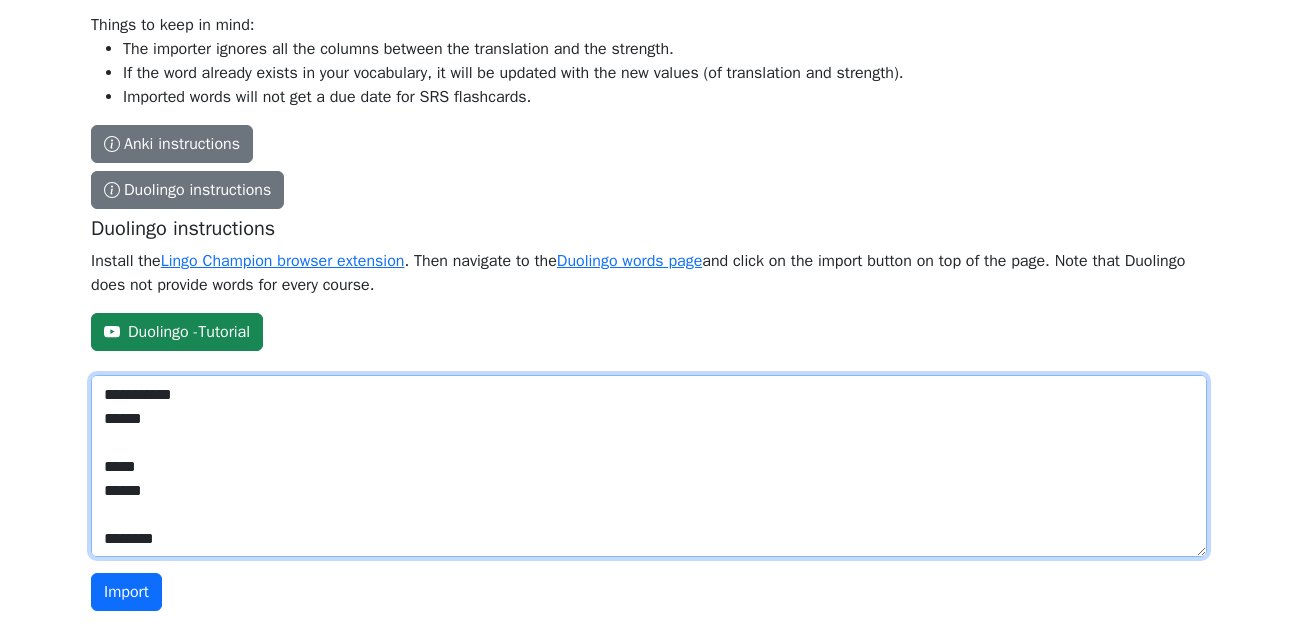 scroll, scrollTop: 1632, scrollLeft: 0, axis: vertical 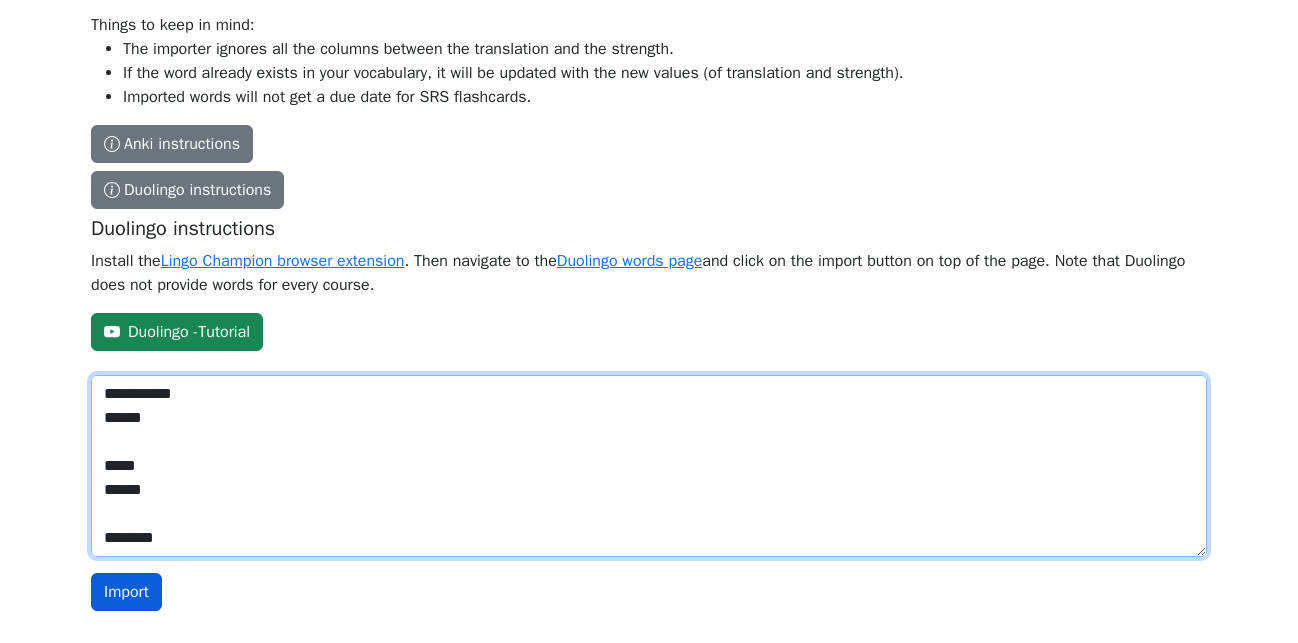 type on "**********" 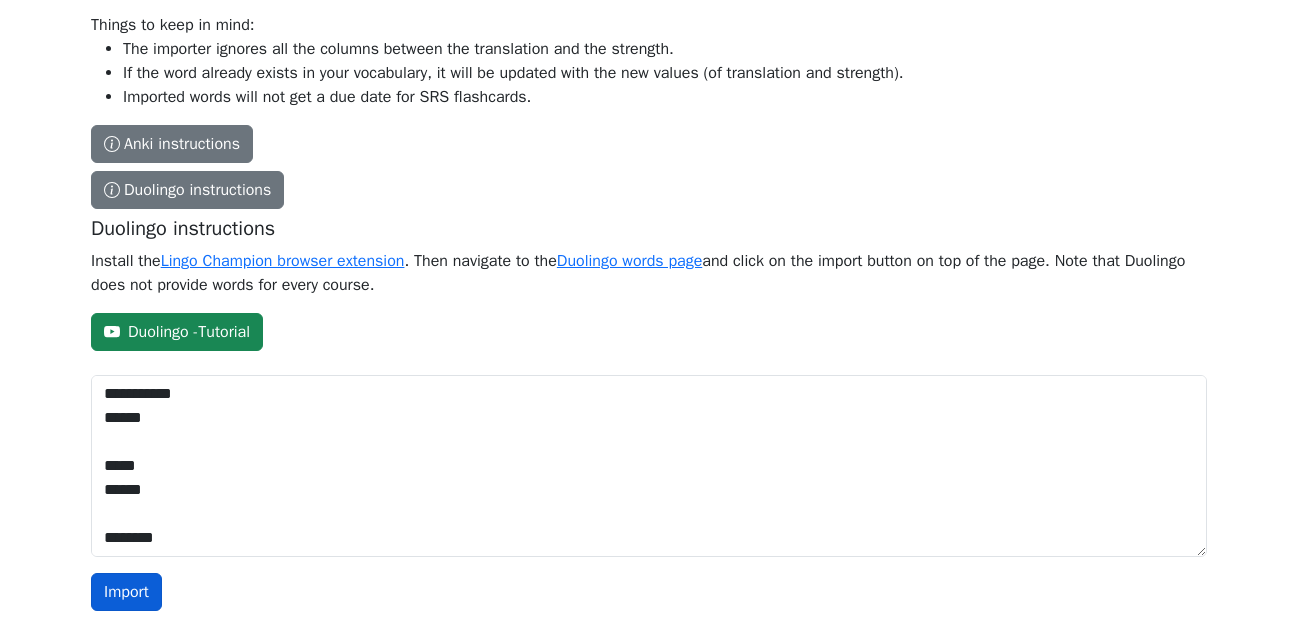 click on "Import" at bounding box center [126, 592] 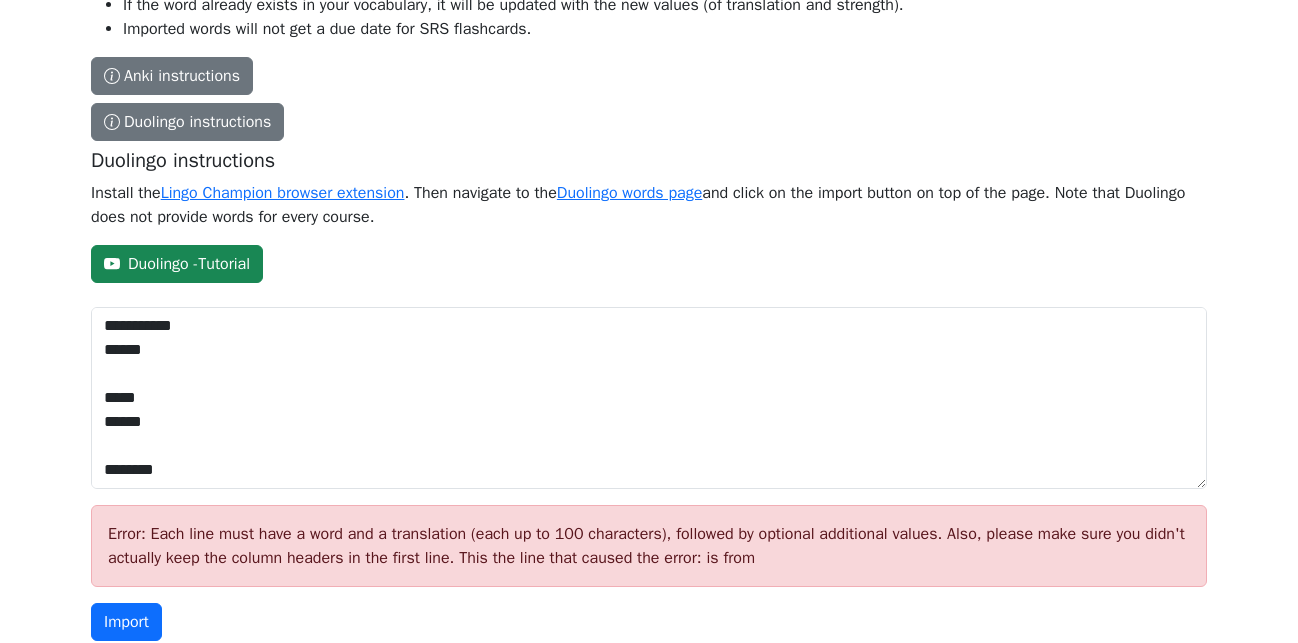 scroll, scrollTop: 580, scrollLeft: 0, axis: vertical 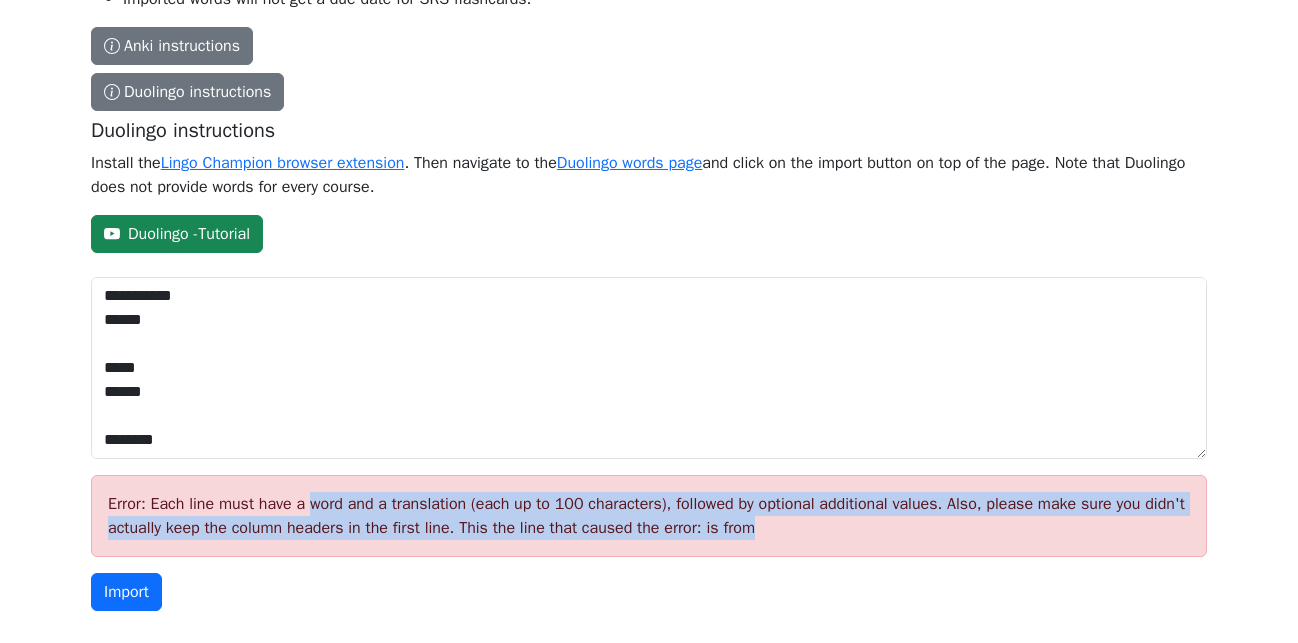 drag, startPoint x: 310, startPoint y: 494, endPoint x: 747, endPoint y: 531, distance: 438.56357 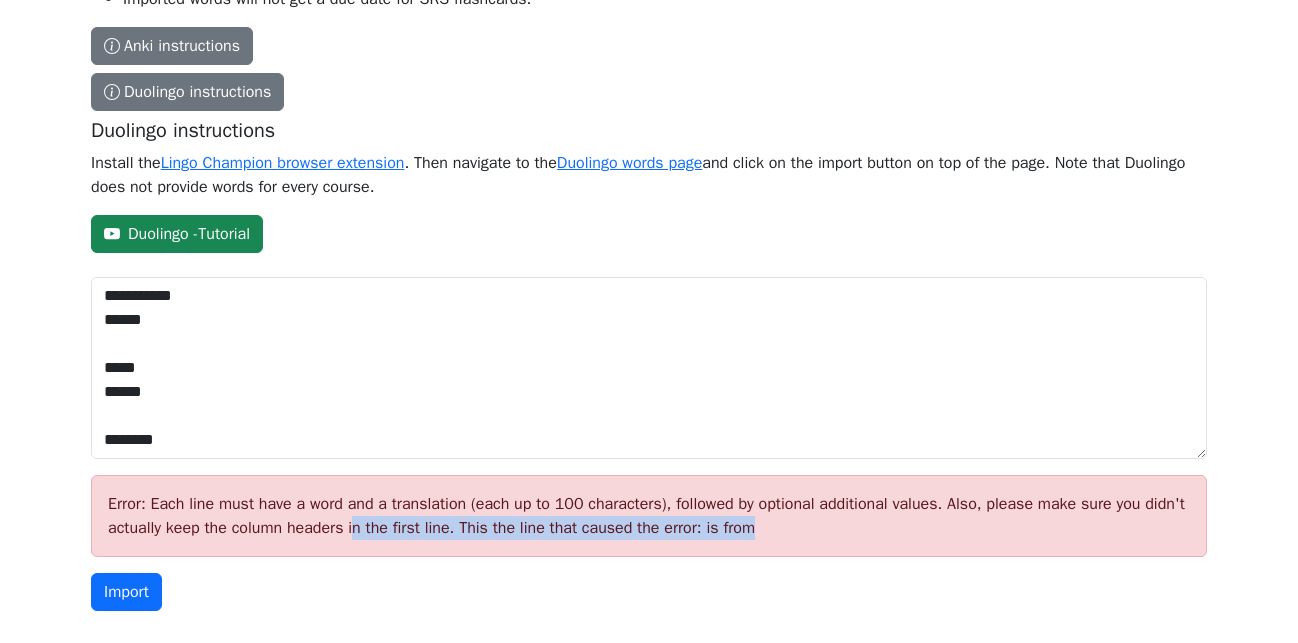 drag, startPoint x: 765, startPoint y: 533, endPoint x: 351, endPoint y: 539, distance: 414.0435 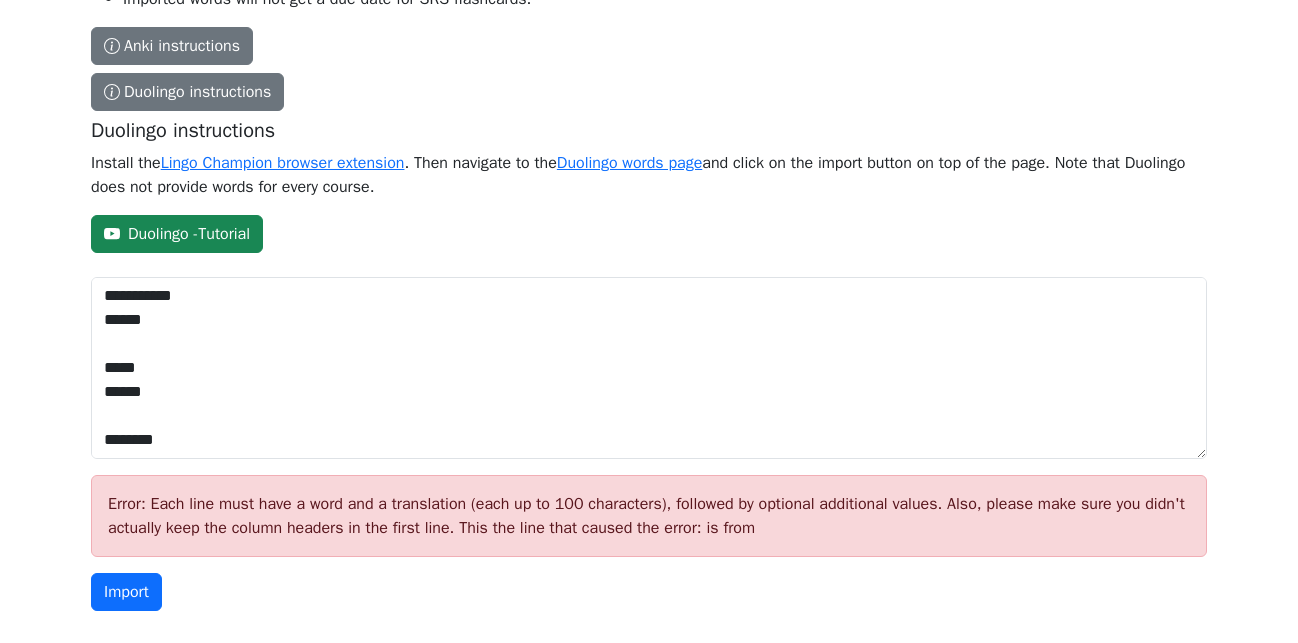 click on "Error: Each line must have a word and a translation (each up to 100 characters), followed by optional additional values. Also, please make sure you didn't actually keep the column headers in the first line.
This the line that caused the error:
is from" at bounding box center (649, 516) 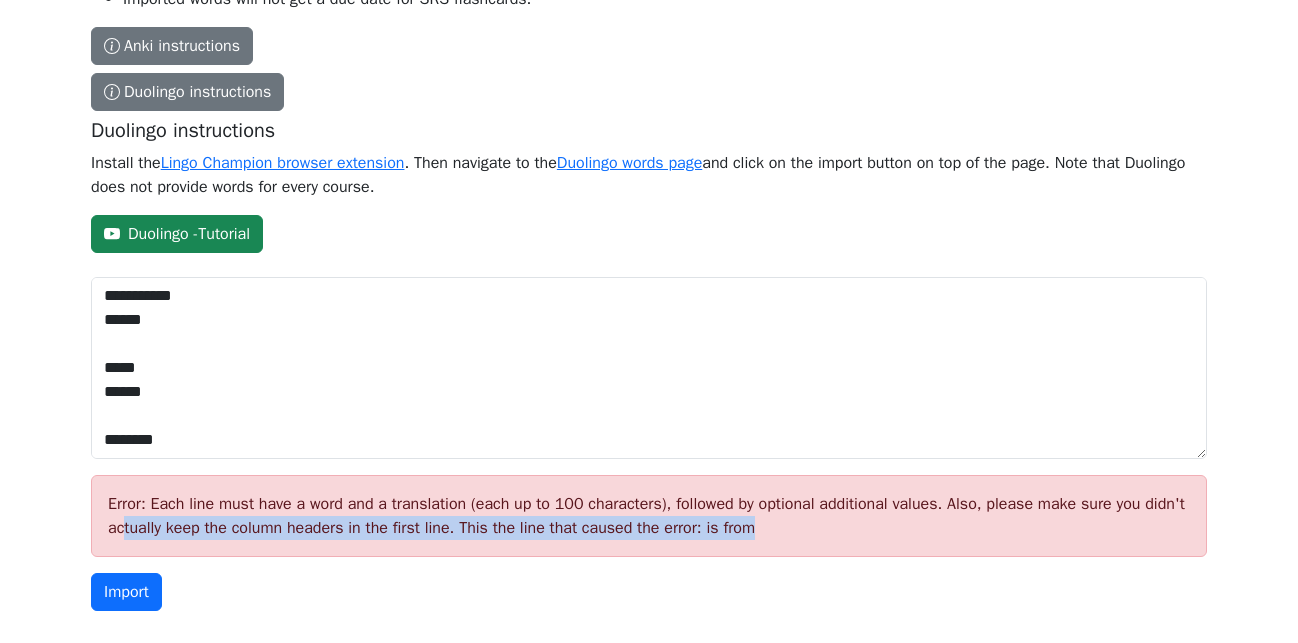 drag, startPoint x: 345, startPoint y: 523, endPoint x: 784, endPoint y: 529, distance: 439.041 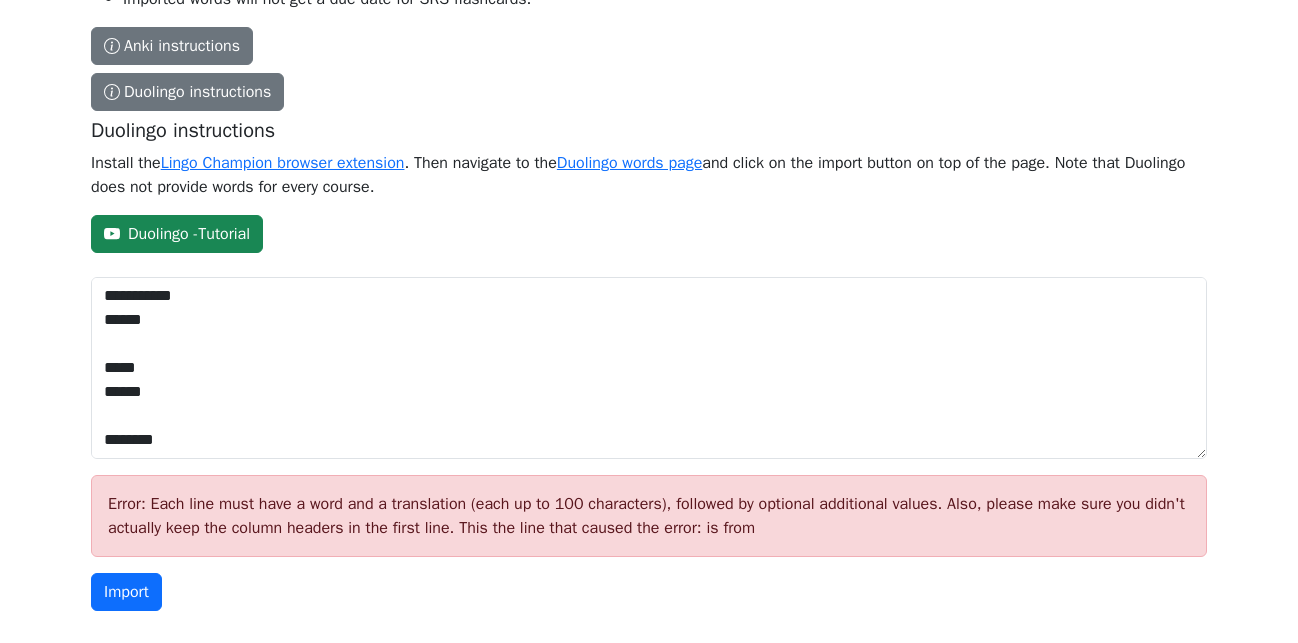 click on "Error: Each line must have a word and a translation (each up to 100 characters), followed by optional additional values. Also, please make sure you didn't actually keep the column headers in the first line.
This the line that caused the error:
is from" at bounding box center [649, 516] 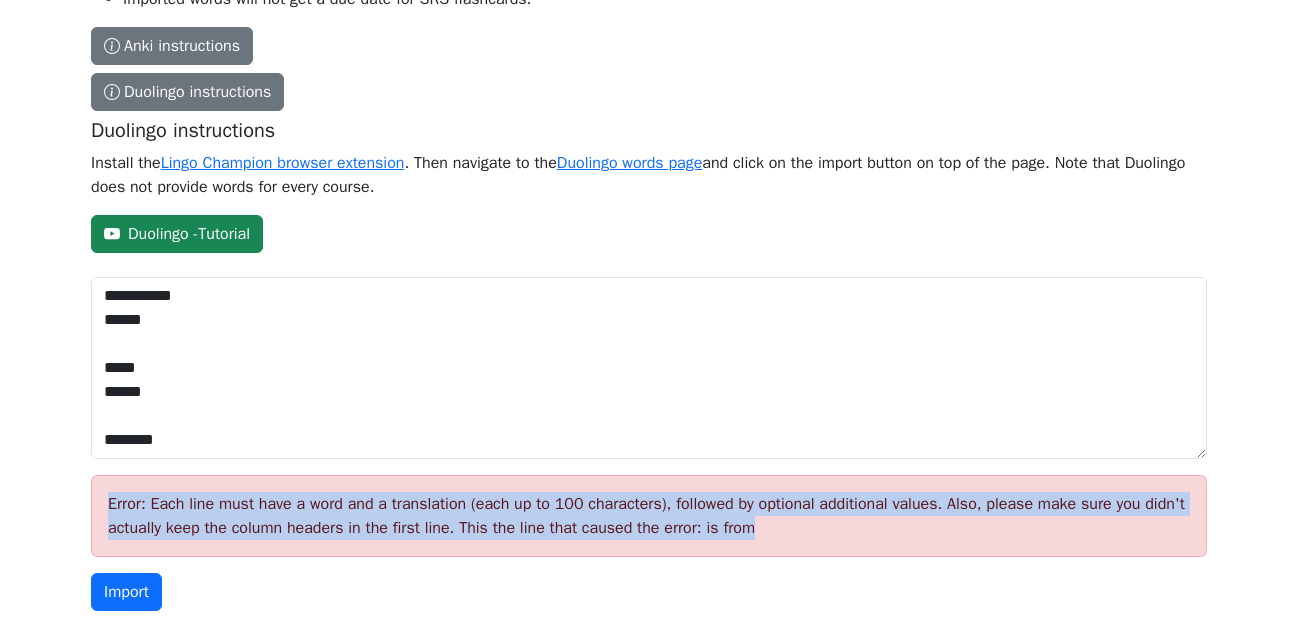 drag, startPoint x: 583, startPoint y: 529, endPoint x: 86, endPoint y: 513, distance: 497.25748 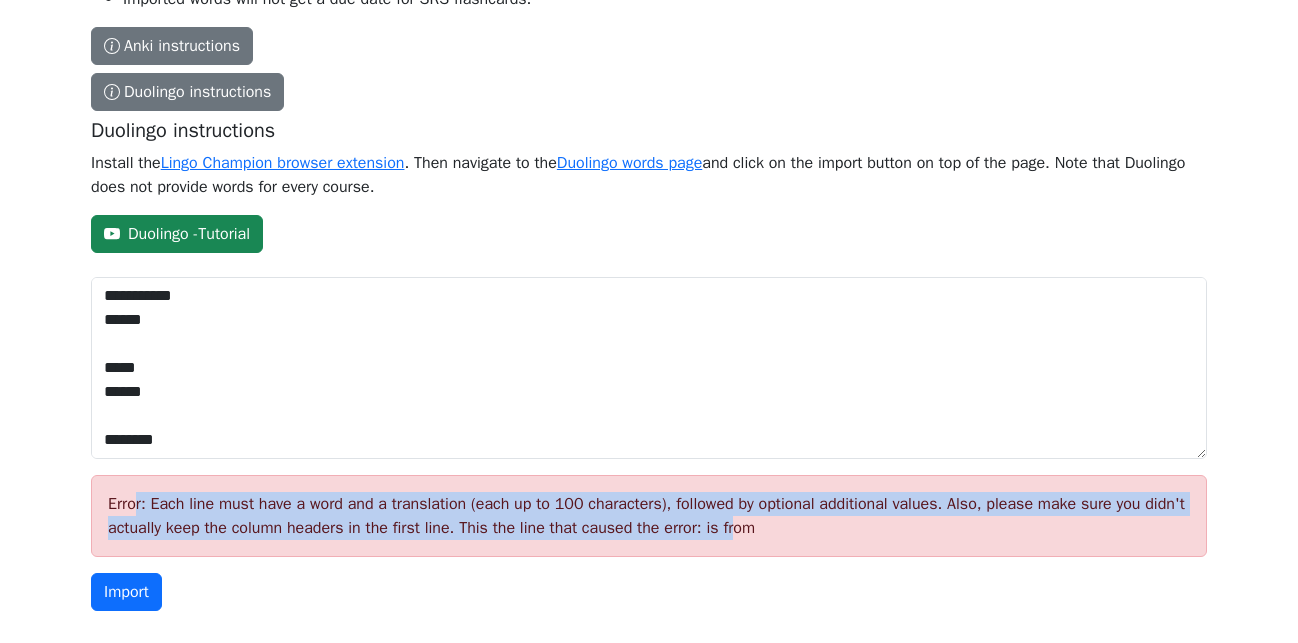 drag, startPoint x: 283, startPoint y: 489, endPoint x: 727, endPoint y: 527, distance: 445.62317 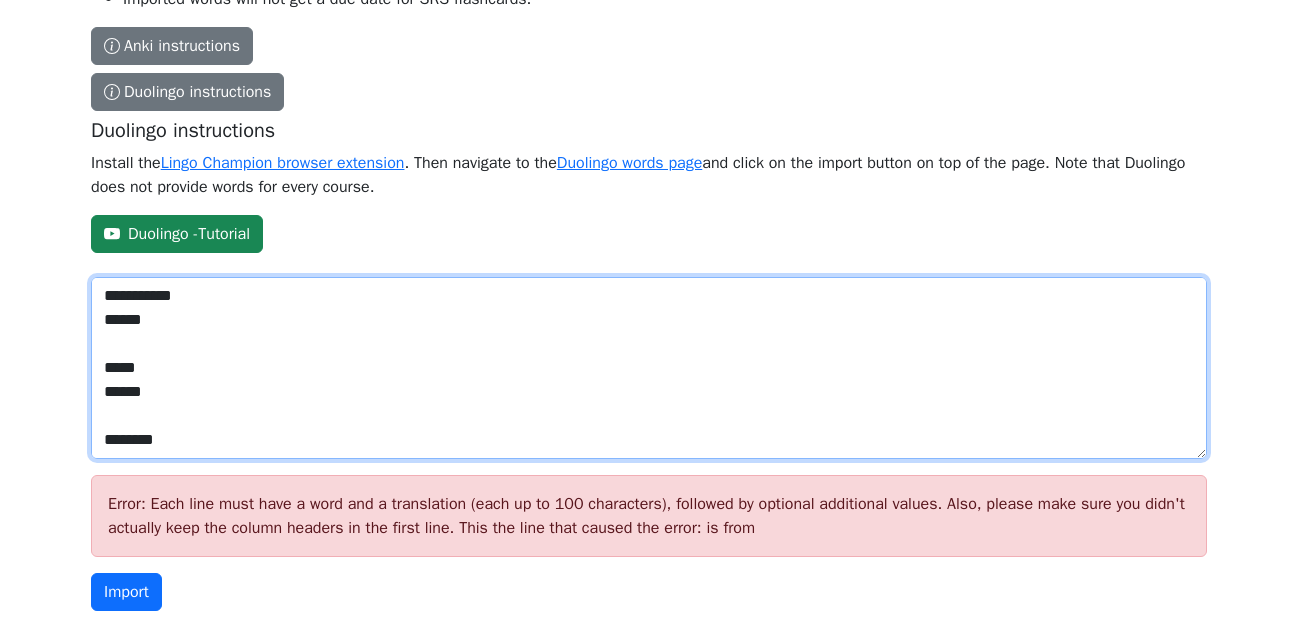 drag, startPoint x: 207, startPoint y: 441, endPoint x: 59, endPoint y: 295, distance: 207.89421 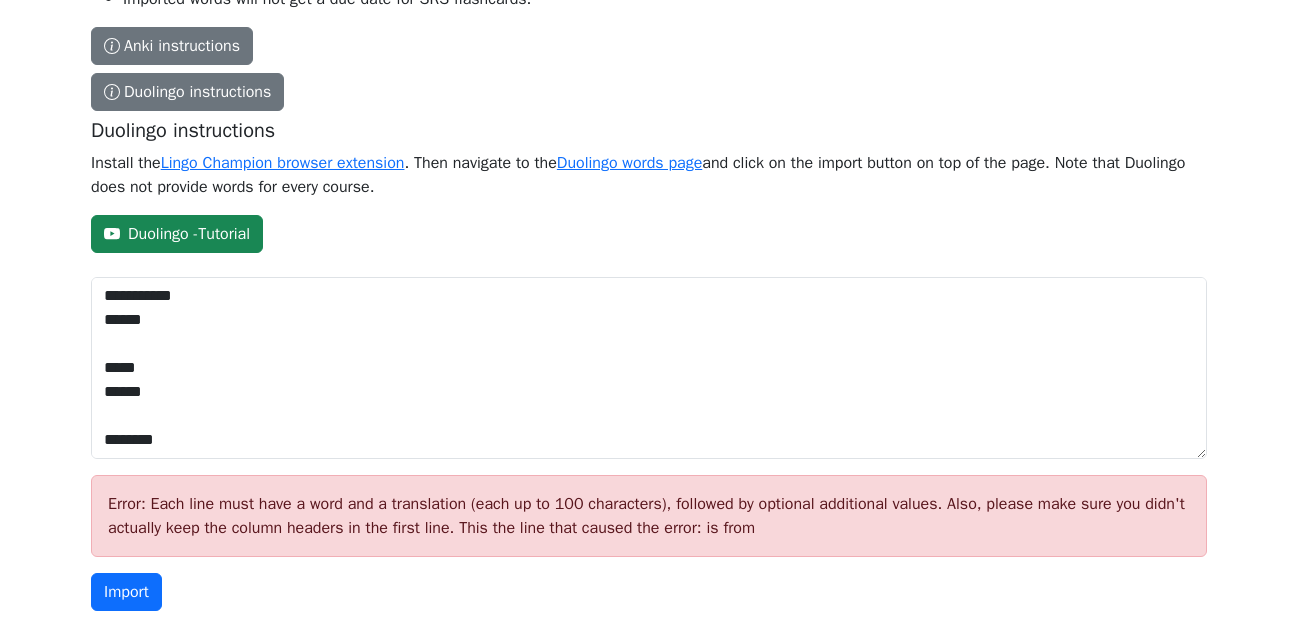 type 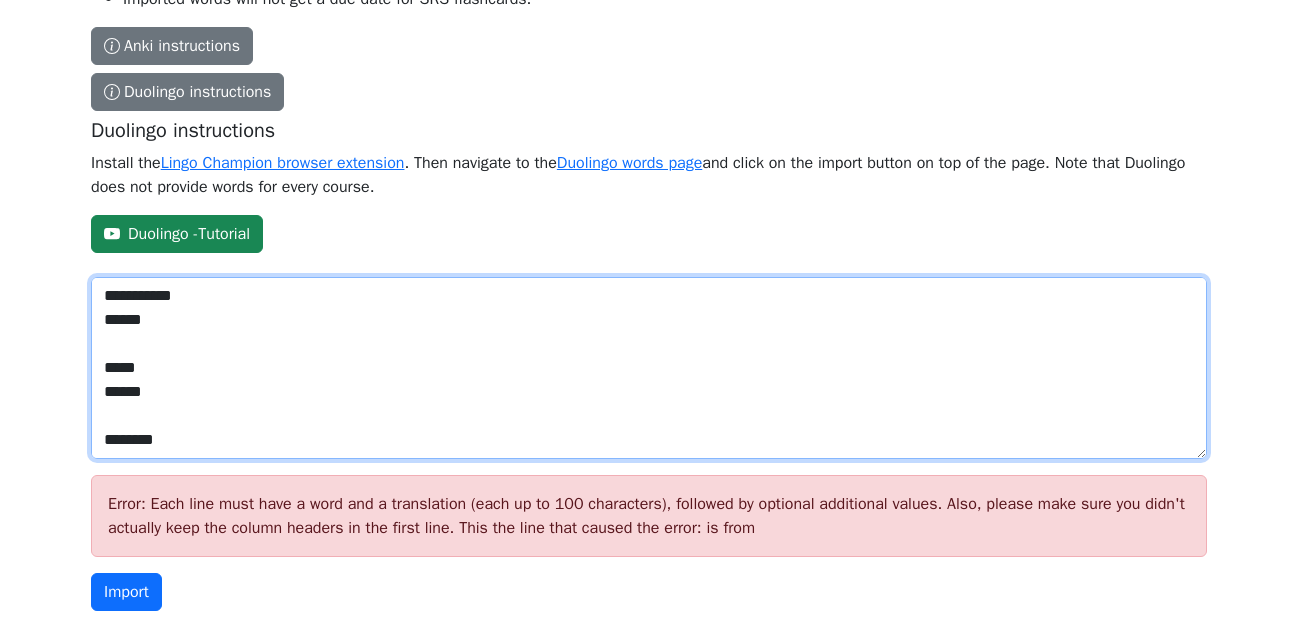 drag, startPoint x: 102, startPoint y: 442, endPoint x: 118, endPoint y: 453, distance: 19.416489 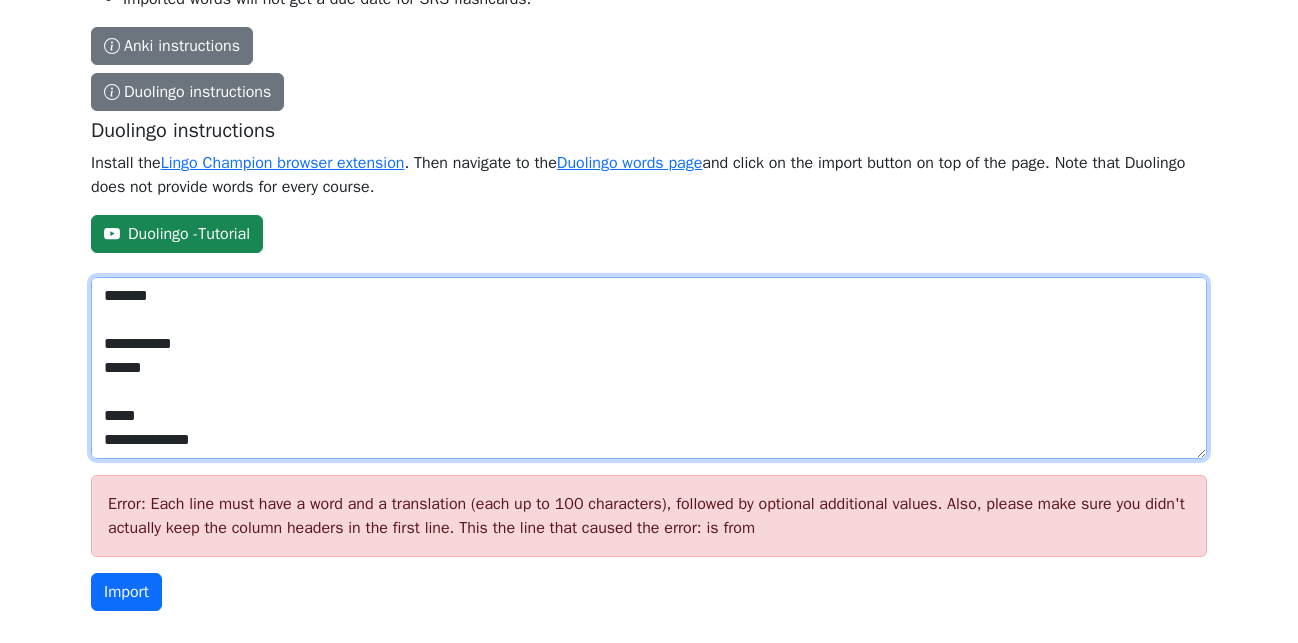 scroll, scrollTop: 1584, scrollLeft: 0, axis: vertical 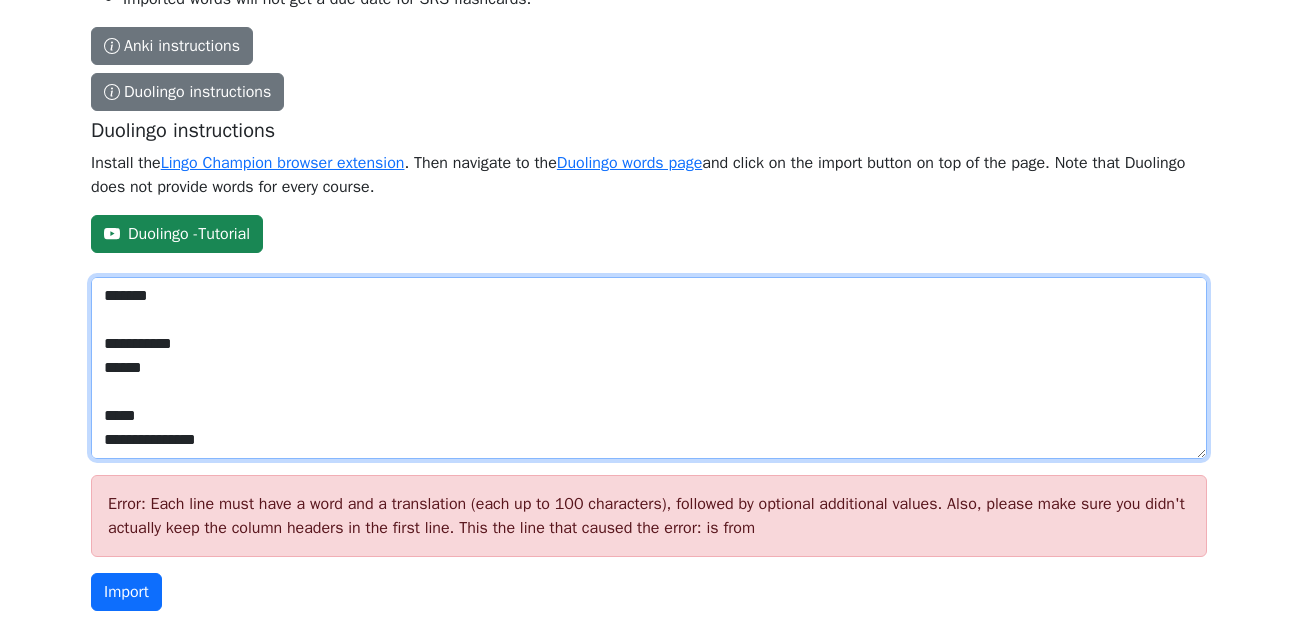 click on "**********" at bounding box center (649, 368) 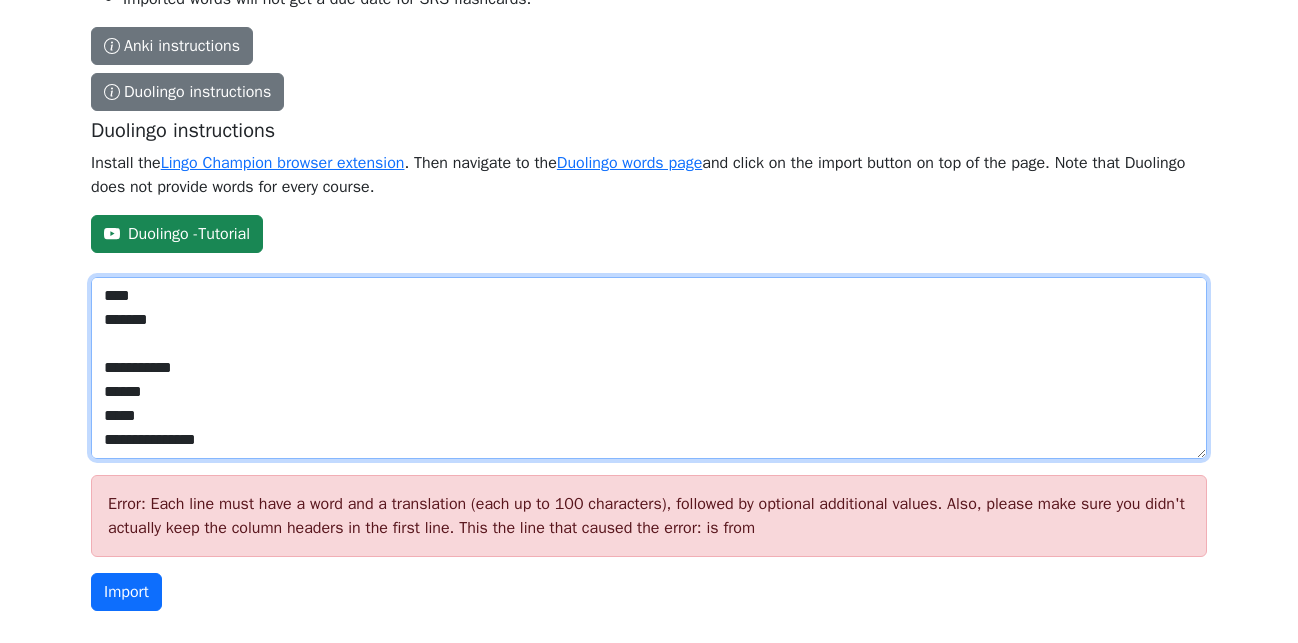 type on "**********" 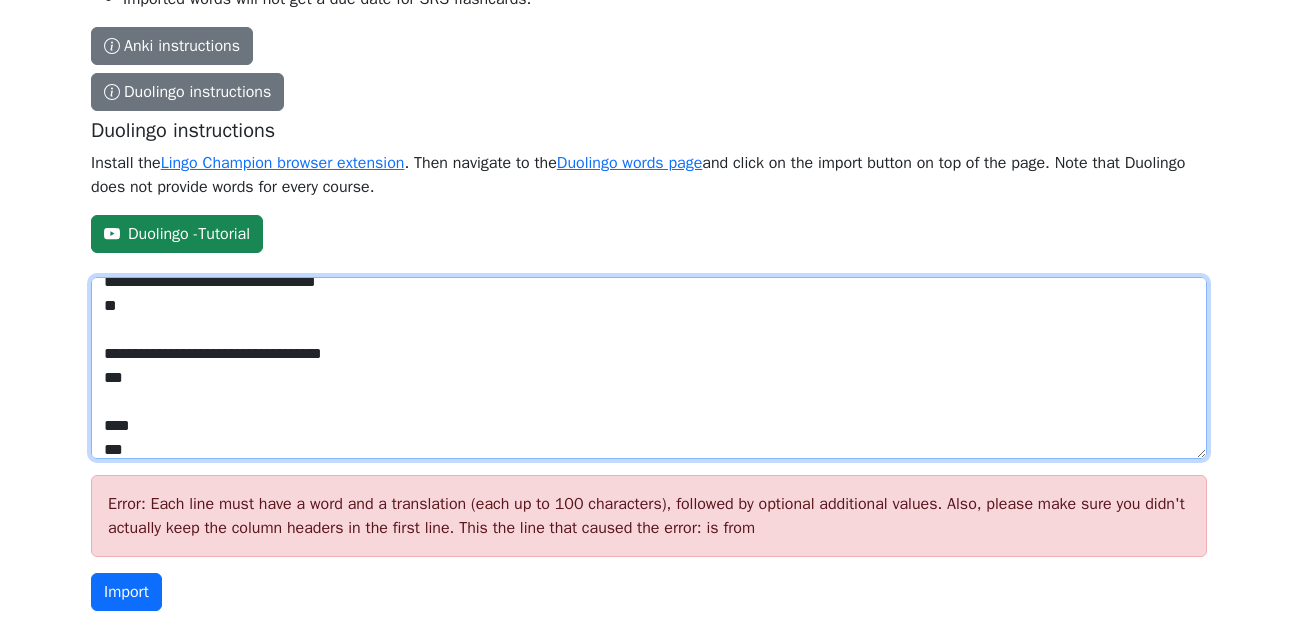 scroll, scrollTop: 0, scrollLeft: 0, axis: both 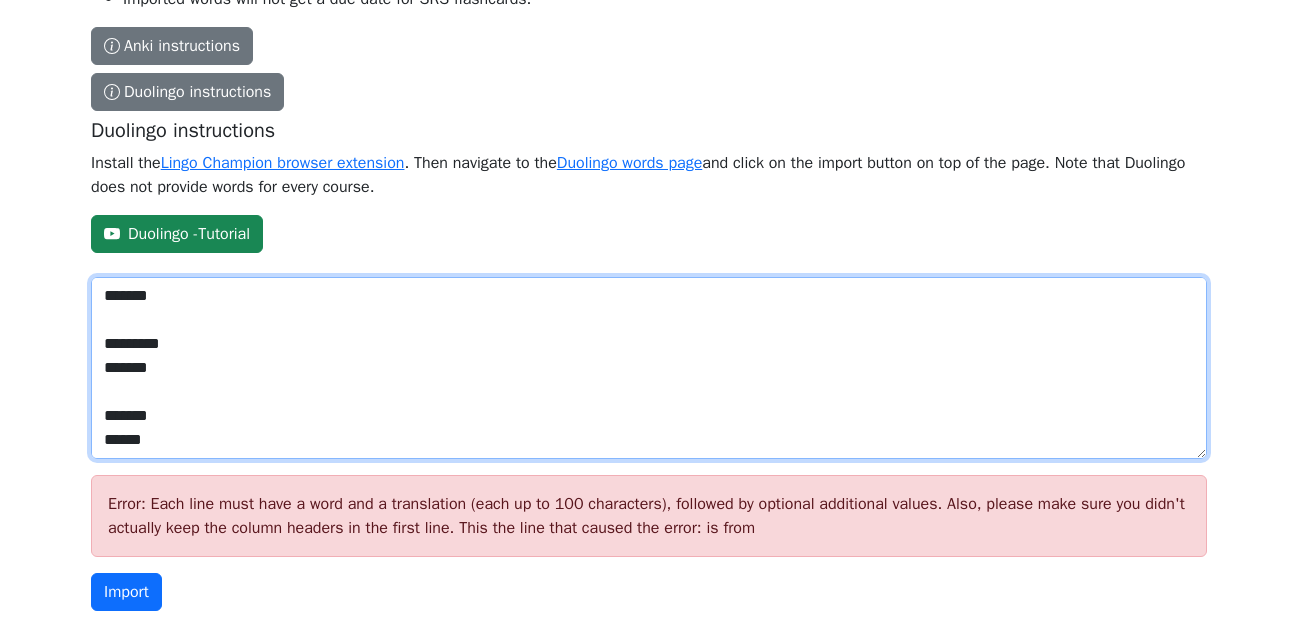 drag, startPoint x: 238, startPoint y: 448, endPoint x: 69, endPoint y: 224, distance: 280.60114 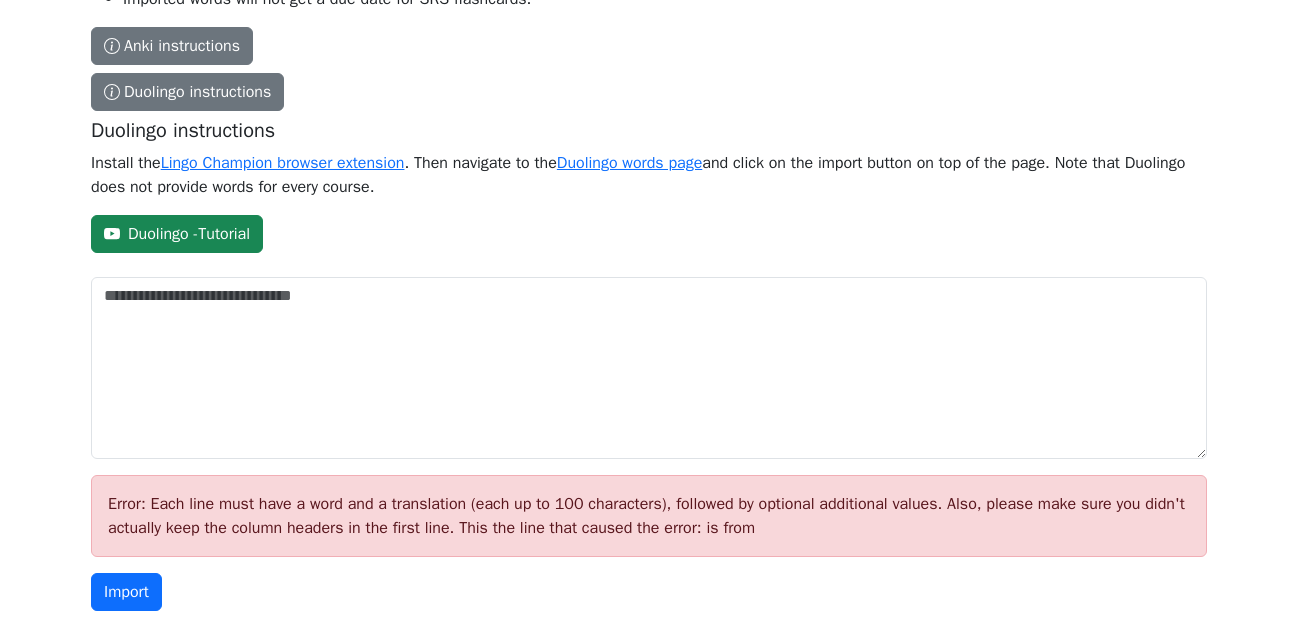 click on "Lingo Champion   Library Vocabulary Statistics 0 Free plan Settings Browser extension Support 0 Free plan Lingo Champion Account Change plan Browser extension Support Feedback & bugs What's new? Get the Android app New Get the iOS app Log out Library Vocabulary Shortcuts Statistics Settings Import vocabulary The columns have to be tab-separated.    The safest way is to copy-paste from Excel or Google Sheets. Sample spreadsheet Word Translation Strength * la casa house 0 la stanza room 5 el edificio building 5 * Word strength is optional. It has to be a number between 0 (new word) and 5 (learned word). If no value is set, it will default to 0. Things to keep in mind: The importer ignores all the columns between the translation and the strength. If the word already exists in your vocabulary, it will be updated with the new values (of translation and strength). Imported words will not get a due date for SRS flashcards.   Anki instructions Anki instructions   Duolingo instructions Duolingo instructions Tutorial" at bounding box center [649, 33] 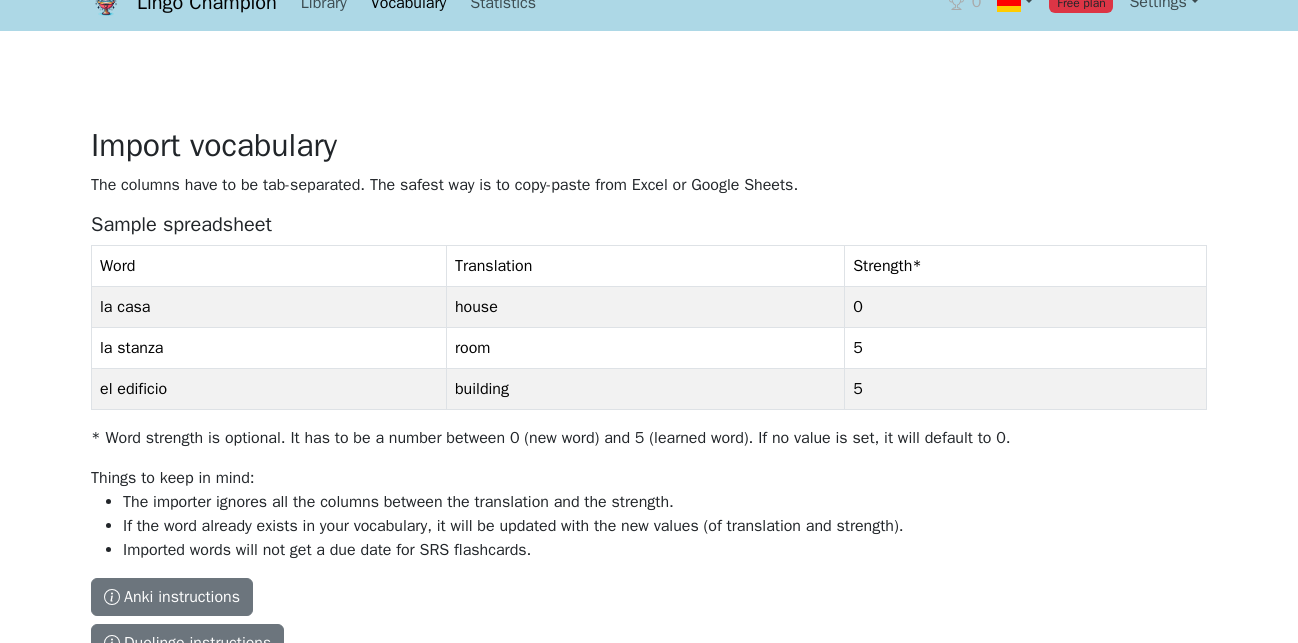scroll, scrollTop: 0, scrollLeft: 0, axis: both 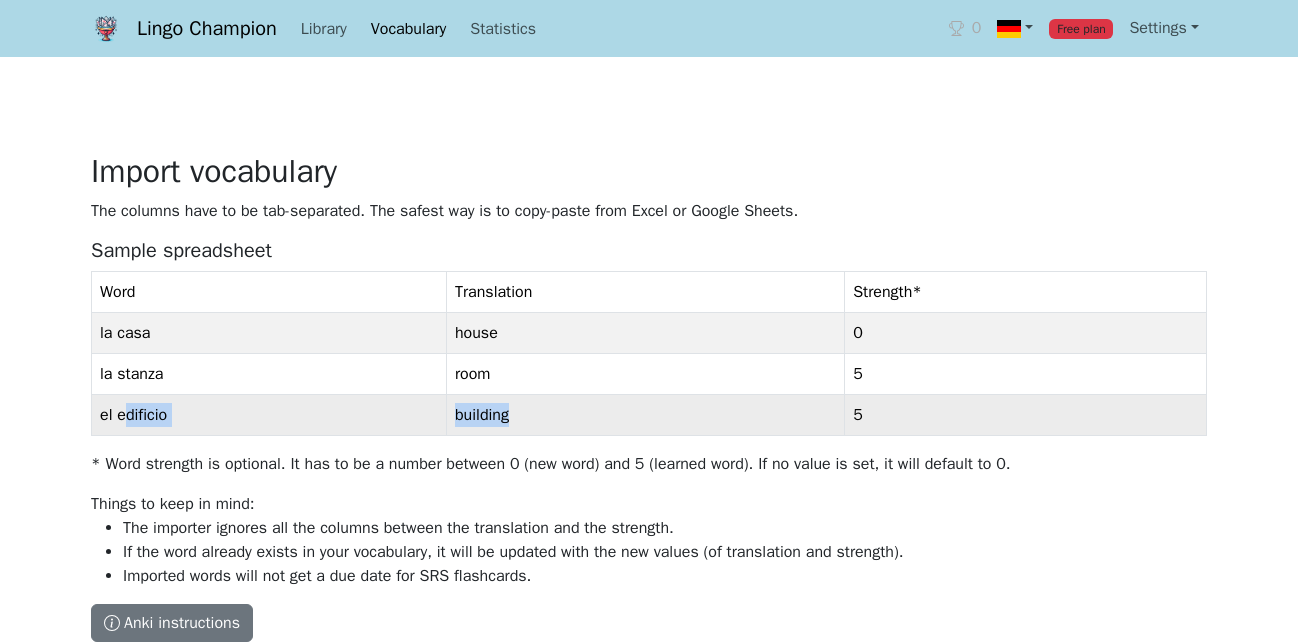 drag, startPoint x: 134, startPoint y: 417, endPoint x: 564, endPoint y: 417, distance: 430 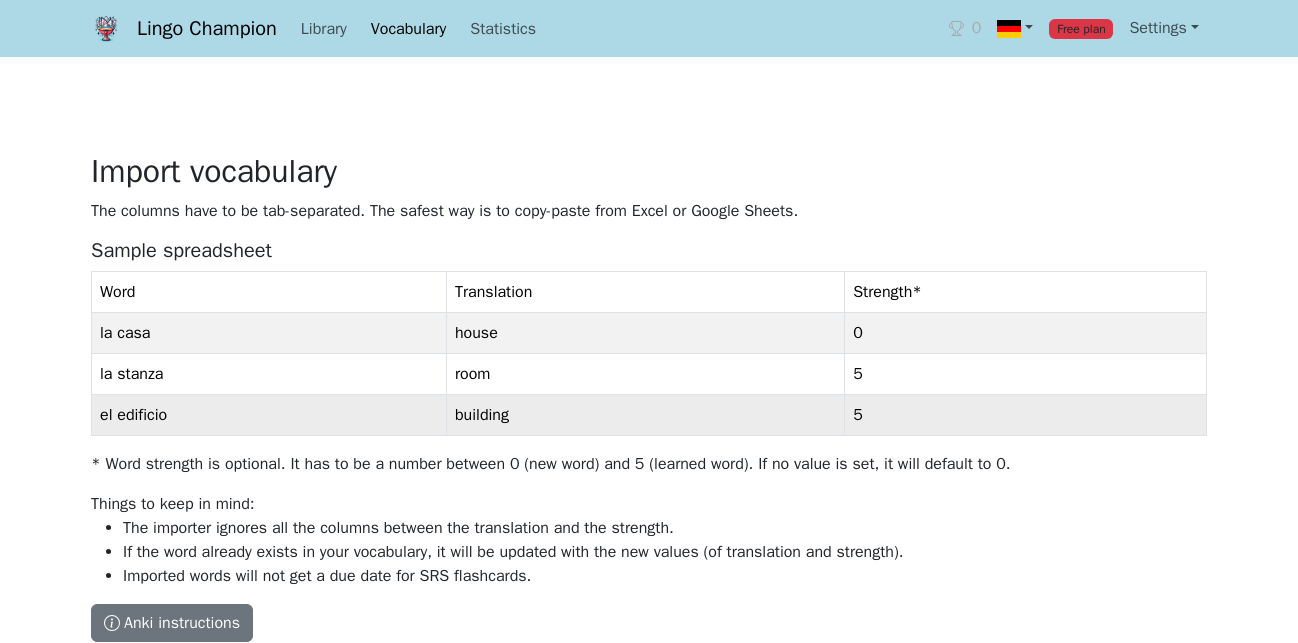 scroll, scrollTop: 580, scrollLeft: 0, axis: vertical 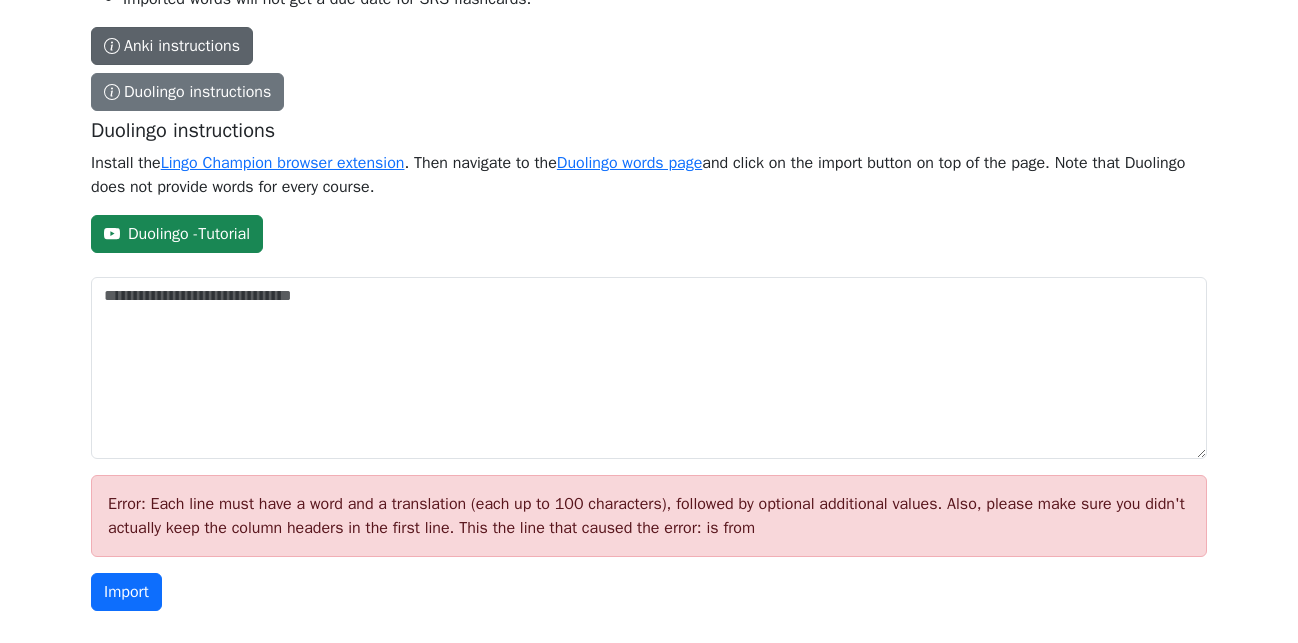 click on "Anki instructions" at bounding box center (172, 46) 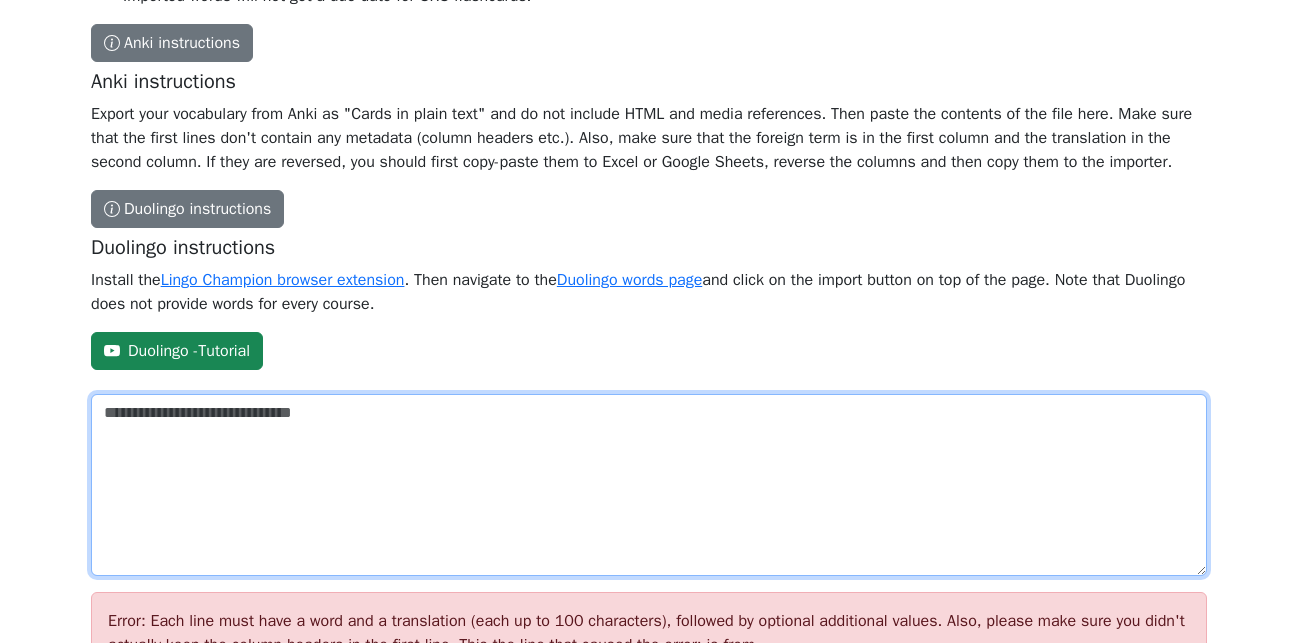 click on "The columns have to be tab-separated.    The safest way is to copy-paste from Excel or Google Sheets. Sample spreadsheet Word Translation Strength * la casa house 0 la stanza room 5 el edificio building 5 * Word strength is optional. It has to be a number between 0 (new word) and 5 (learned word). If no value is set, it will default to 0. Things to keep in mind: The importer ignores all the columns between the translation and the strength. If the word already exists in your vocabulary, it will be updated with the new values (of translation and strength). Imported words will not get a due date for SRS flashcards.   Anki instructions Anki instructions   Duolingo instructions Duolingo instructions Install the  Lingo Champion browser extension . Then navigate to the  Duolingo words page  and click on the import button on top of the page. Note that Duolingo does not provide words for every course. Duolingo -  Tutorial" at bounding box center (649, 485) 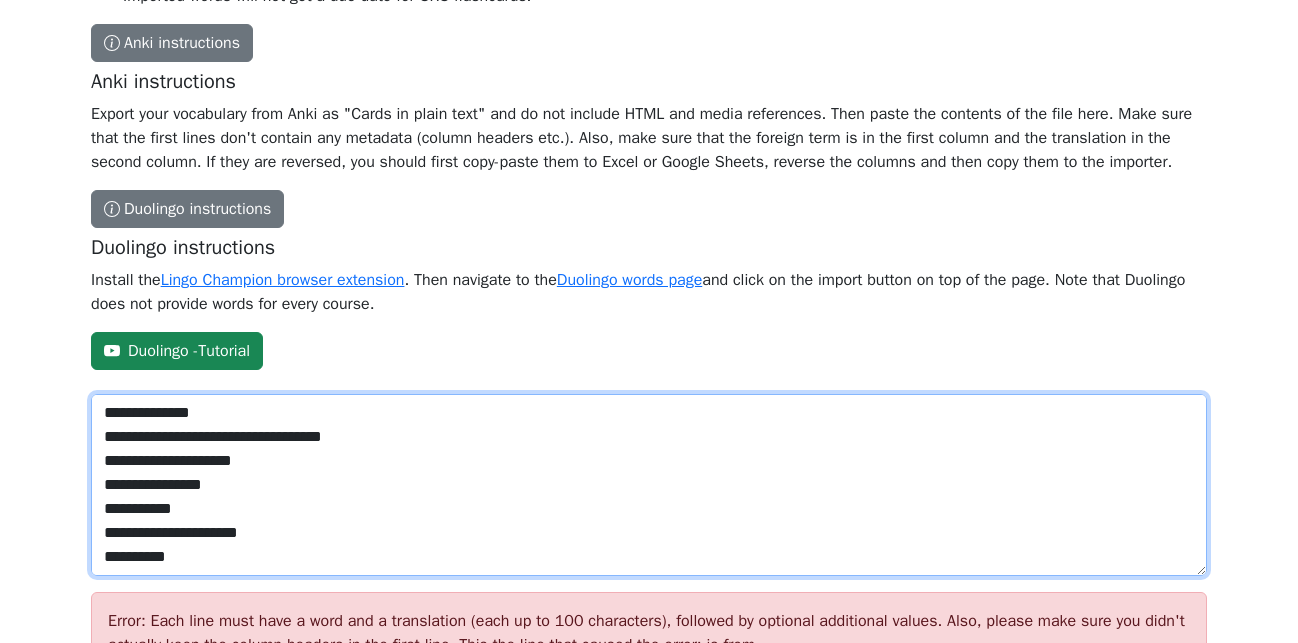 scroll, scrollTop: 74849, scrollLeft: 0, axis: vertical 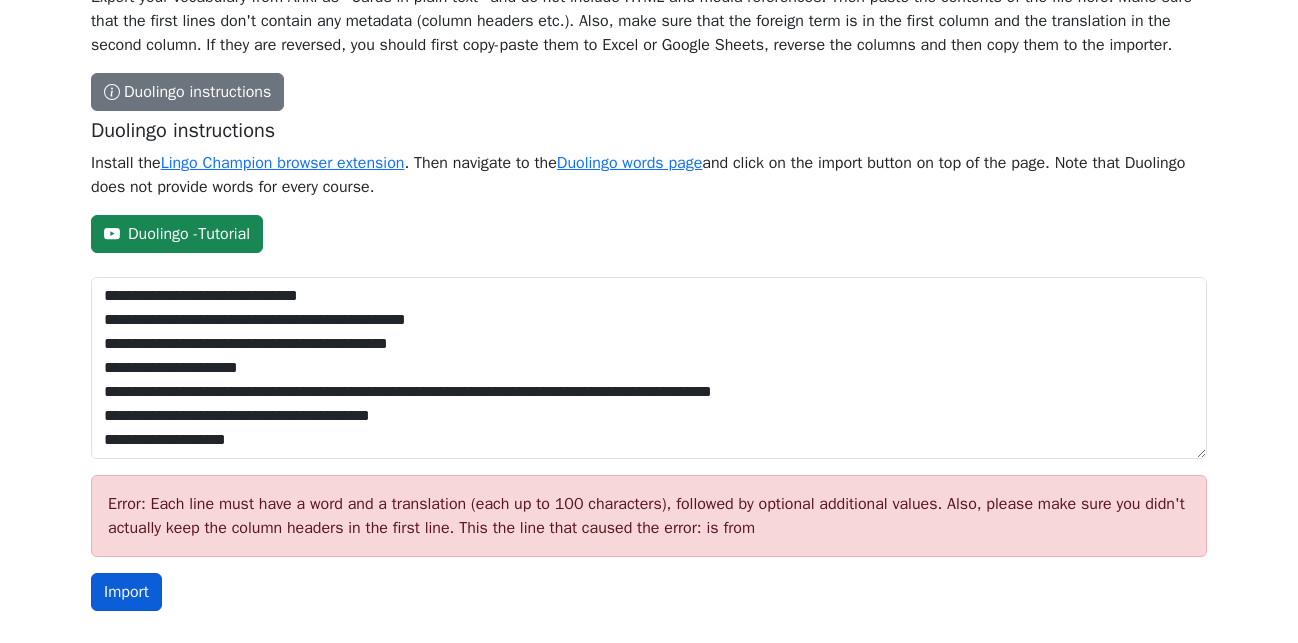 click on "Import" at bounding box center (126, 592) 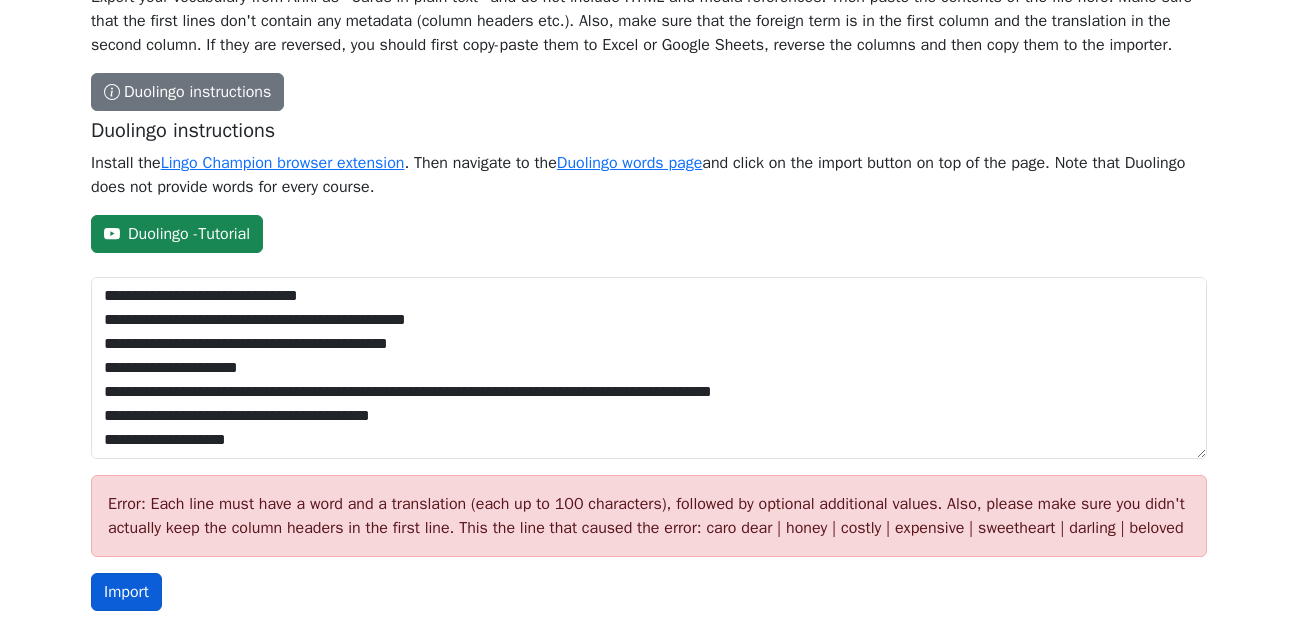 click on "Import" at bounding box center (126, 592) 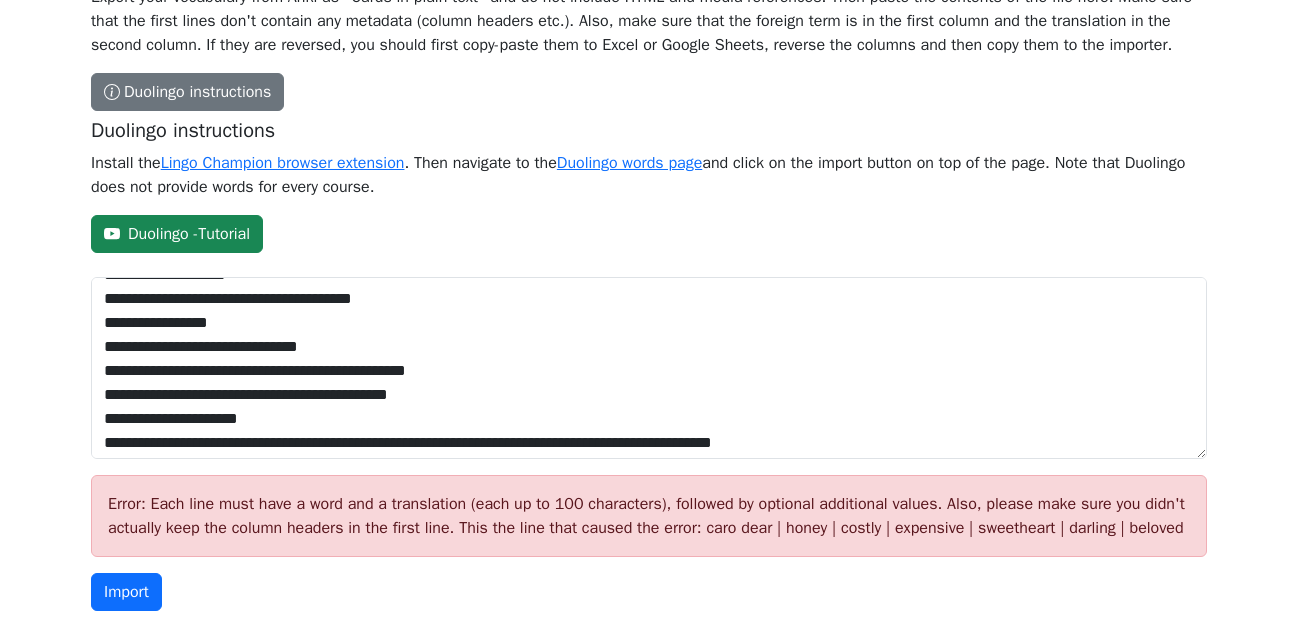scroll, scrollTop: 73463, scrollLeft: 0, axis: vertical 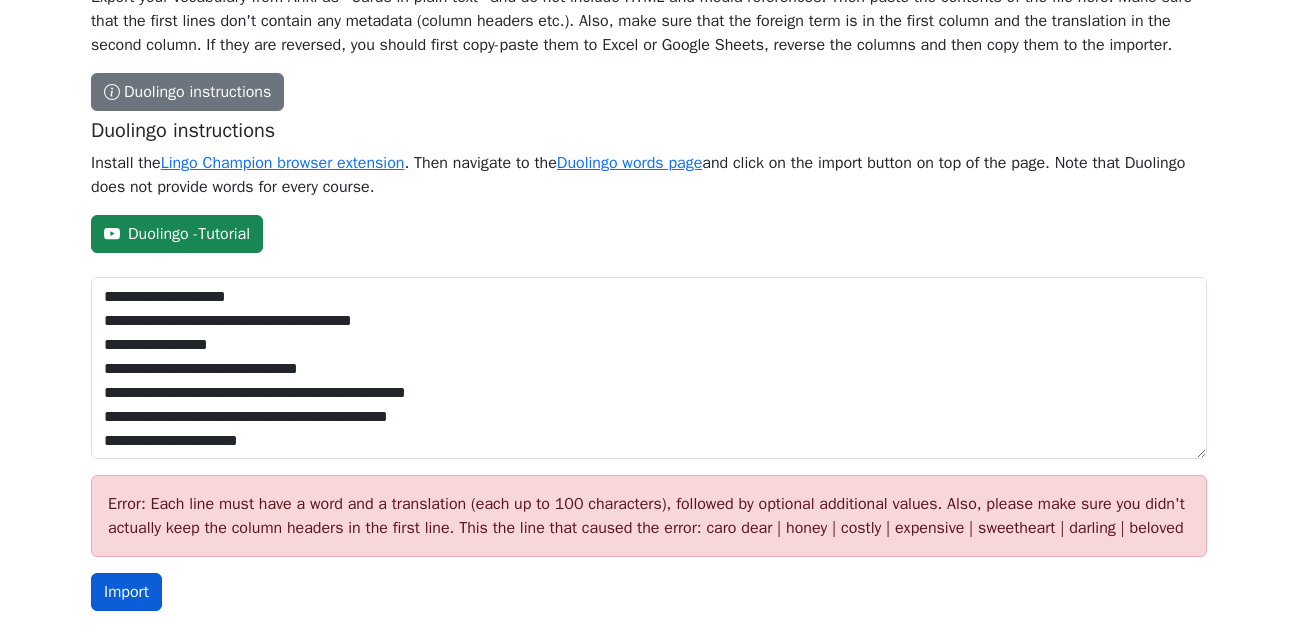 click on "Import" at bounding box center [126, 592] 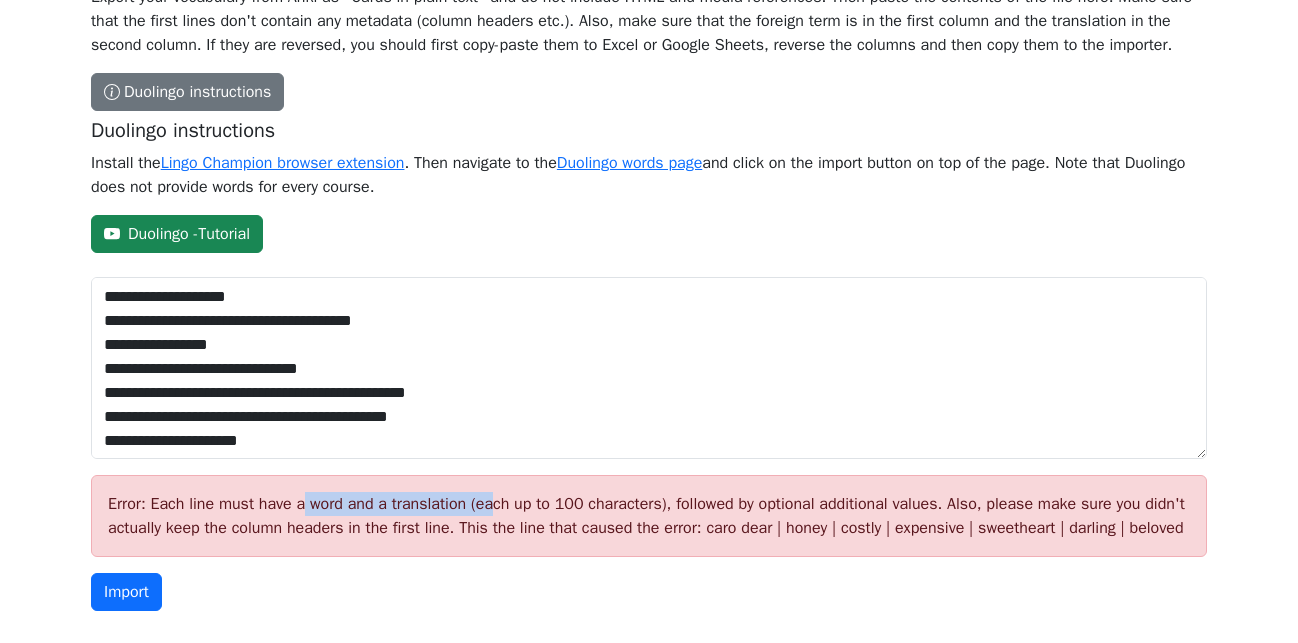 drag, startPoint x: 300, startPoint y: 506, endPoint x: 489, endPoint y: 506, distance: 189 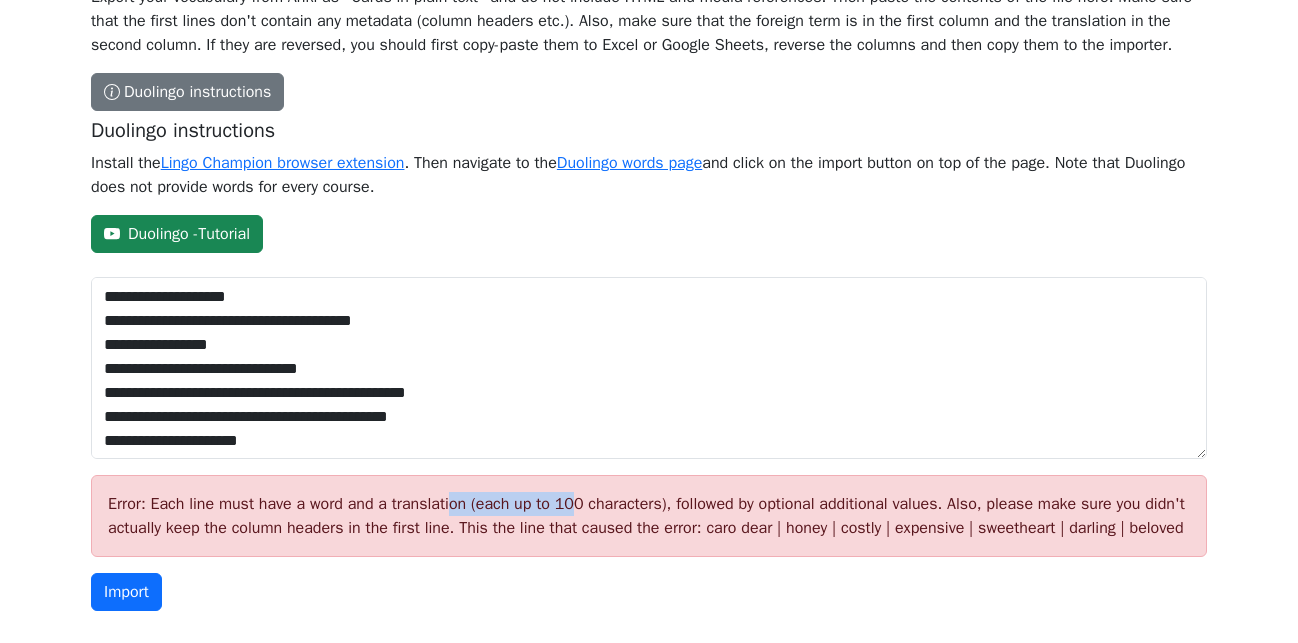 drag, startPoint x: 450, startPoint y: 500, endPoint x: 573, endPoint y: 504, distance: 123.065025 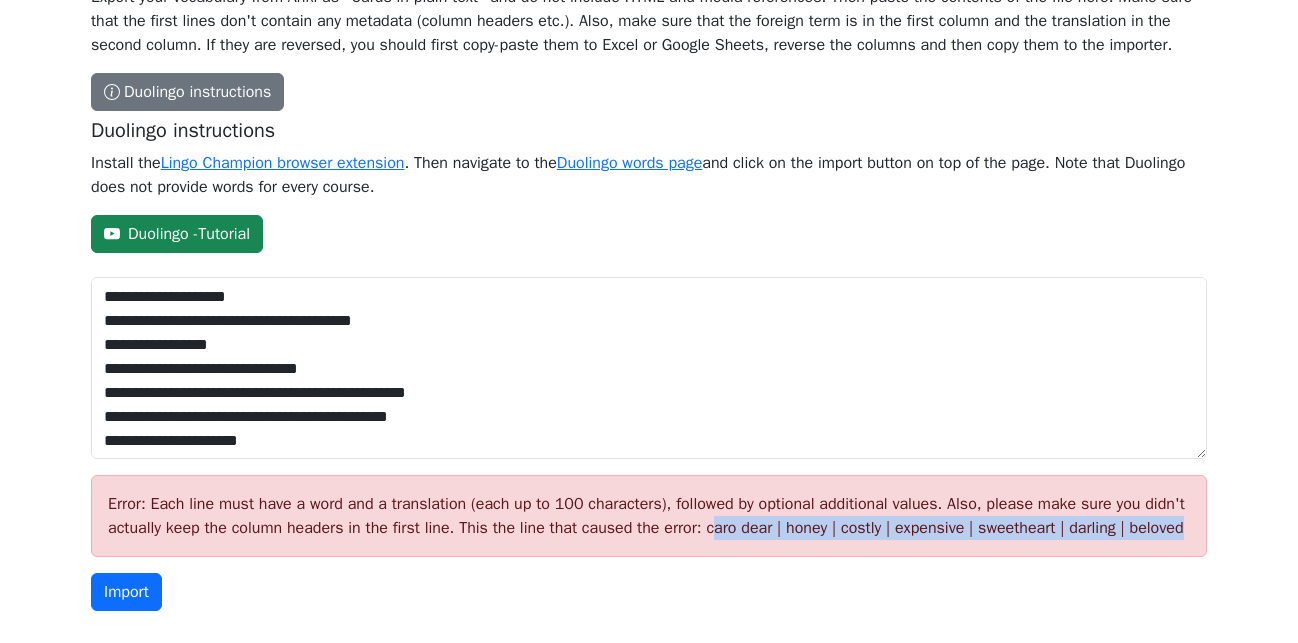 drag, startPoint x: 783, startPoint y: 525, endPoint x: 1179, endPoint y: 528, distance: 396.01135 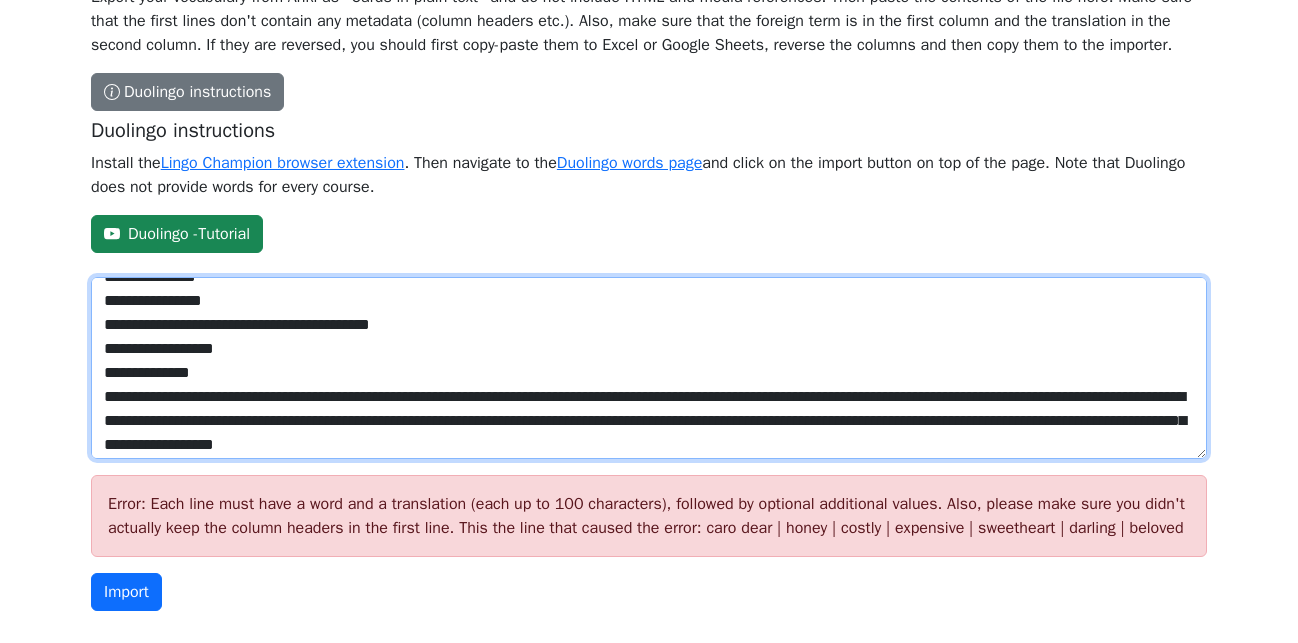 scroll, scrollTop: 0, scrollLeft: 0, axis: both 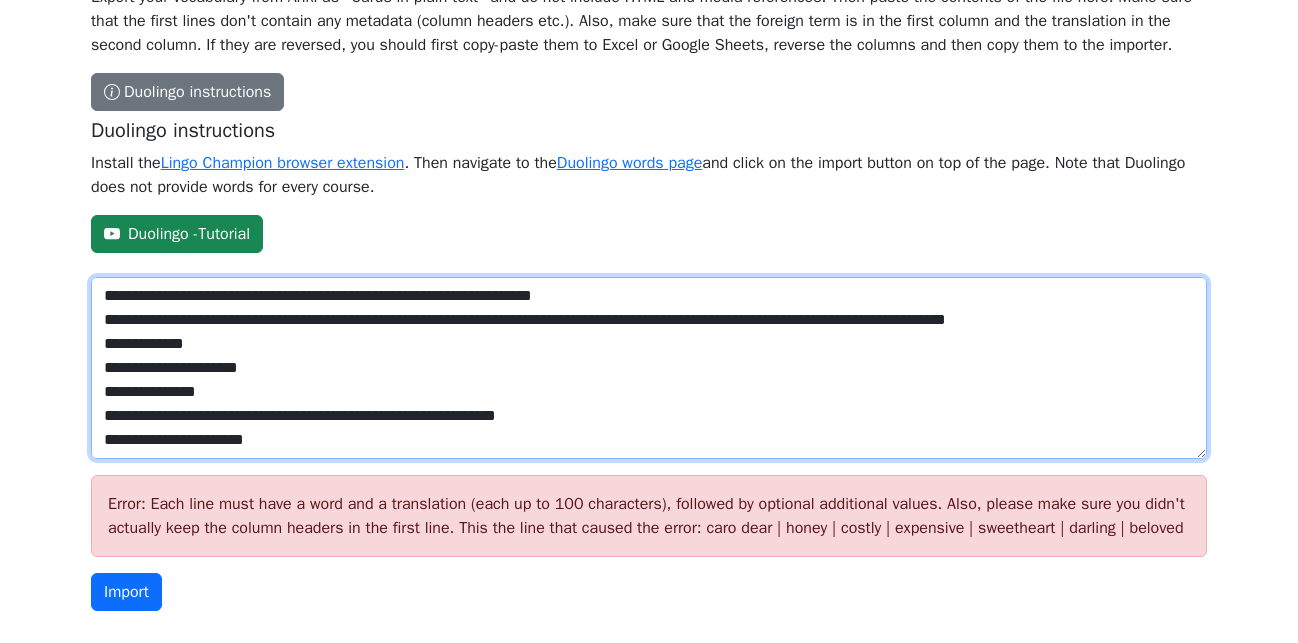 click on "The columns have to be tab-separated.    The safest way is to copy-paste from Excel or Google Sheets. Sample spreadsheet Word Translation Strength * la casa house 0 la stanza room 5 el edificio building 5 * Word strength is optional. It has to be a number between 0 (new word) and 5 (learned word). If no value is set, it will default to 0. Things to keep in mind: The importer ignores all the columns between the translation and the strength. If the word already exists in your vocabulary, it will be updated with the new values (of translation and strength). Imported words will not get a due date for SRS flashcards.   Anki instructions Anki instructions   Duolingo instructions Duolingo instructions Install the  Lingo Champion browser extension . Then navigate to the  Duolingo words page  and click on the import button on top of the page. Note that Duolingo does not provide words for every course. Duolingo -  Tutorial" at bounding box center [649, 368] 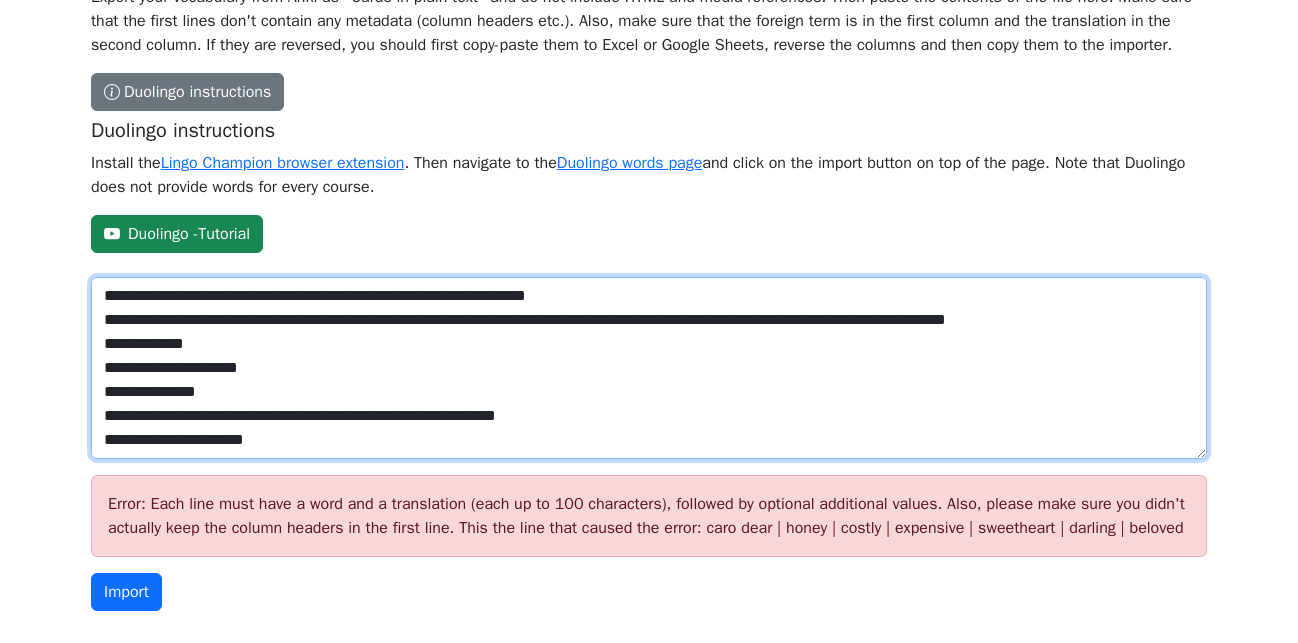 click on "The columns have to be tab-separated.    The safest way is to copy-paste from Excel or Google Sheets. Sample spreadsheet Word Translation Strength * la casa house 0 la stanza room 5 el edificio building 5 * Word strength is optional. It has to be a number between 0 (new word) and 5 (learned word). If no value is set, it will default to 0. Things to keep in mind: The importer ignores all the columns between the translation and the strength. If the word already exists in your vocabulary, it will be updated with the new values (of translation and strength). Imported words will not get a due date for SRS flashcards.   Anki instructions Anki instructions   Duolingo instructions Duolingo instructions Install the  Lingo Champion browser extension . Then navigate to the  Duolingo words page  and click on the import button on top of the page. Note that Duolingo does not provide words for every course. Duolingo -  Tutorial" at bounding box center (649, 368) 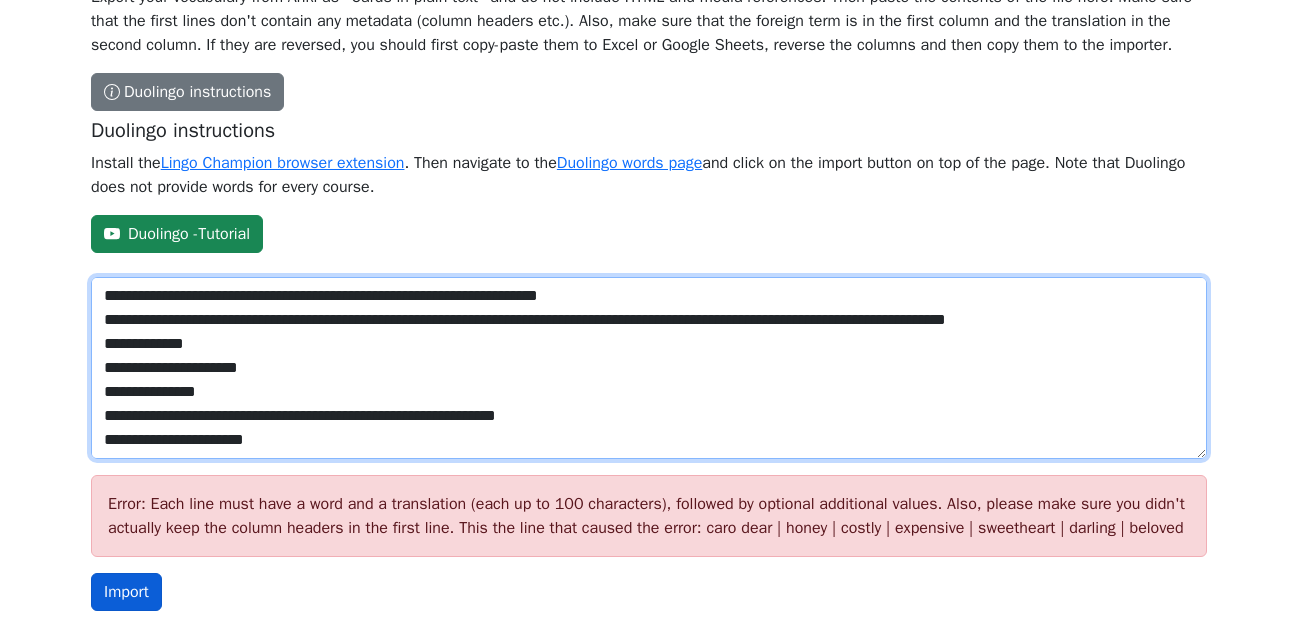 type on "**********" 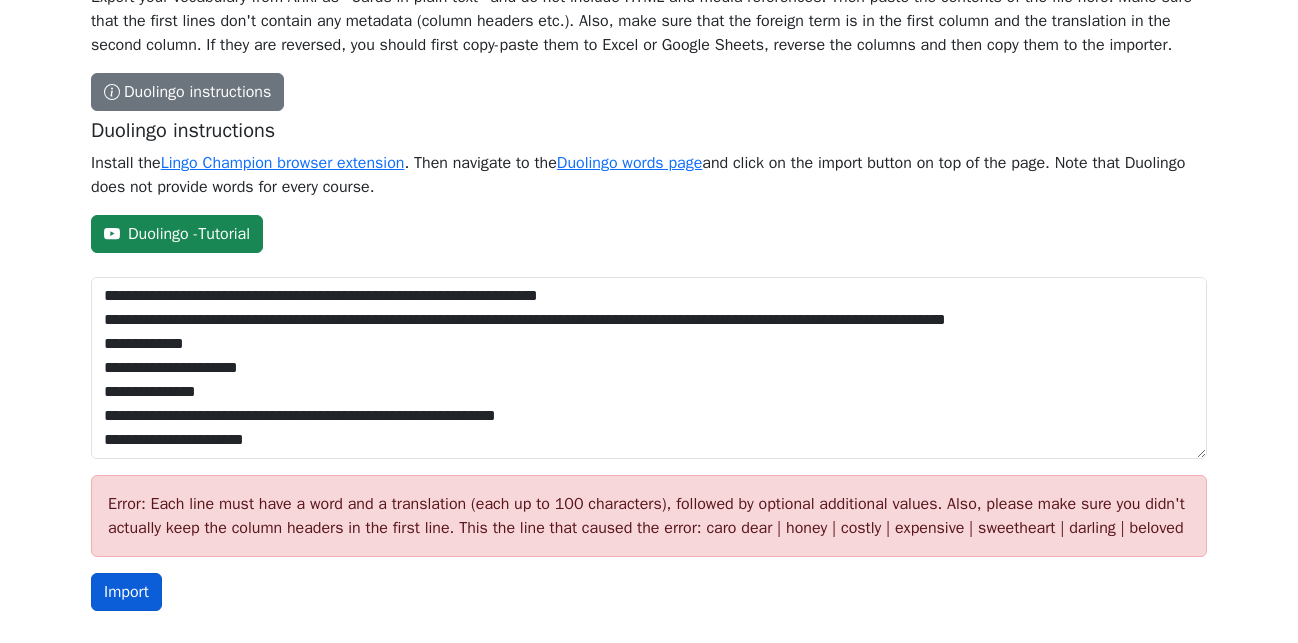 click on "Import" at bounding box center [126, 592] 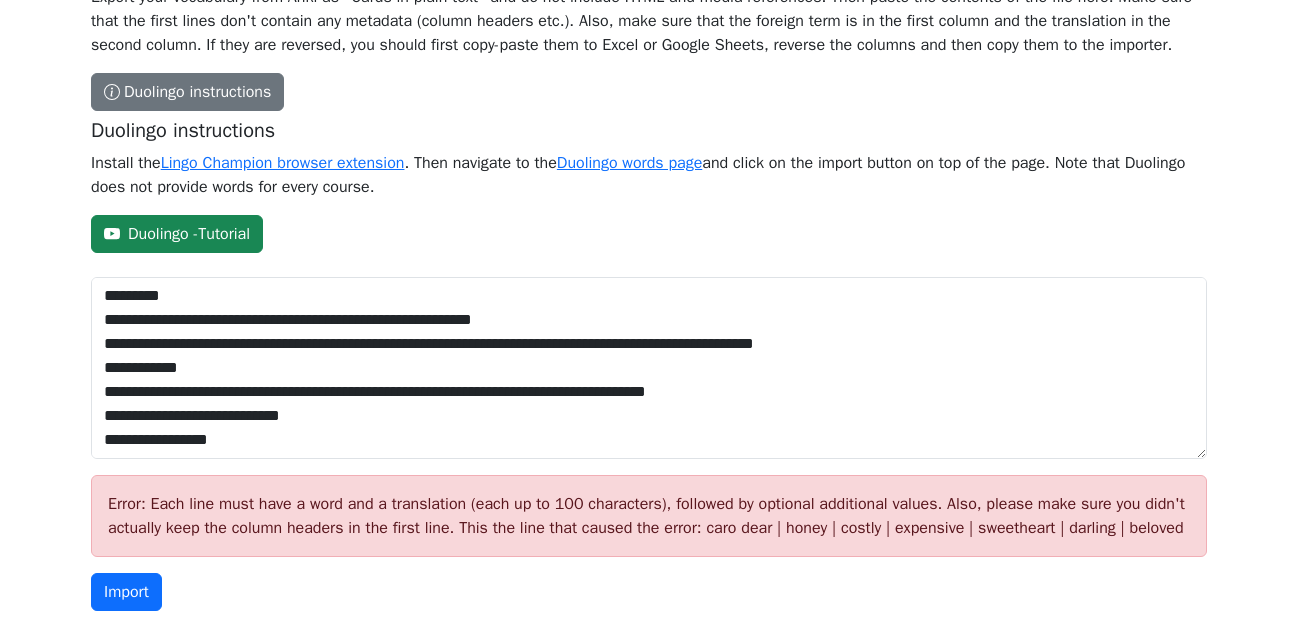 scroll, scrollTop: 3150, scrollLeft: 0, axis: vertical 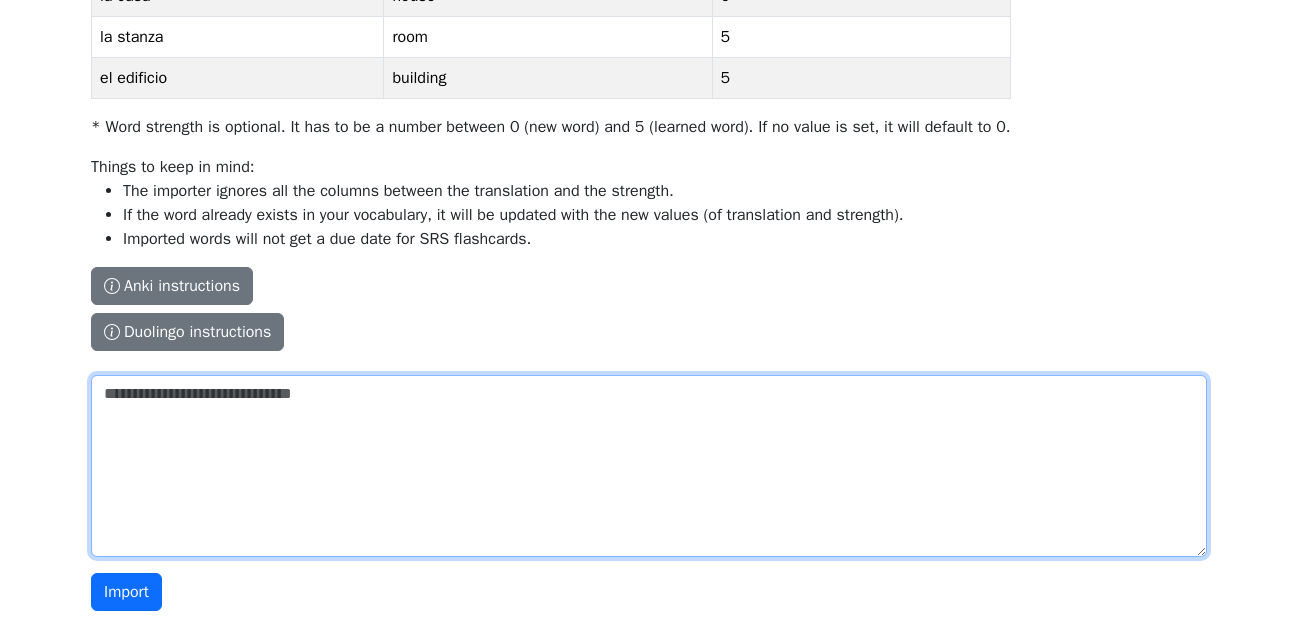 click on "The columns have to be tab-separated.    The safest way is to copy-paste from Excel or Google Sheets. Sample spreadsheet Word Translation Strength * la casa house 0 la stanza room 5 el edificio building 5 * Word strength is optional. It has to be a number between 0 (new word) and 5 (learned word). If no value is set, it will default to 0. Things to keep in mind: The importer ignores all the columns between the translation and the strength. If the word already exists in your vocabulary, it will be updated with the new values (of translation and strength). Imported words will not get a due date for SRS flashcards.   Anki instructions Anki instructions   Duolingo instructions Duolingo instructions Install the  Lingo Champion browser extension . Then navigate to the  Duolingo words page  and click on the import button on top of the page. Note that Duolingo does not provide words for every course. Duolingo -  Tutorial" at bounding box center (649, 466) 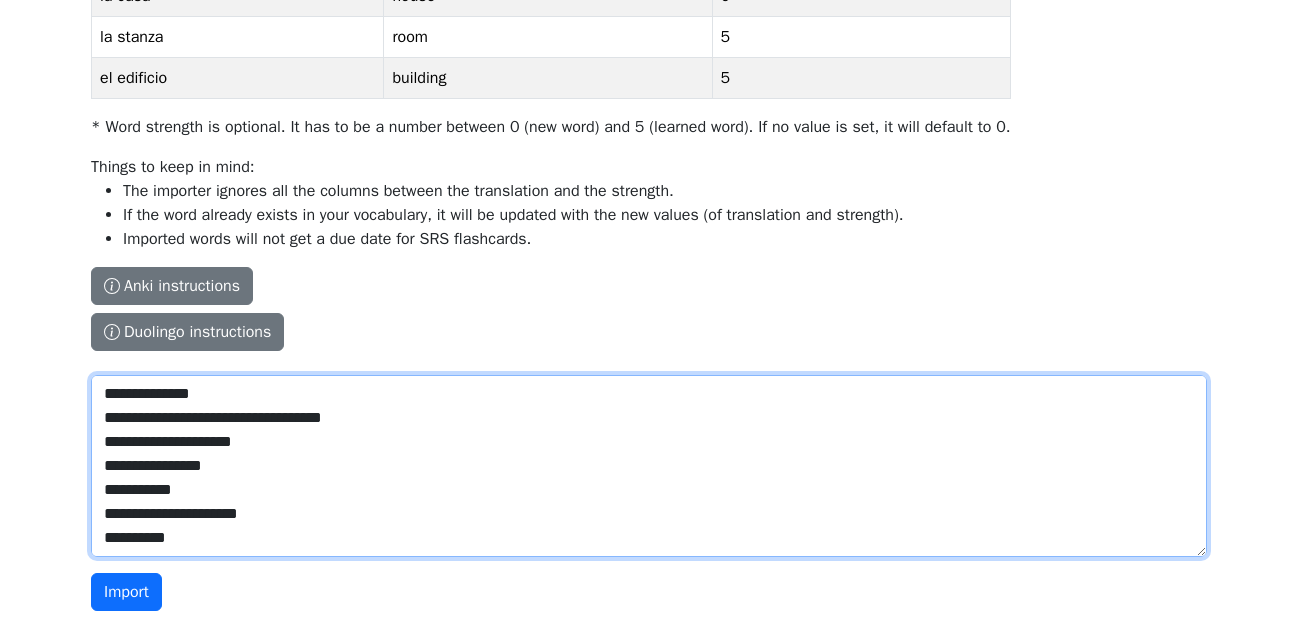 scroll, scrollTop: 74849, scrollLeft: 0, axis: vertical 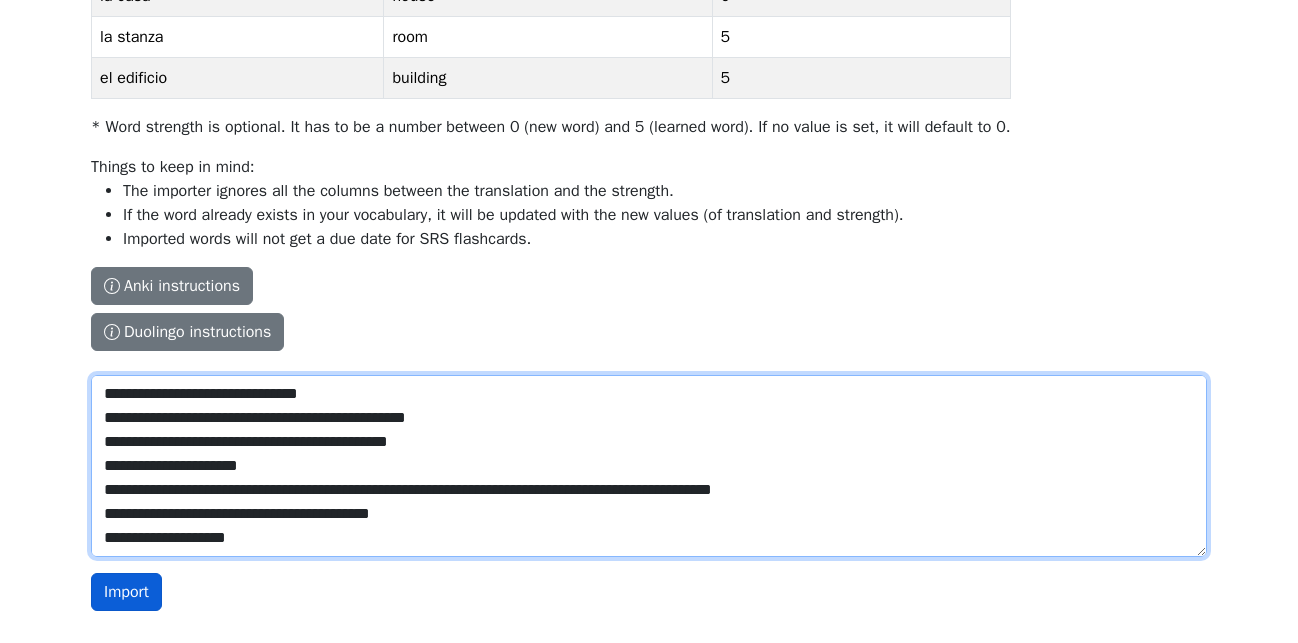 type on "**********" 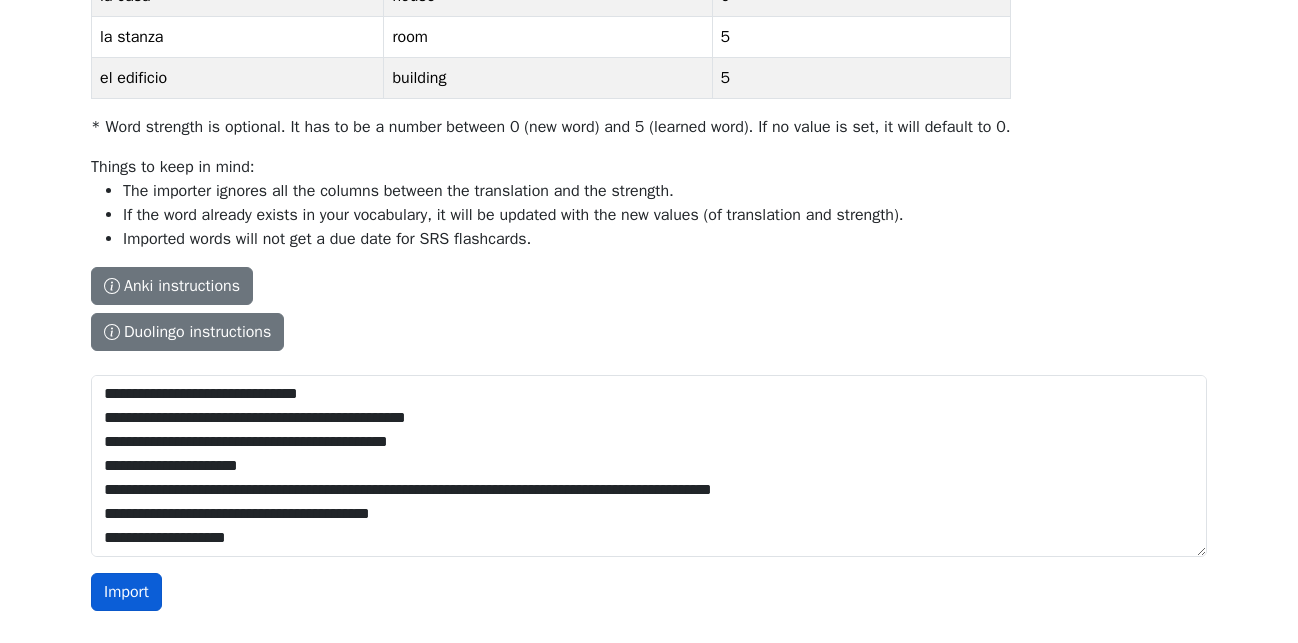 click on "Import" at bounding box center (126, 592) 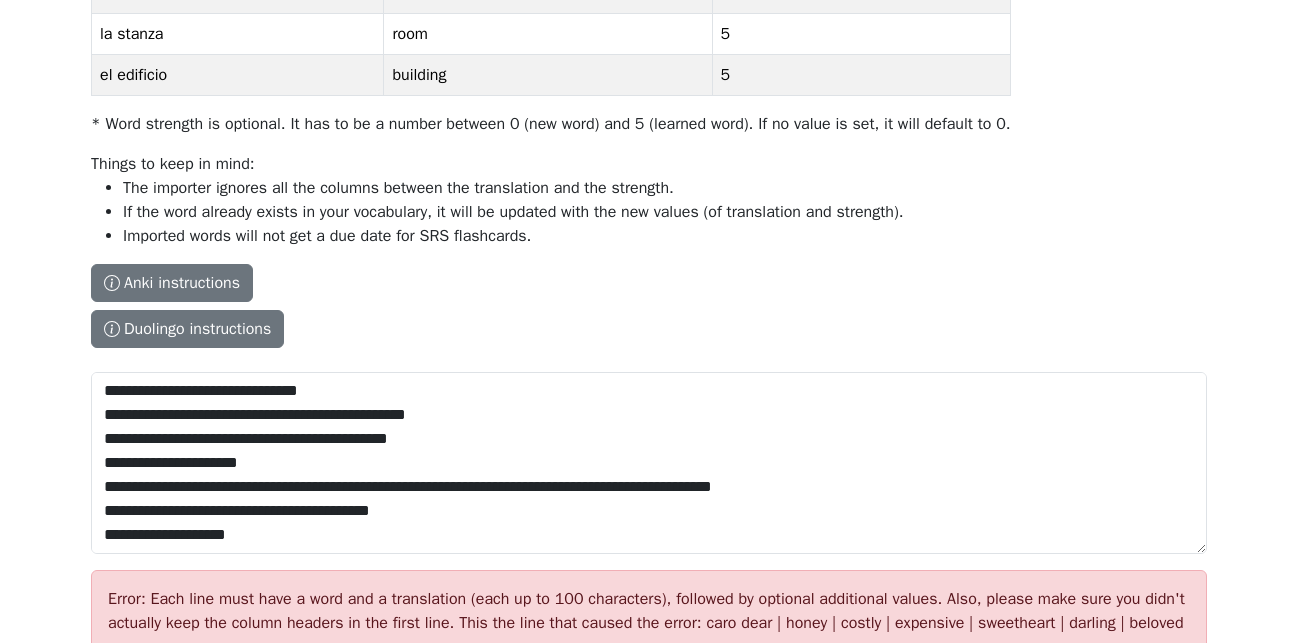 scroll, scrollTop: 438, scrollLeft: 0, axis: vertical 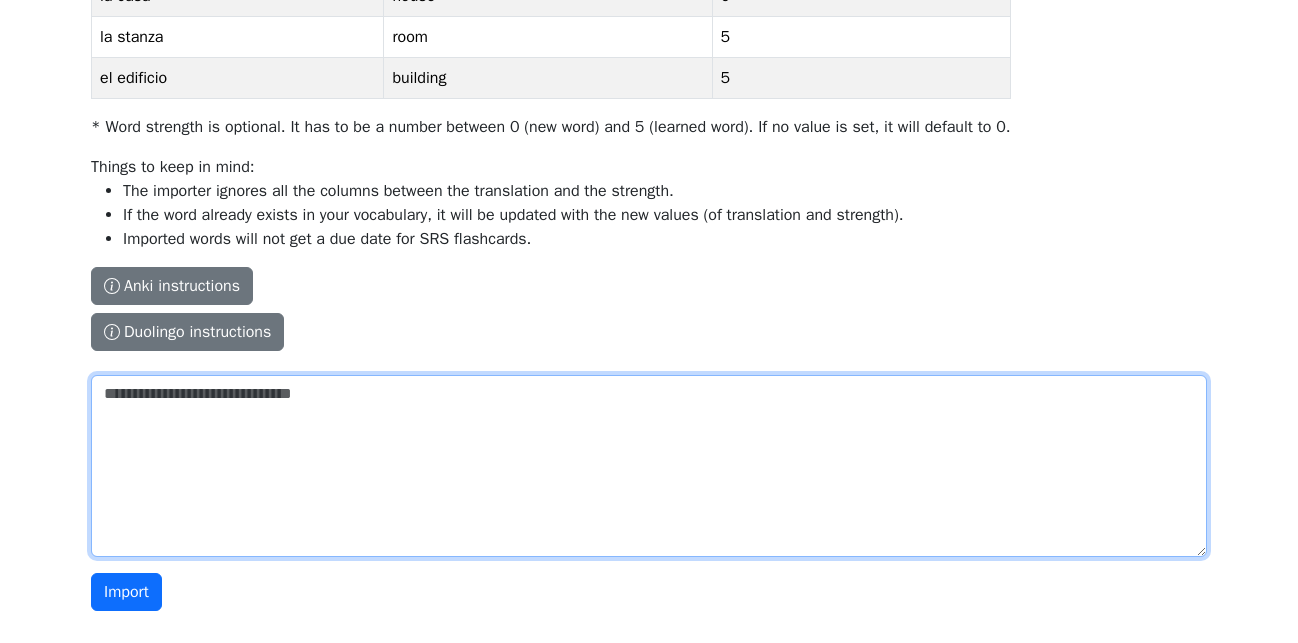 click on "The columns have to be tab-separated.    The safest way is to copy-paste from Excel or Google Sheets. Sample spreadsheet Word Translation Strength * la casa house 0 la stanza room 5 el edificio building 5 * Word strength is optional. It has to be a number between 0 (new word) and 5 (learned word). If no value is set, it will default to 0. Things to keep in mind: The importer ignores all the columns between the translation and the strength. If the word already exists in your vocabulary, it will be updated with the new values (of translation and strength). Imported words will not get a due date for SRS flashcards.   Anki instructions Anki instructions   Duolingo instructions Duolingo instructions Install the  Lingo Champion browser extension . Then navigate to the  Duolingo words page  and click on the import button on top of the page. Note that Duolingo does not provide words for every course. Duolingo -  Tutorial" at bounding box center [649, 466] 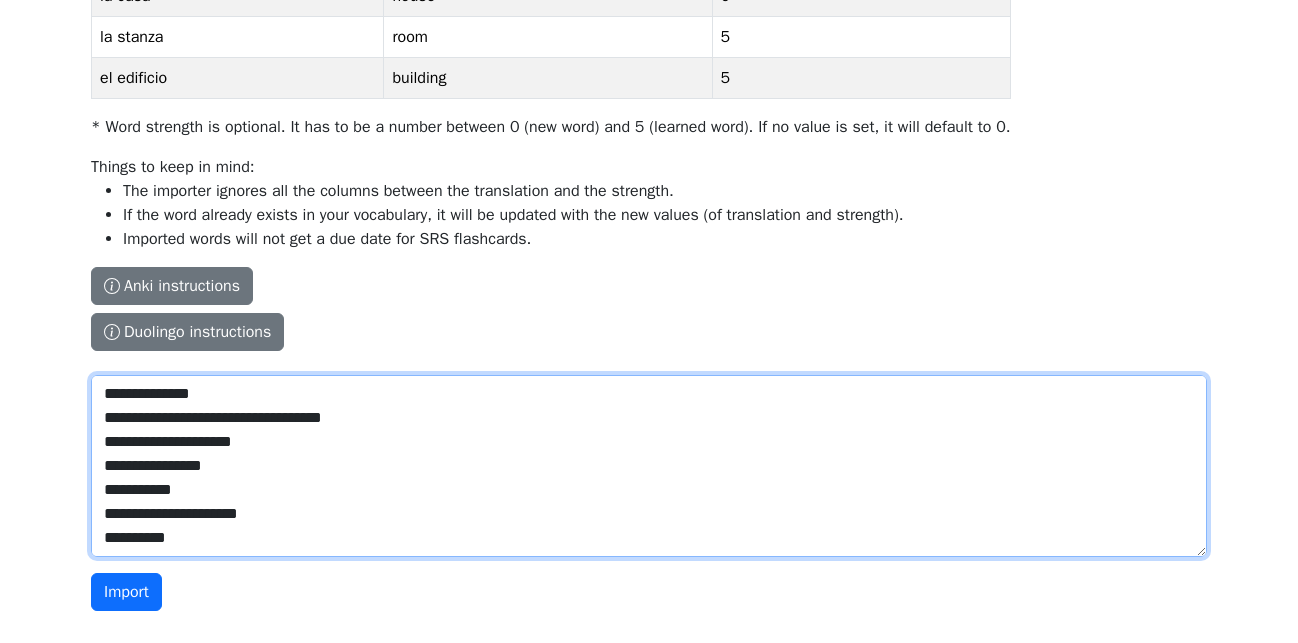scroll, scrollTop: 74849, scrollLeft: 0, axis: vertical 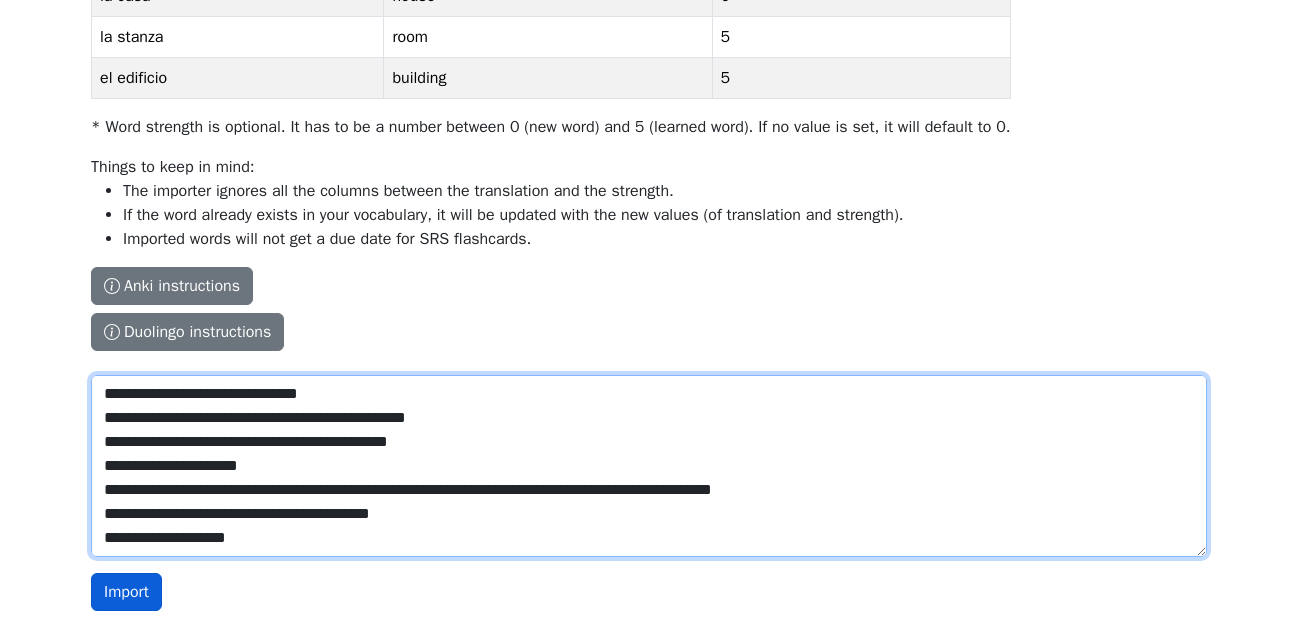 type on "**********" 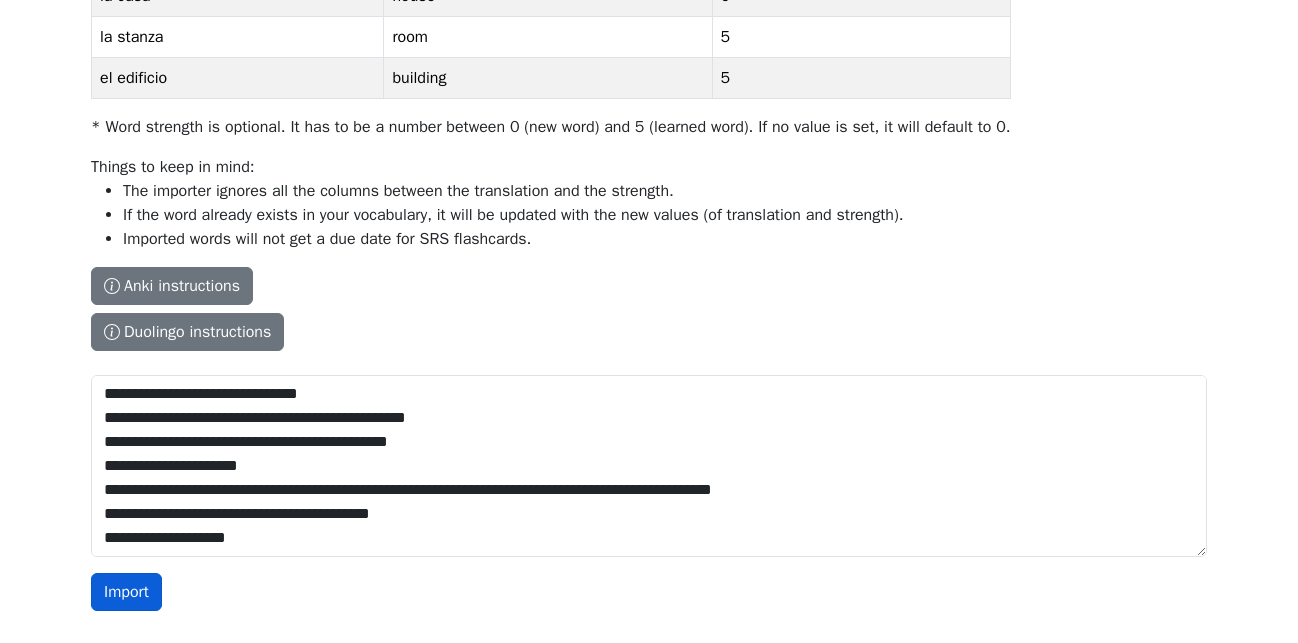 click on "Import" at bounding box center [126, 592] 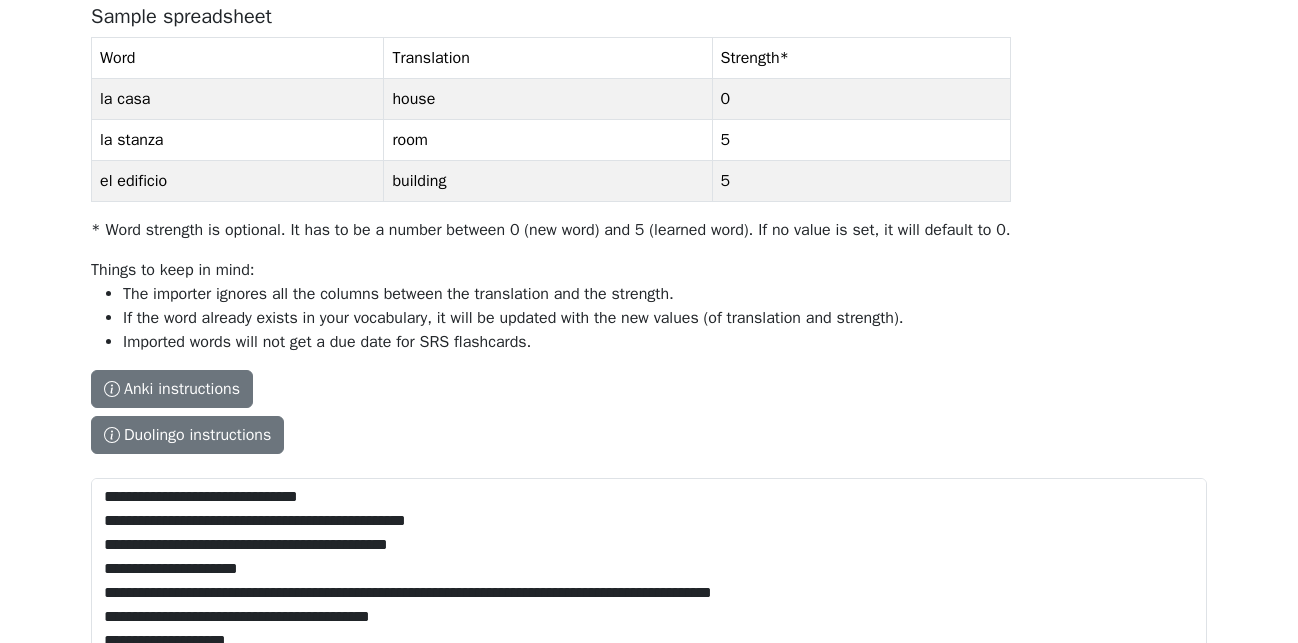 scroll, scrollTop: 438, scrollLeft: 0, axis: vertical 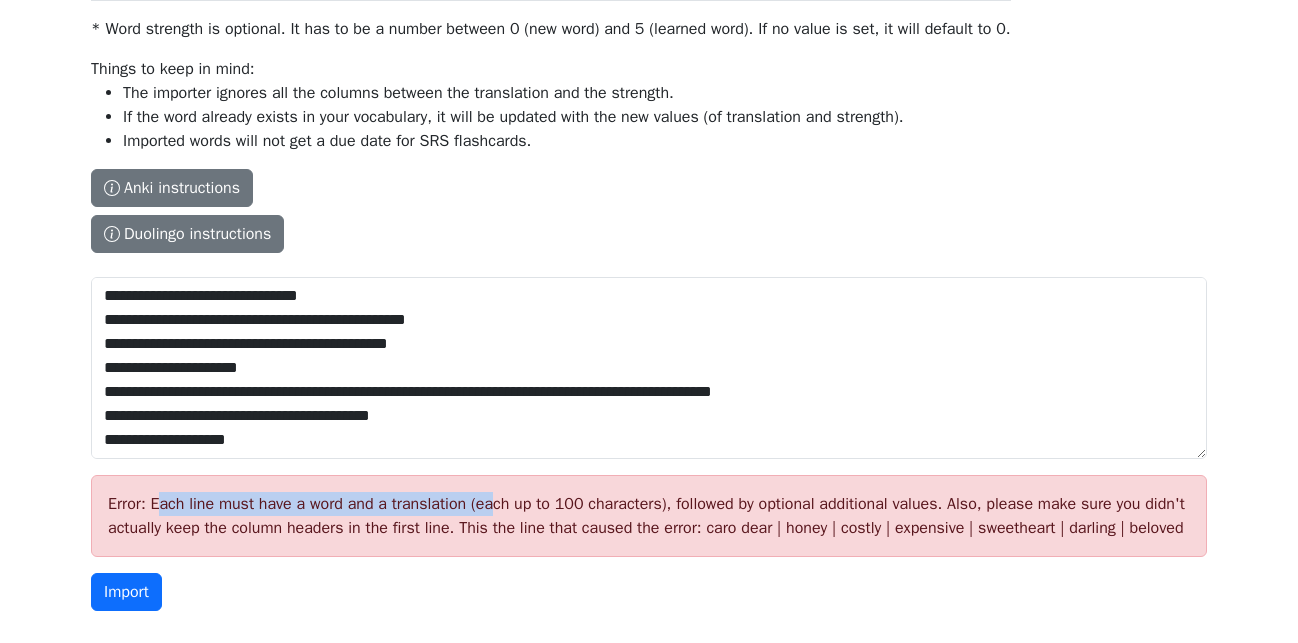 drag, startPoint x: 162, startPoint y: 508, endPoint x: 487, endPoint y: 516, distance: 325.09845 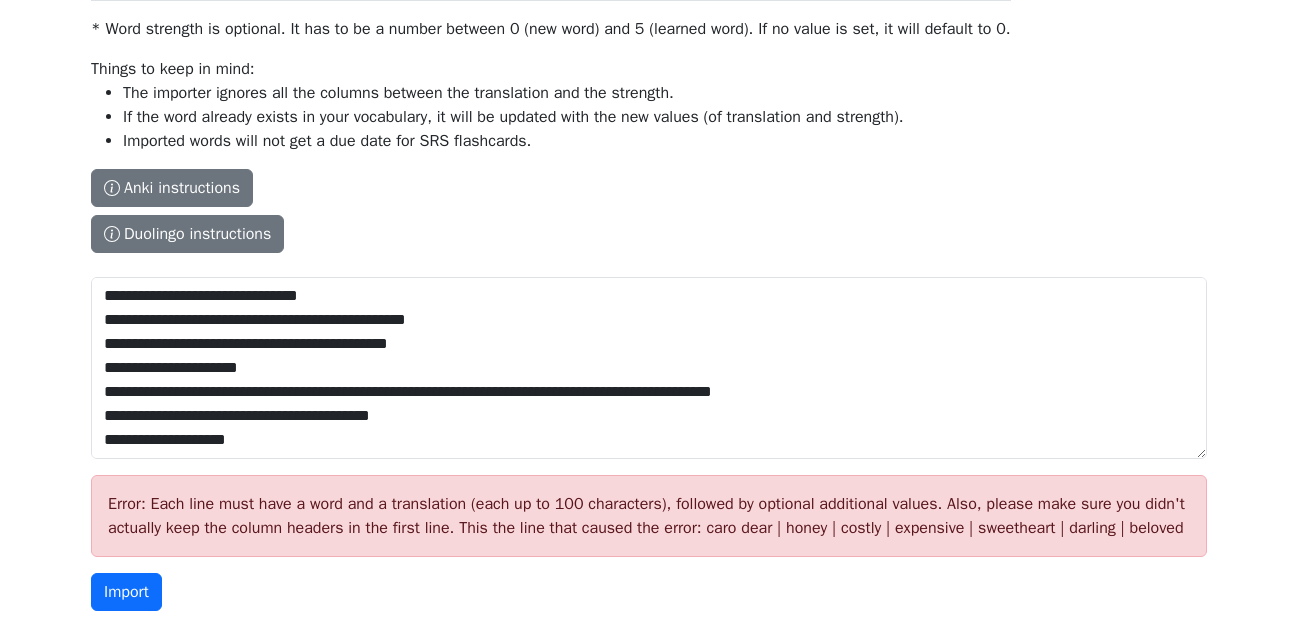 click on "Error: Each line must have a word and a translation (each up to 100 characters), followed by optional additional values. Also, please make sure you didn't actually keep the column headers in the first line.
This the line that caused the error:
caro	dear | honey | costly | expensive | sweetheart | darling | beloved" at bounding box center [649, 516] 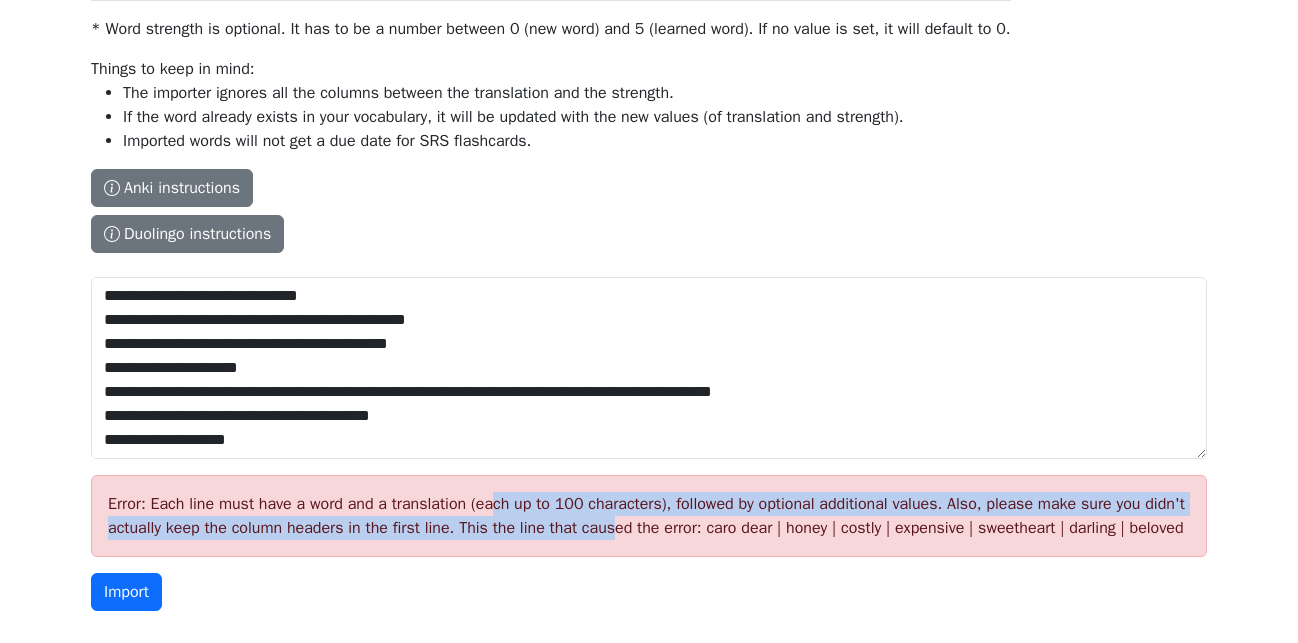 drag, startPoint x: 487, startPoint y: 516, endPoint x: 609, endPoint y: 522, distance: 122.14745 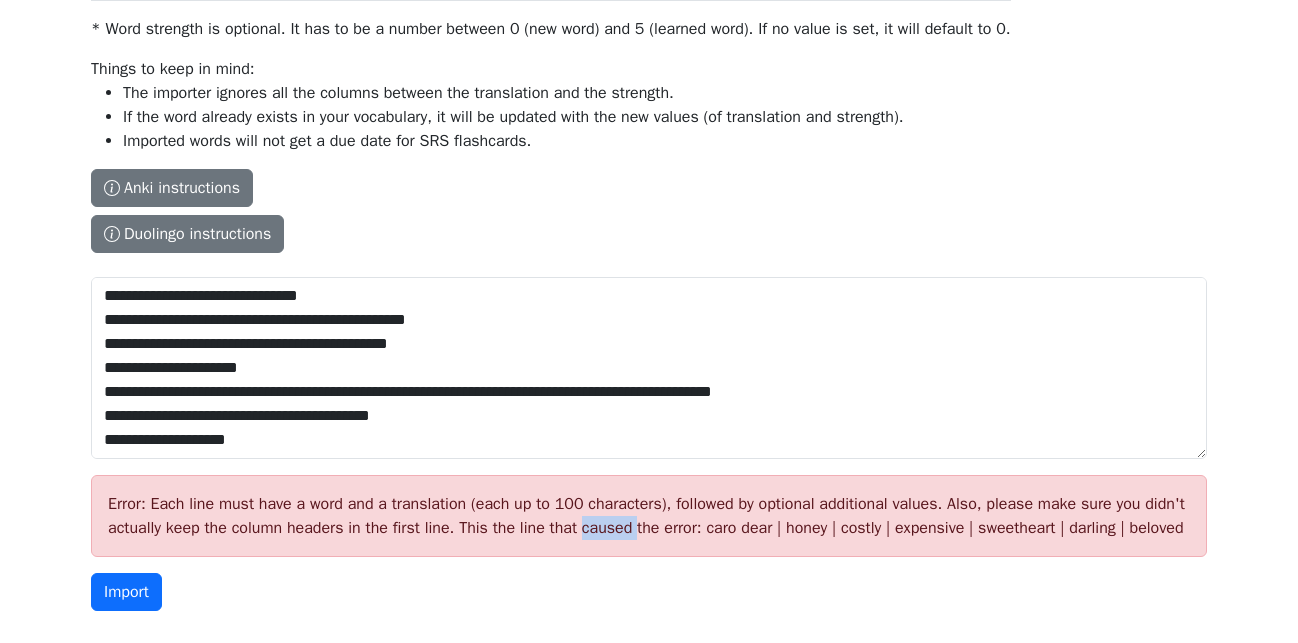 click on "Error: Each line must have a word and a translation (each up to 100 characters), followed by optional additional values. Also, please make sure you didn't actually keep the column headers in the first line.
This the line that caused the error:
caro	dear | honey | costly | expensive | sweetheart | darling | beloved" at bounding box center [649, 516] 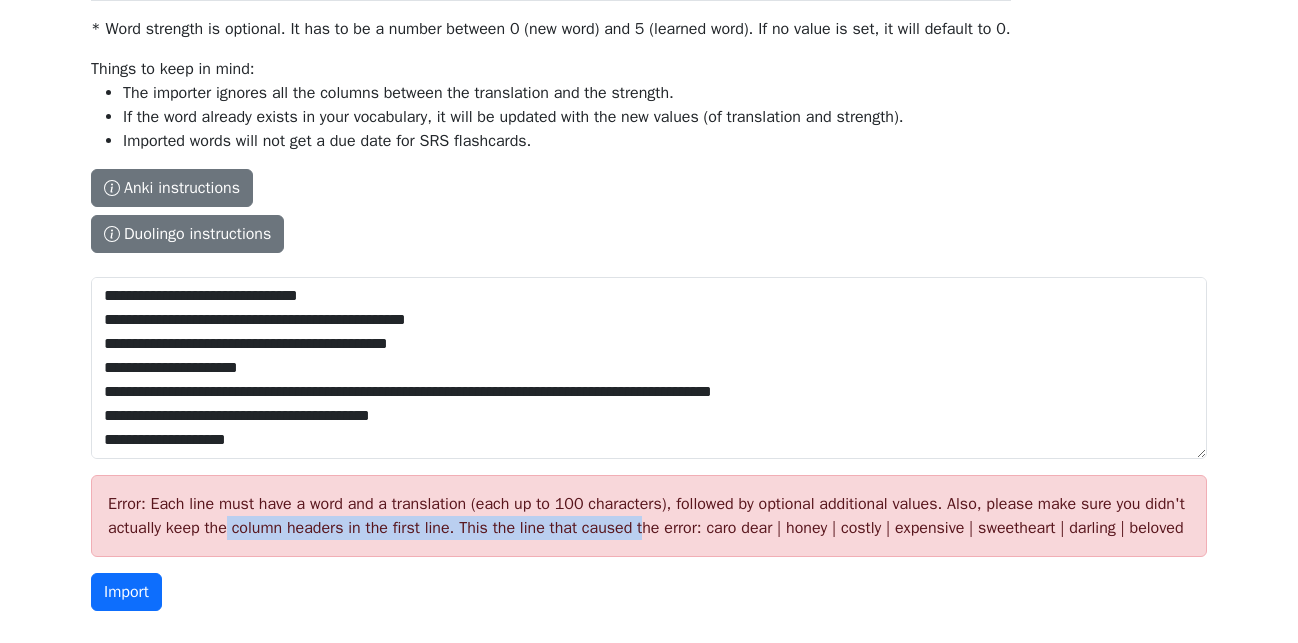 drag, startPoint x: 619, startPoint y: 529, endPoint x: 229, endPoint y: 517, distance: 390.18457 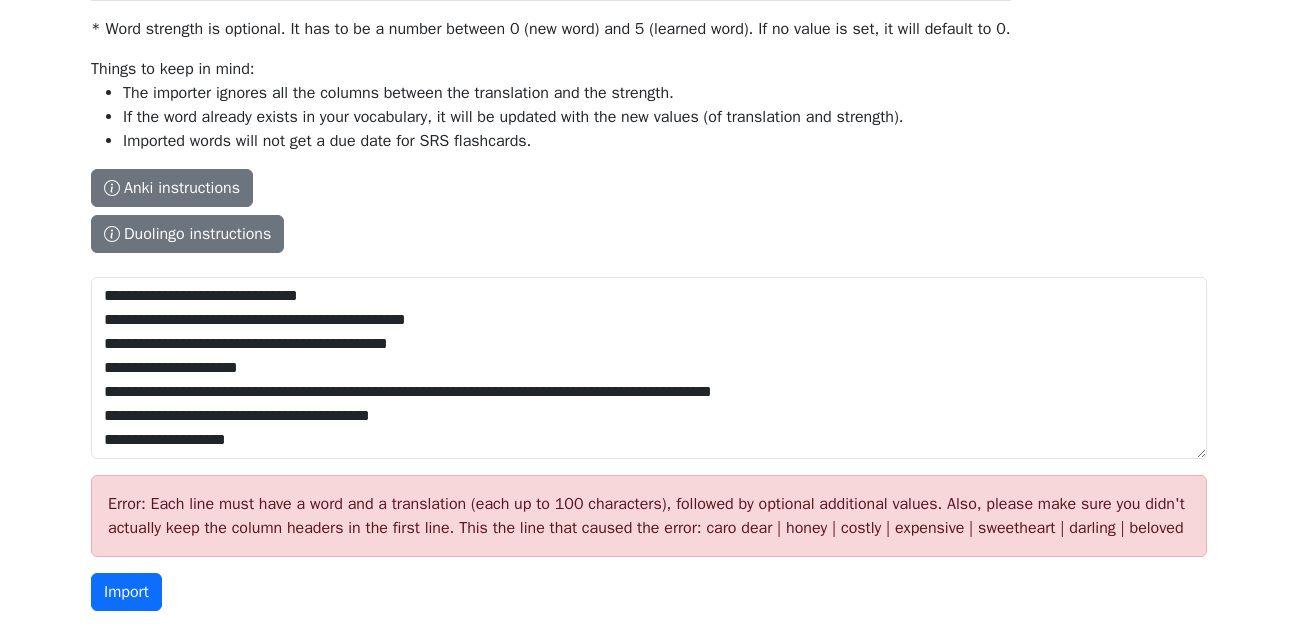 click on "Error: Each line must have a word and a translation (each up to 100 characters), followed by optional additional values. Also, please make sure you didn't actually keep the column headers in the first line.
This the line that caused the error:
caro	dear | honey | costly | expensive | sweetheart | darling | beloved" at bounding box center [649, 516] 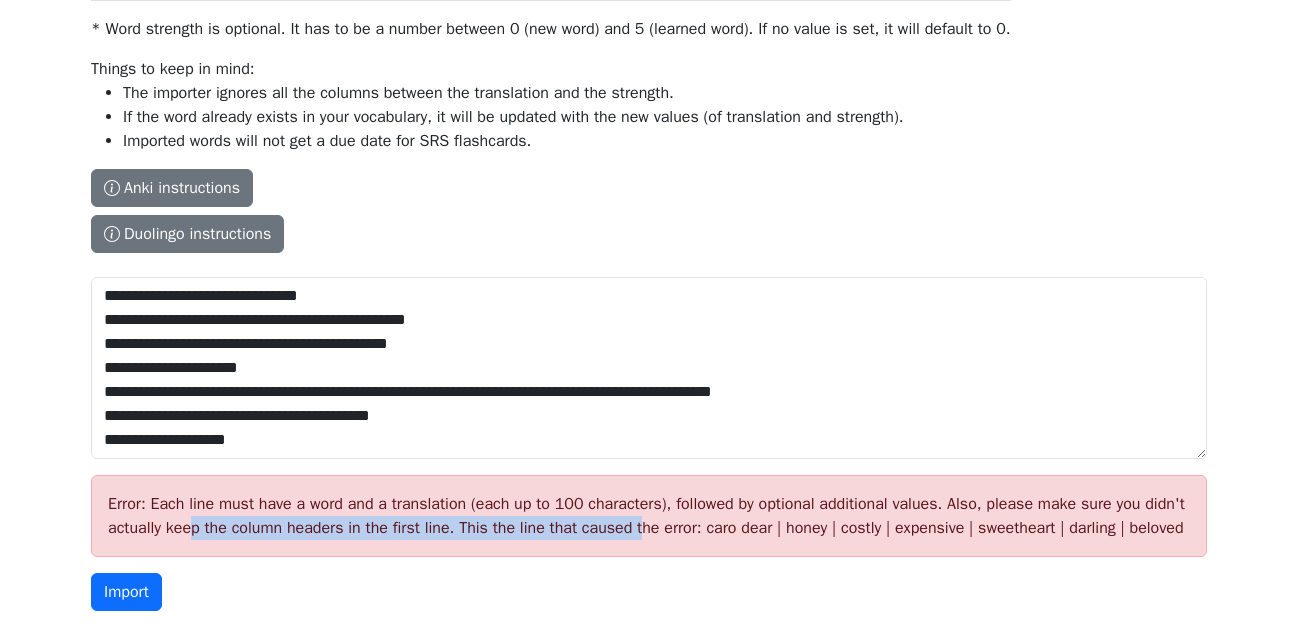 drag, startPoint x: 210, startPoint y: 527, endPoint x: 638, endPoint y: 527, distance: 428 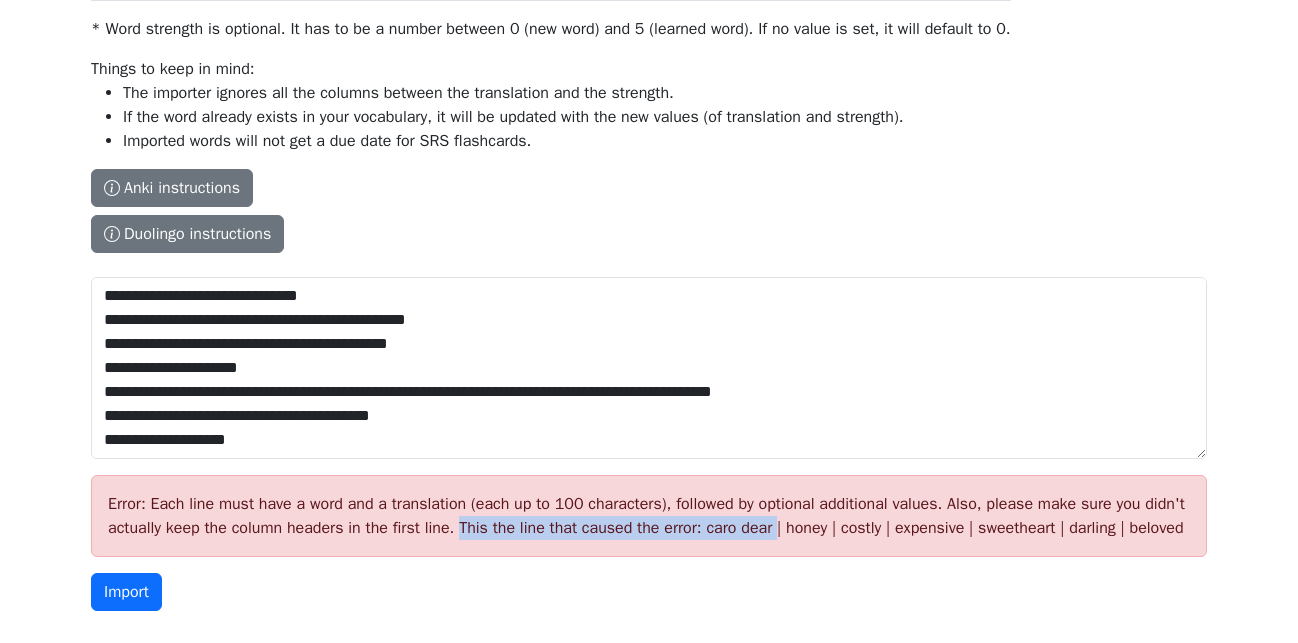 drag, startPoint x: 773, startPoint y: 527, endPoint x: 457, endPoint y: 532, distance: 316.03955 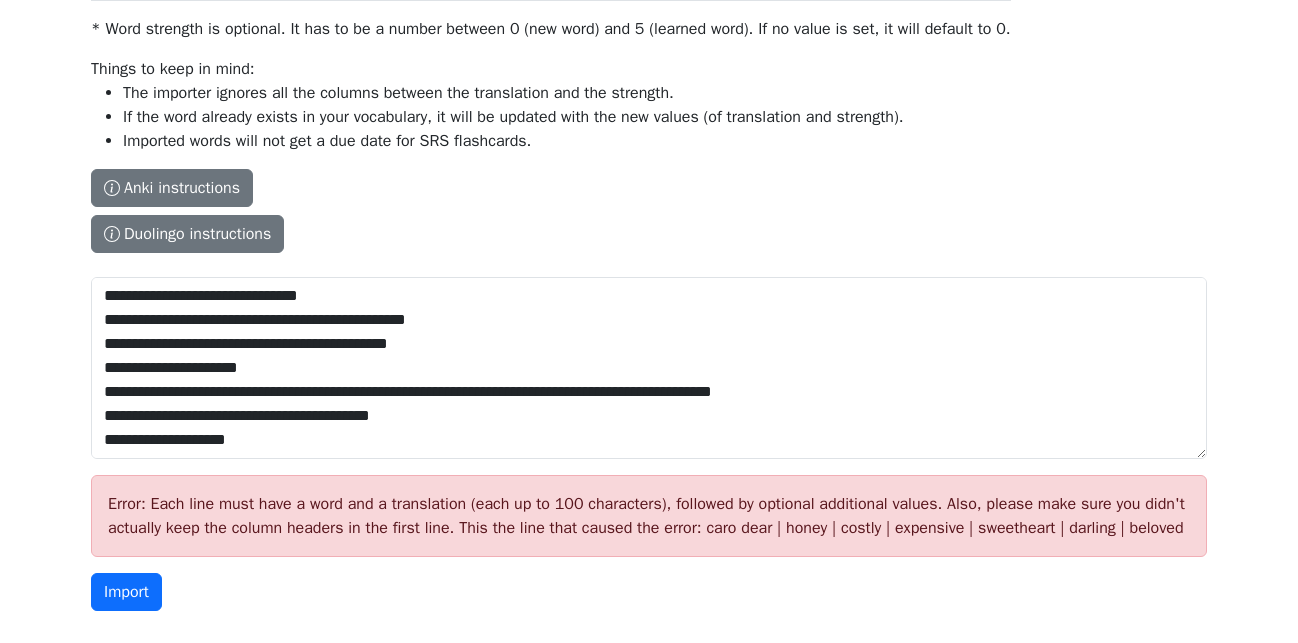 click on "Error: Each line must have a word and a translation (each up to 100 characters), followed by optional additional values. Also, please make sure you didn't actually keep the column headers in the first line.
This the line that caused the error:
caro	dear | honey | costly | expensive | sweetheart | darling | beloved" at bounding box center [649, 516] 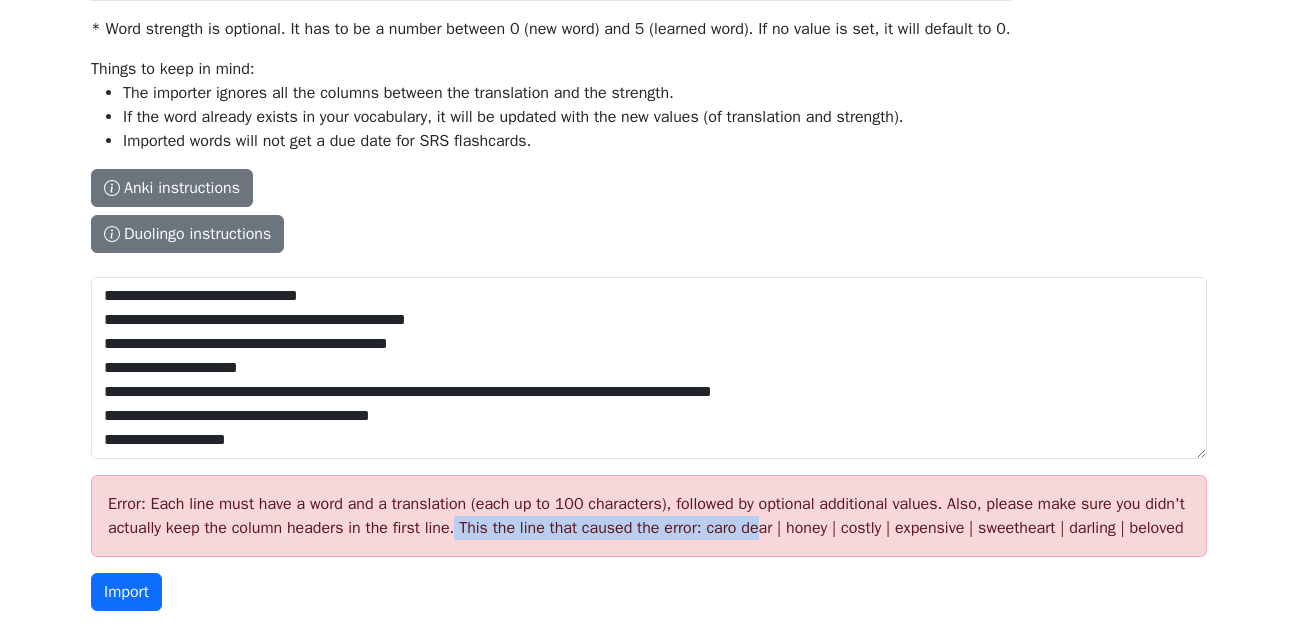 drag, startPoint x: 699, startPoint y: 531, endPoint x: 753, endPoint y: 530, distance: 54.00926 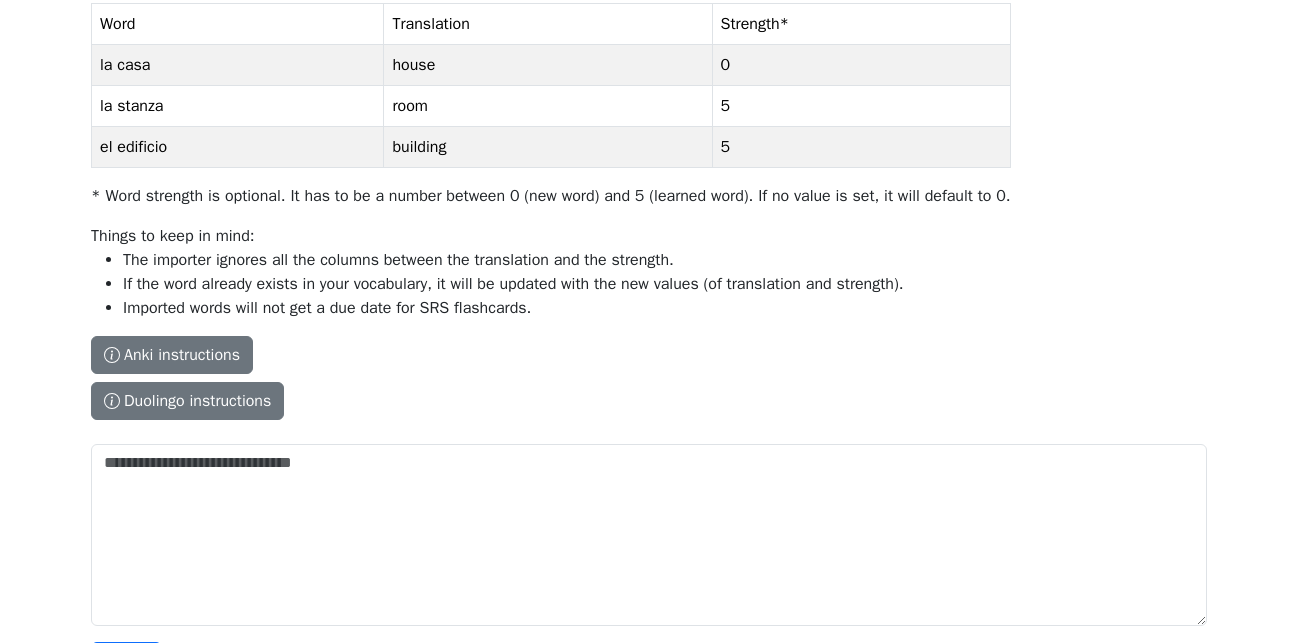 scroll, scrollTop: 340, scrollLeft: 0, axis: vertical 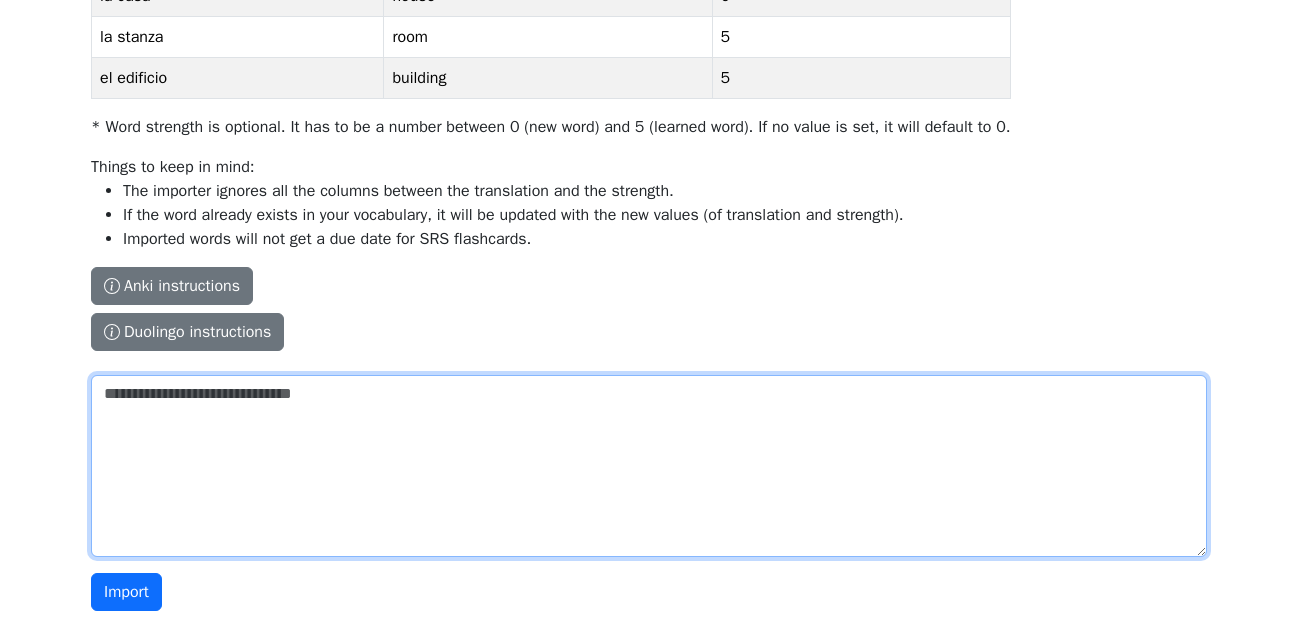 paste on "**********" 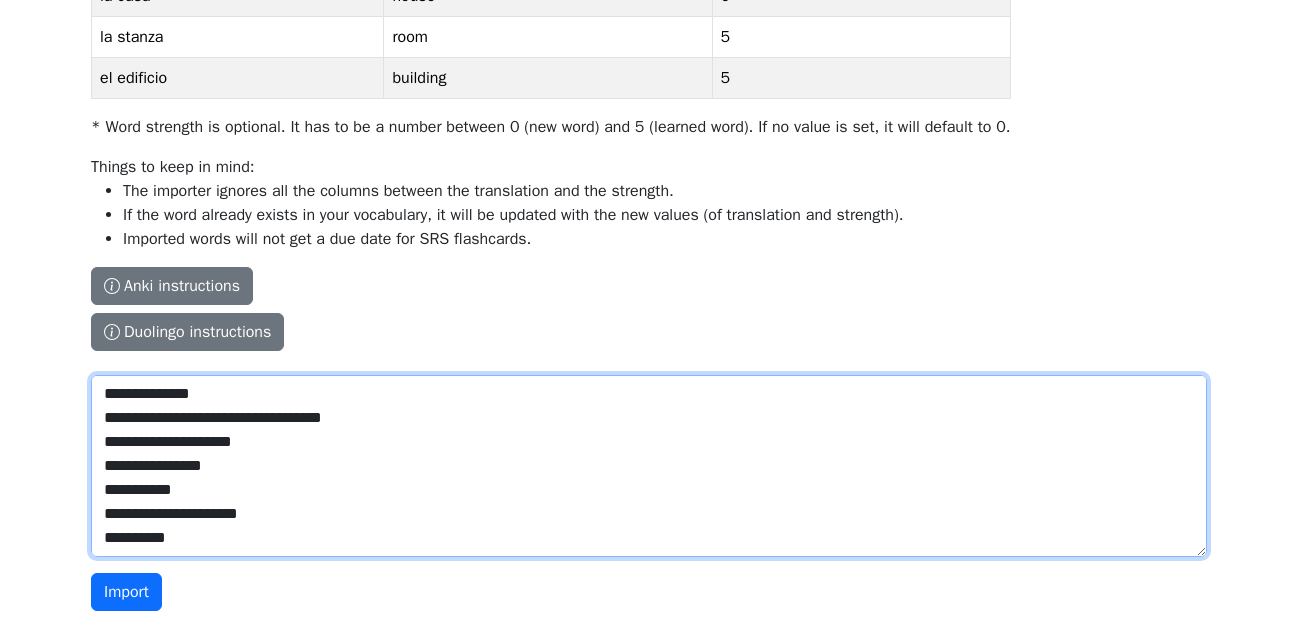 scroll, scrollTop: 74849, scrollLeft: 0, axis: vertical 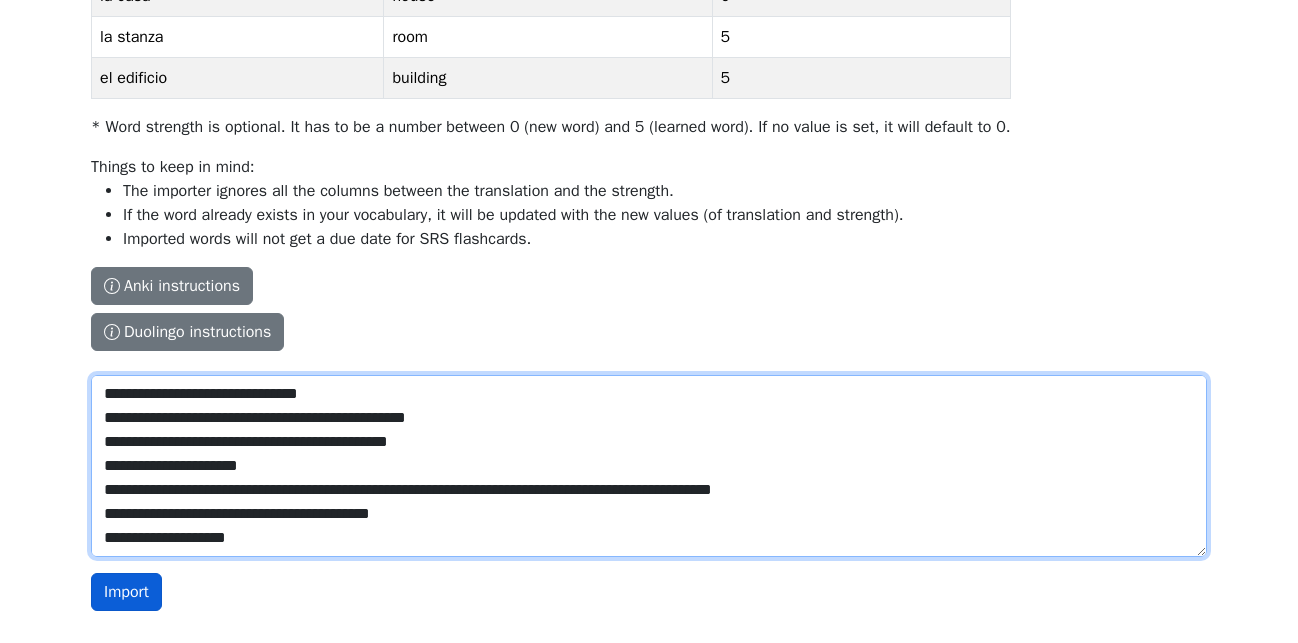 type on "**********" 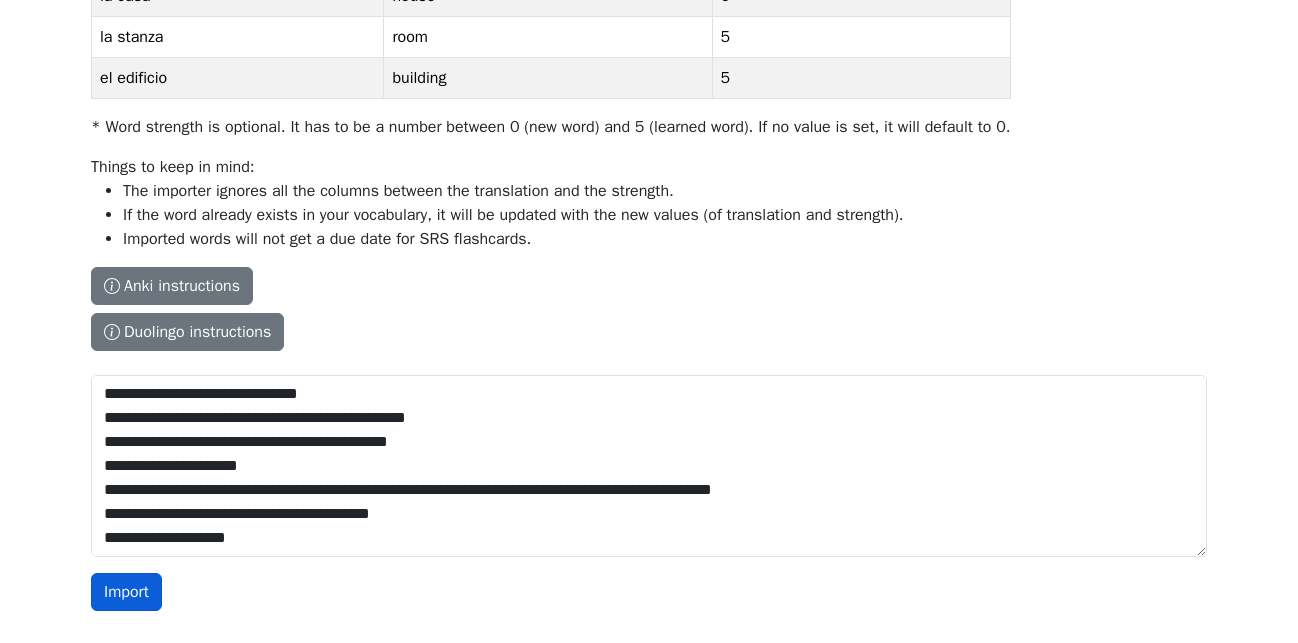 click on "Import" at bounding box center (126, 592) 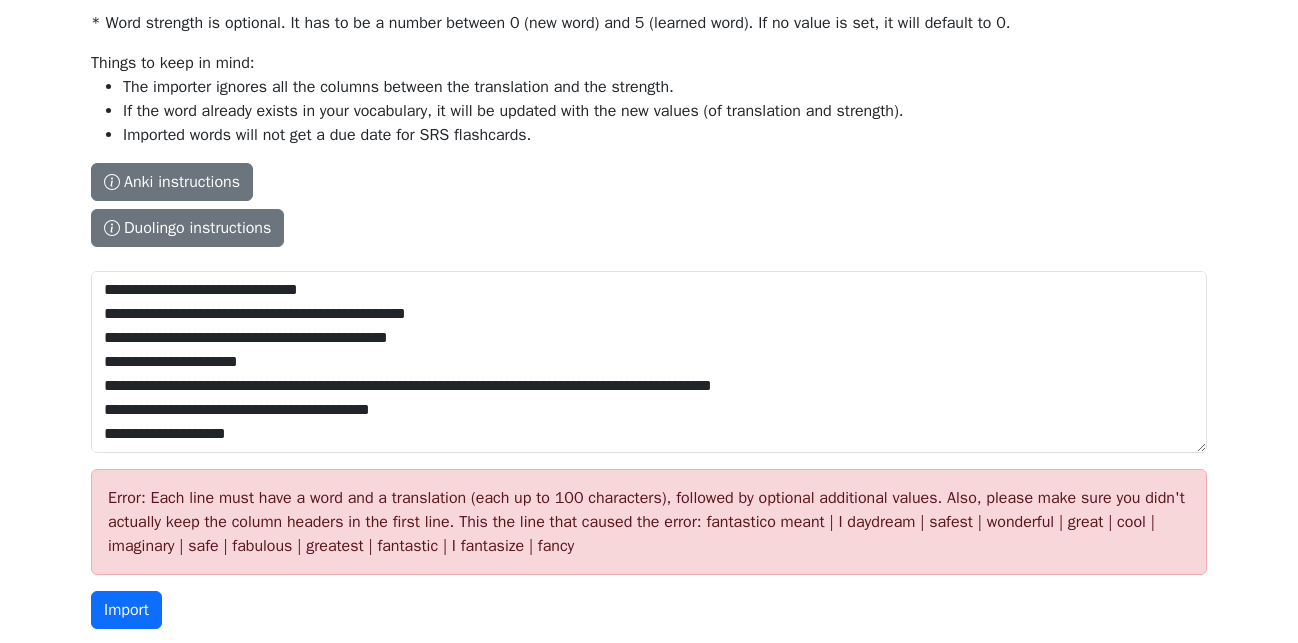 scroll, scrollTop: 462, scrollLeft: 0, axis: vertical 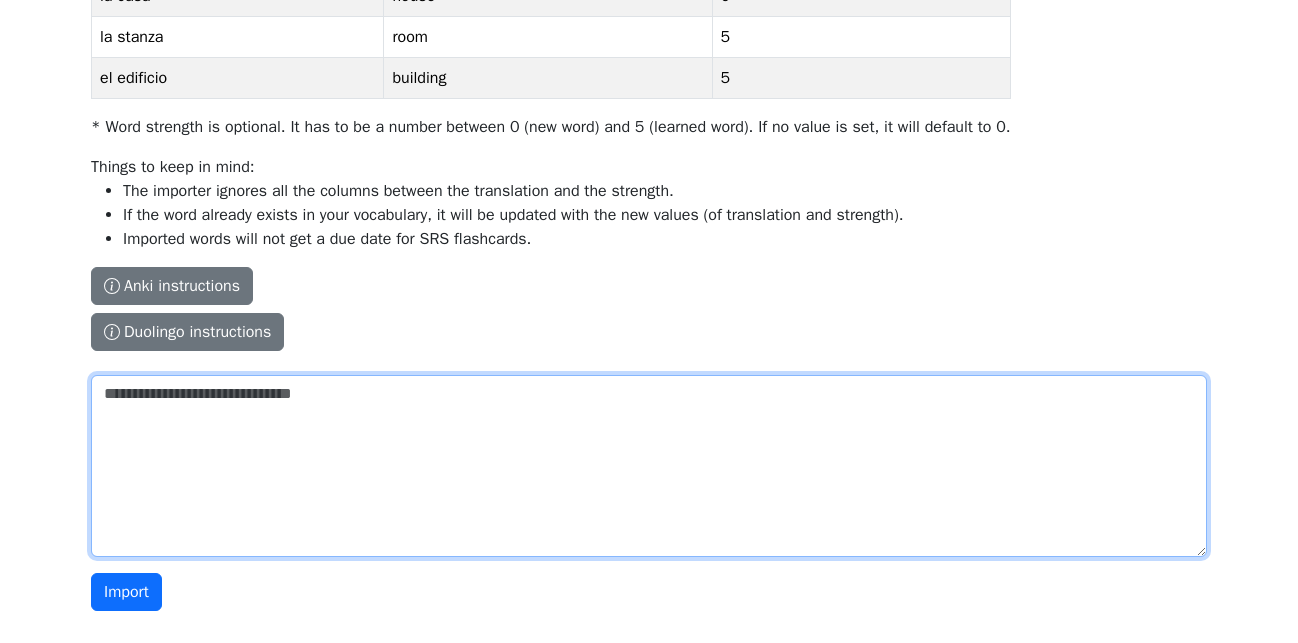click on "The columns have to be tab-separated.    The safest way is to copy-paste from Excel or Google Sheets. Sample spreadsheet Word Translation Strength * la casa house 0 la stanza room 5 el edificio building 5 * Word strength is optional. It has to be a number between 0 (new word) and 5 (learned word). If no value is set, it will default to 0. Things to keep in mind: The importer ignores all the columns between the translation and the strength. If the word already exists in your vocabulary, it will be updated with the new values (of translation and strength). Imported words will not get a due date for SRS flashcards.   Anki instructions Anki instructions   Duolingo instructions Duolingo instructions Install the  Lingo Champion browser extension . Then navigate to the  Duolingo words page  and click on the import button on top of the page. Note that Duolingo does not provide words for every course. Duolingo -  Tutorial" at bounding box center [649, 466] 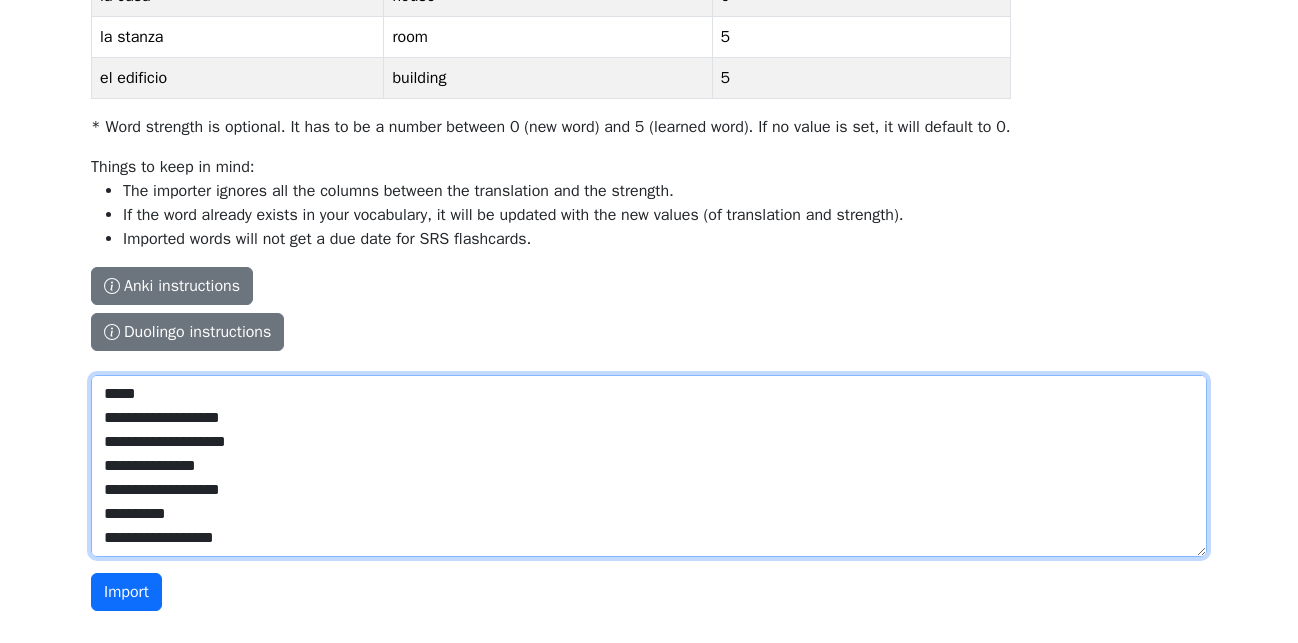 scroll, scrollTop: 44849, scrollLeft: 0, axis: vertical 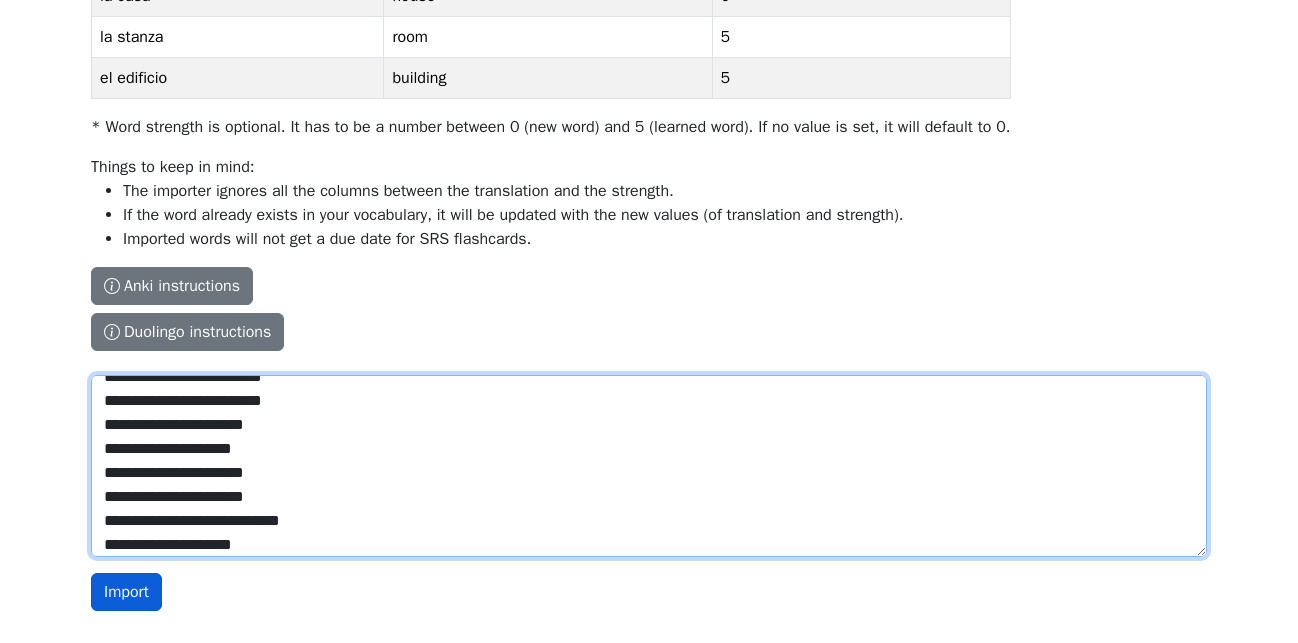 type on "**********" 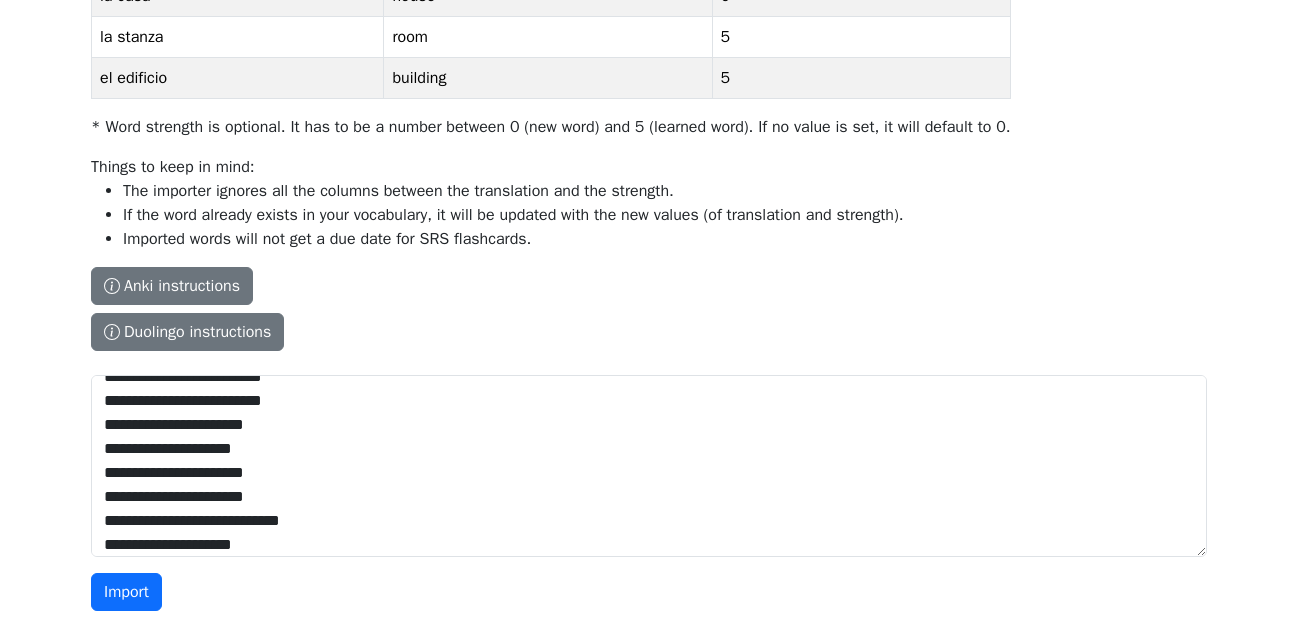 drag, startPoint x: 119, startPoint y: 600, endPoint x: 79, endPoint y: 581, distance: 44.28318 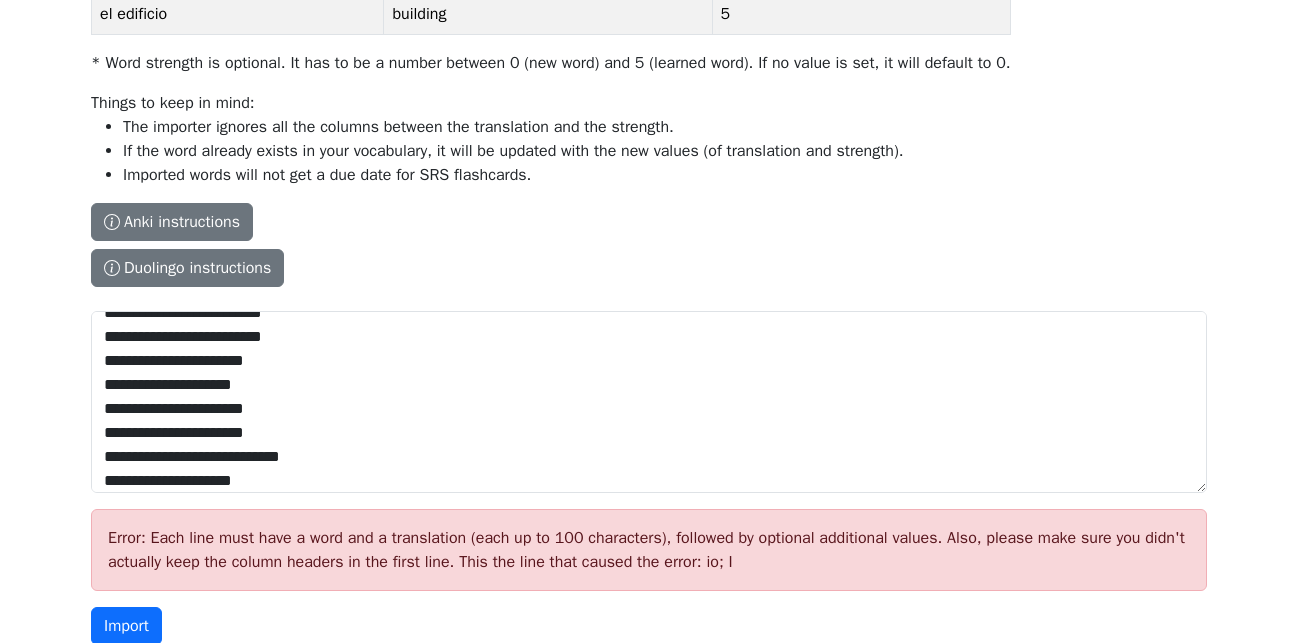 scroll, scrollTop: 438, scrollLeft: 0, axis: vertical 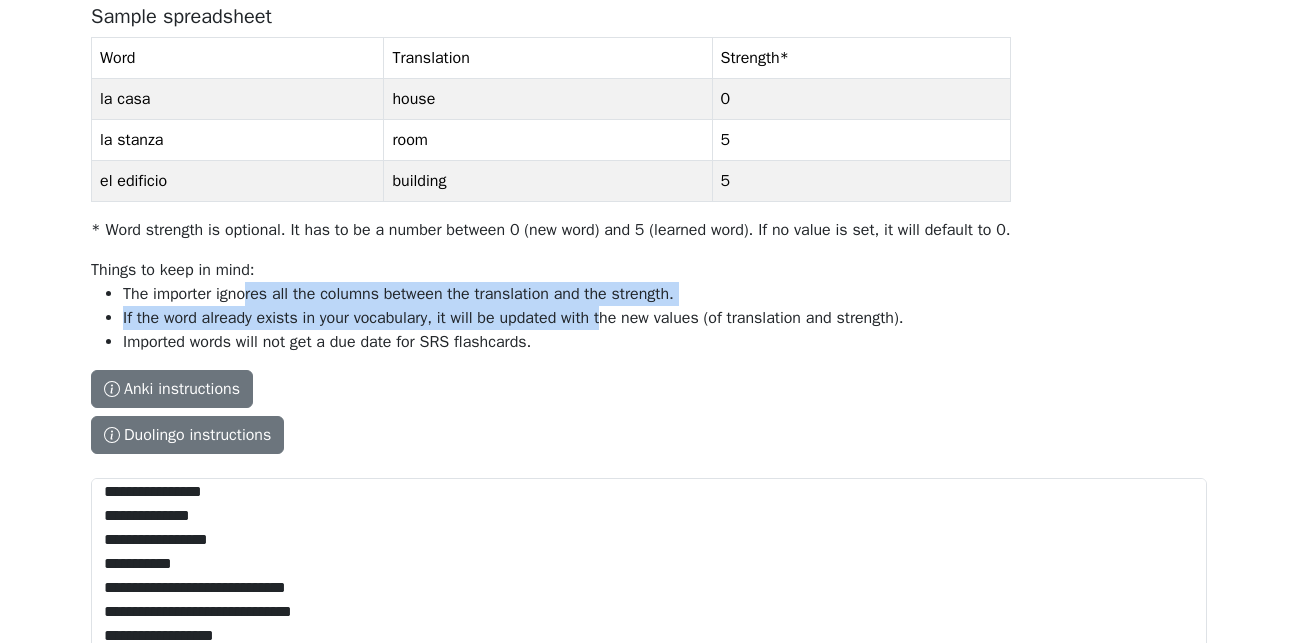 drag, startPoint x: 246, startPoint y: 284, endPoint x: 605, endPoint y: 311, distance: 360.0139 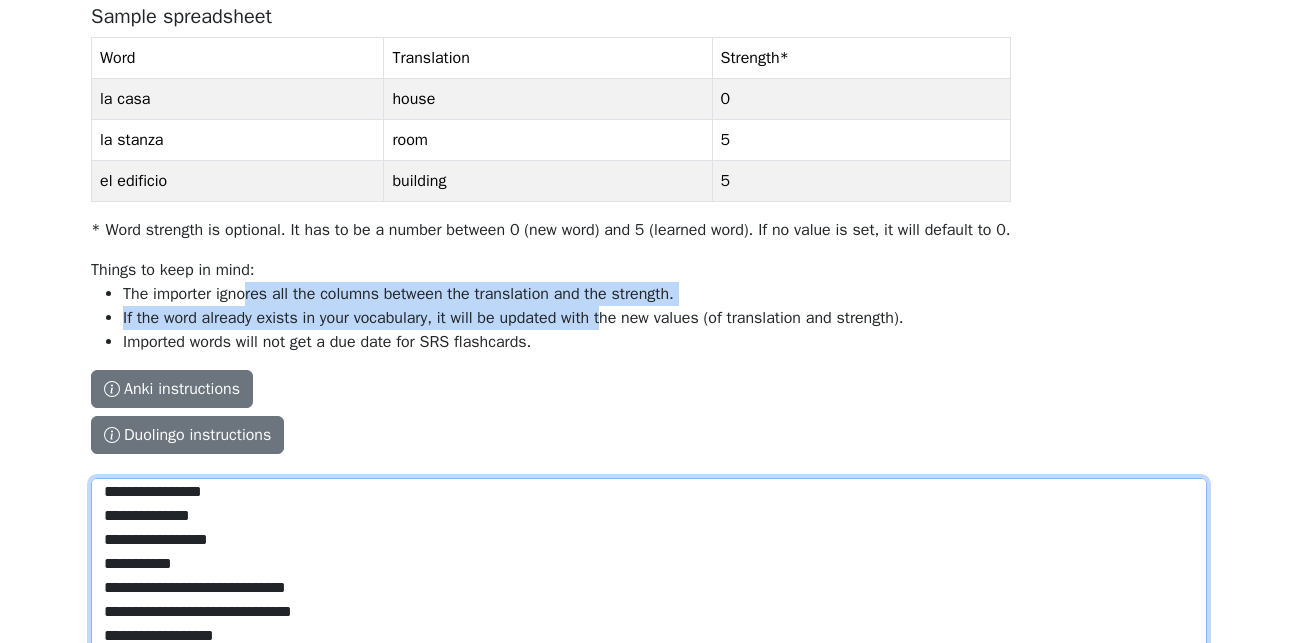 click on "The columns have to be tab-separated.    The safest way is to copy-paste from Excel or Google Sheets. Sample spreadsheet Word Translation Strength * la casa house 0 la stanza room 5 el edificio building 5 * Word strength is optional. It has to be a number between 0 (new word) and 5 (learned word). If no value is set, it will default to 0. Things to keep in mind: The importer ignores all the columns between the translation and the strength. If the word already exists in your vocabulary, it will be updated with the new values (of translation and strength). Imported words will not get a due date for SRS flashcards.   Anki instructions Anki instructions   Duolingo instructions Duolingo instructions Install the  Lingo Champion browser extension . Then navigate to the  Duolingo words page  and click on the import button on top of the page. Note that Duolingo does not provide words for every course. Duolingo -  Tutorial" at bounding box center (649, 569) 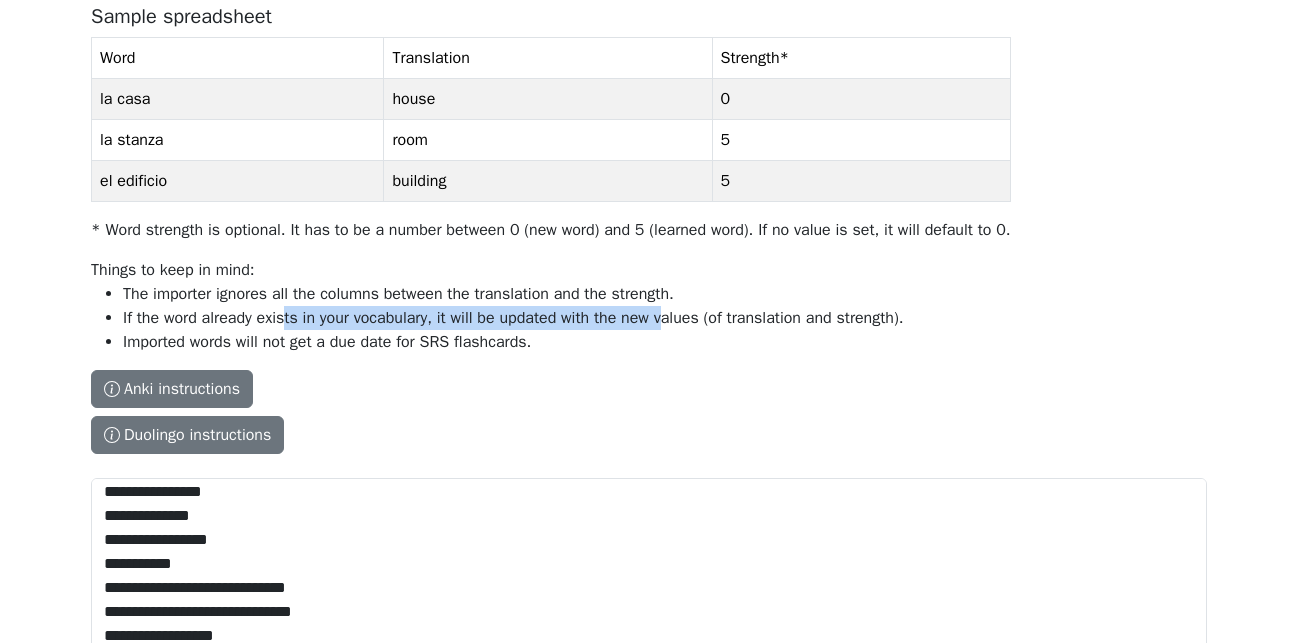 drag, startPoint x: 671, startPoint y: 315, endPoint x: 283, endPoint y: 320, distance: 388.03223 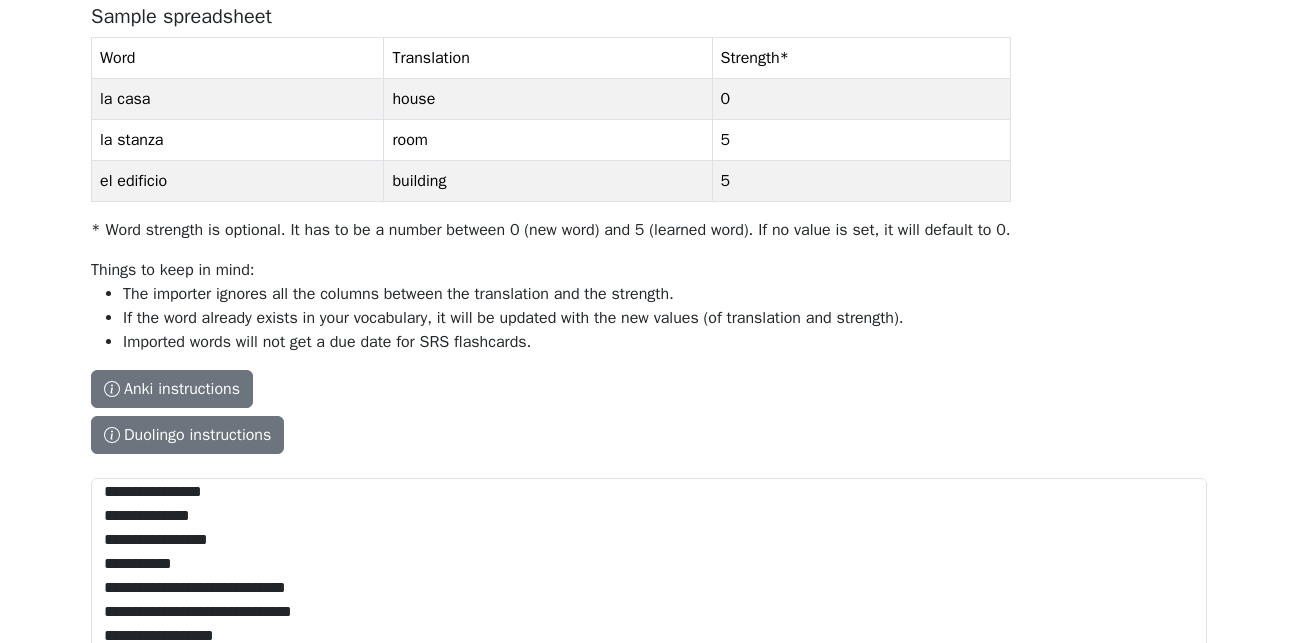 click on "If the word already exists in your vocabulary, it will be updated with the new values (of translation and strength)." at bounding box center (567, 318) 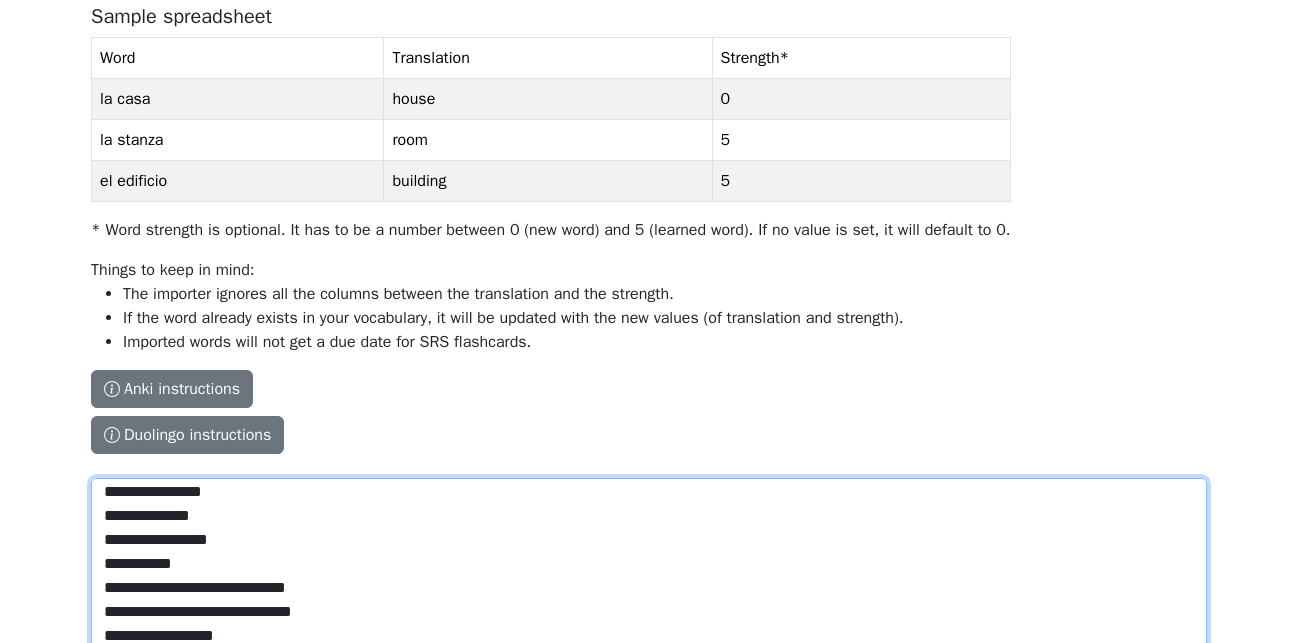 click on "The columns have to be tab-separated.    The safest way is to copy-paste from Excel or Google Sheets. Sample spreadsheet Word Translation Strength * la casa house 0 la stanza room 5 el edificio building 5 * Word strength is optional. It has to be a number between 0 (new word) and 5 (learned word). If no value is set, it will default to 0. Things to keep in mind: The importer ignores all the columns between the translation and the strength. If the word already exists in your vocabulary, it will be updated with the new values (of translation and strength). Imported words will not get a due date for SRS flashcards.   Anki instructions Anki instructions   Duolingo instructions Duolingo instructions Install the  Lingo Champion browser extension . Then navigate to the  Duolingo words page  and click on the import button on top of the page. Note that Duolingo does not provide words for every course. Duolingo -  Tutorial" at bounding box center (649, 569) 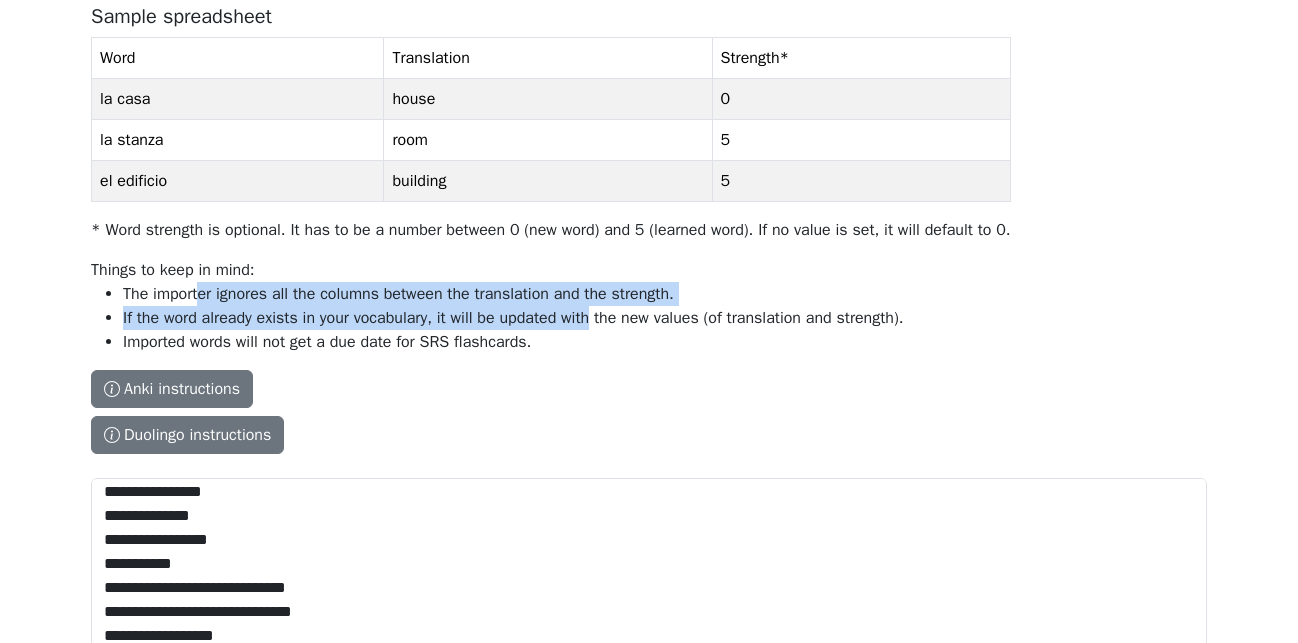 drag, startPoint x: 389, startPoint y: 313, endPoint x: 597, endPoint y: 313, distance: 208 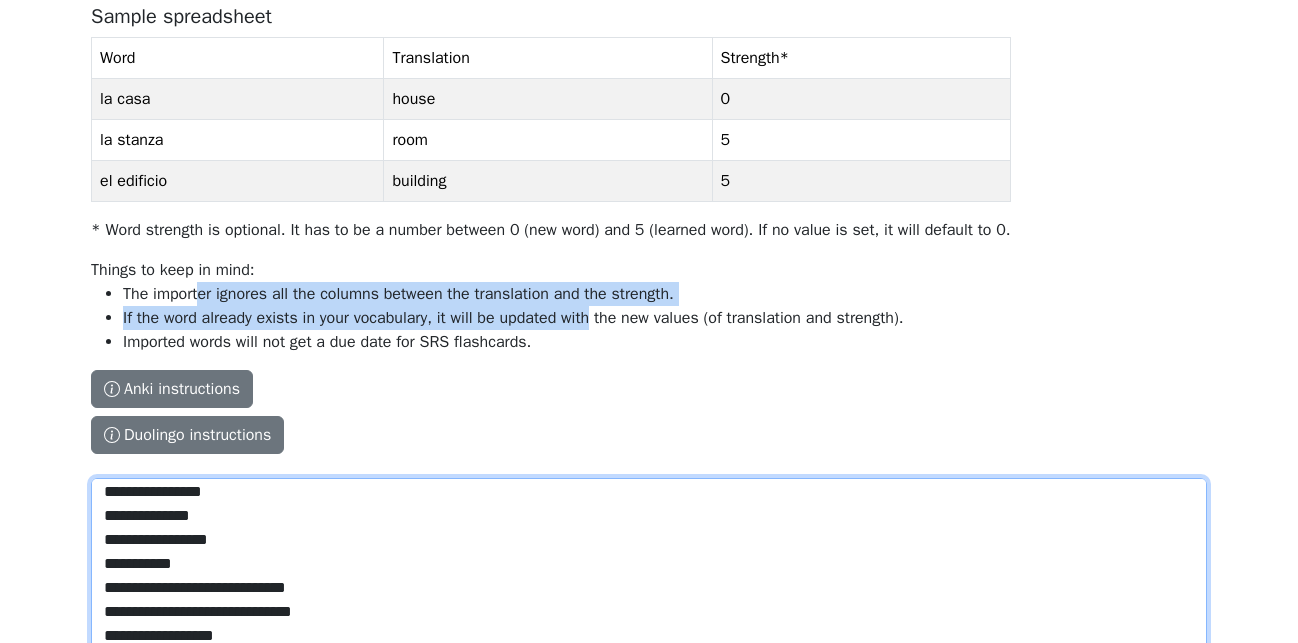 click on "The columns have to be tab-separated.    The safest way is to copy-paste from Excel or Google Sheets. Sample spreadsheet Word Translation Strength * la casa house 0 la stanza room 5 el edificio building 5 * Word strength is optional. It has to be a number between 0 (new word) and 5 (learned word). If no value is set, it will default to 0. Things to keep in mind: The importer ignores all the columns between the translation and the strength. If the word already exists in your vocabulary, it will be updated with the new values (of translation and strength). Imported words will not get a due date for SRS flashcards.   Anki instructions Anki instructions   Duolingo instructions Duolingo instructions Install the  Lingo Champion browser extension . Then navigate to the  Duolingo words page  and click on the import button on top of the page. Note that Duolingo does not provide words for every course. Duolingo -  Tutorial" at bounding box center [649, 569] 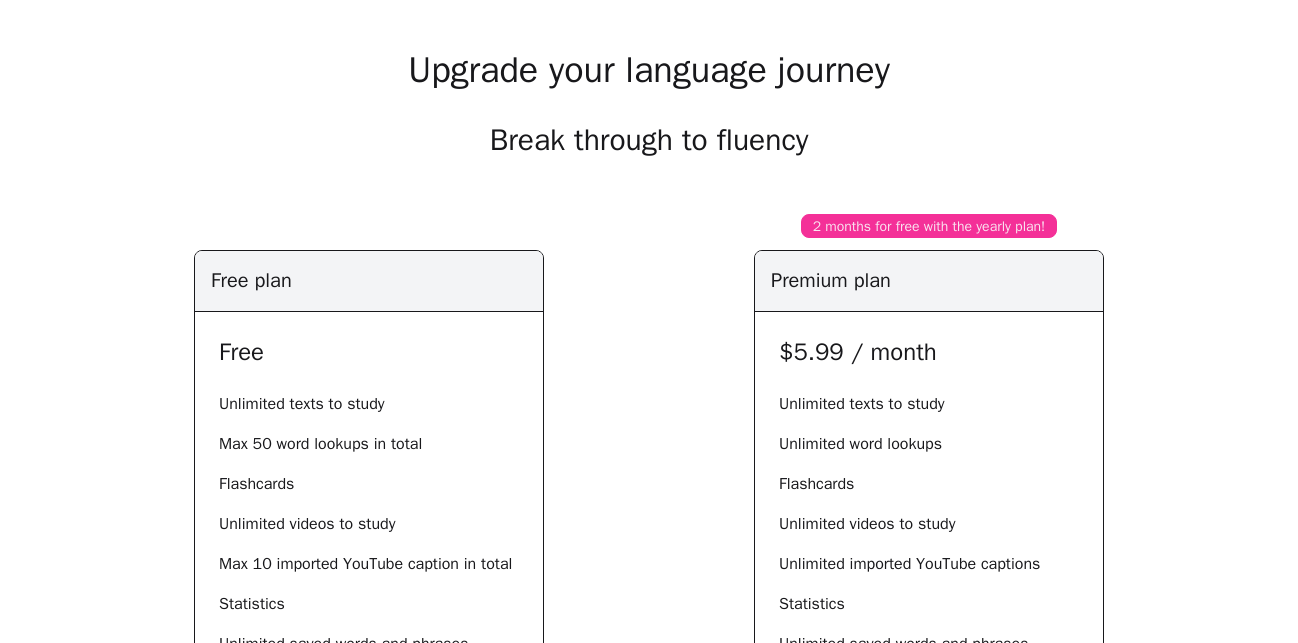 scroll, scrollTop: 204, scrollLeft: 0, axis: vertical 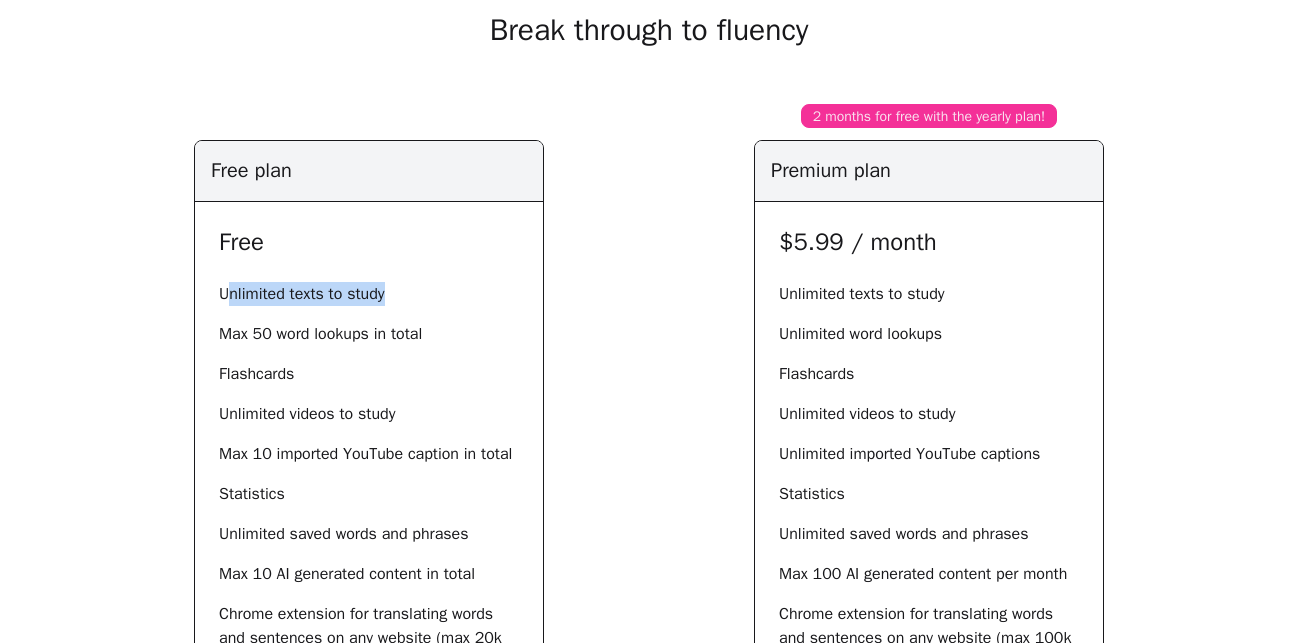 drag, startPoint x: 241, startPoint y: 287, endPoint x: 385, endPoint y: 288, distance: 144.00348 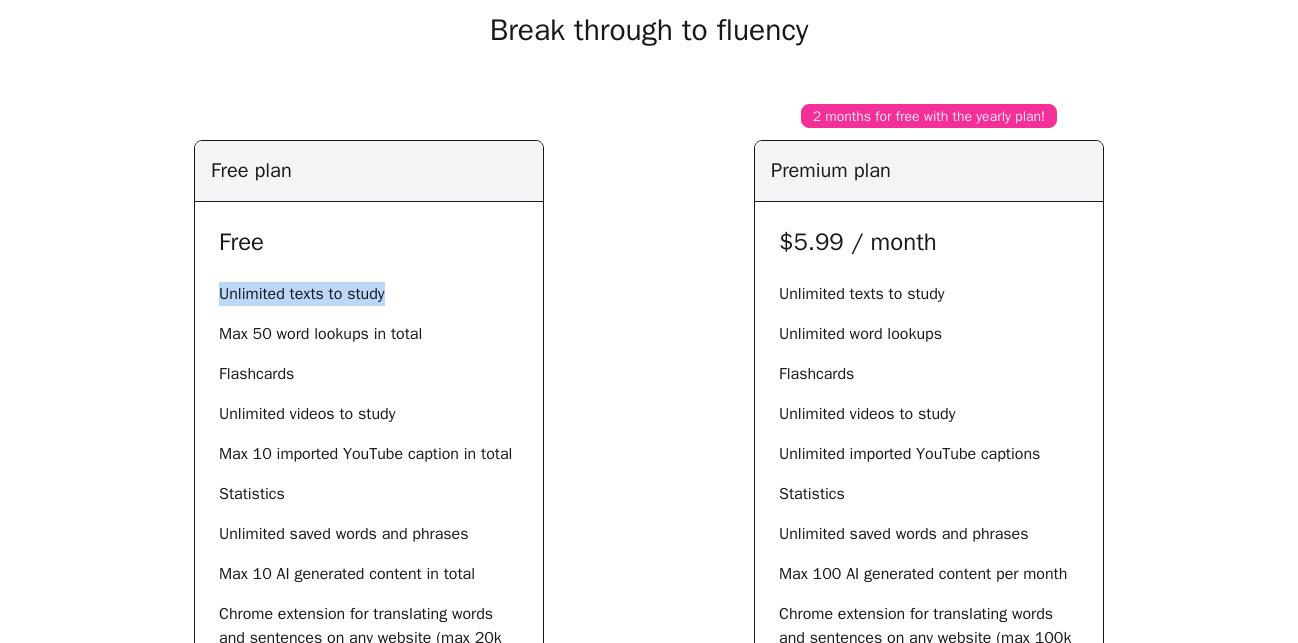 drag, startPoint x: 425, startPoint y: 291, endPoint x: 217, endPoint y: 288, distance: 208.02164 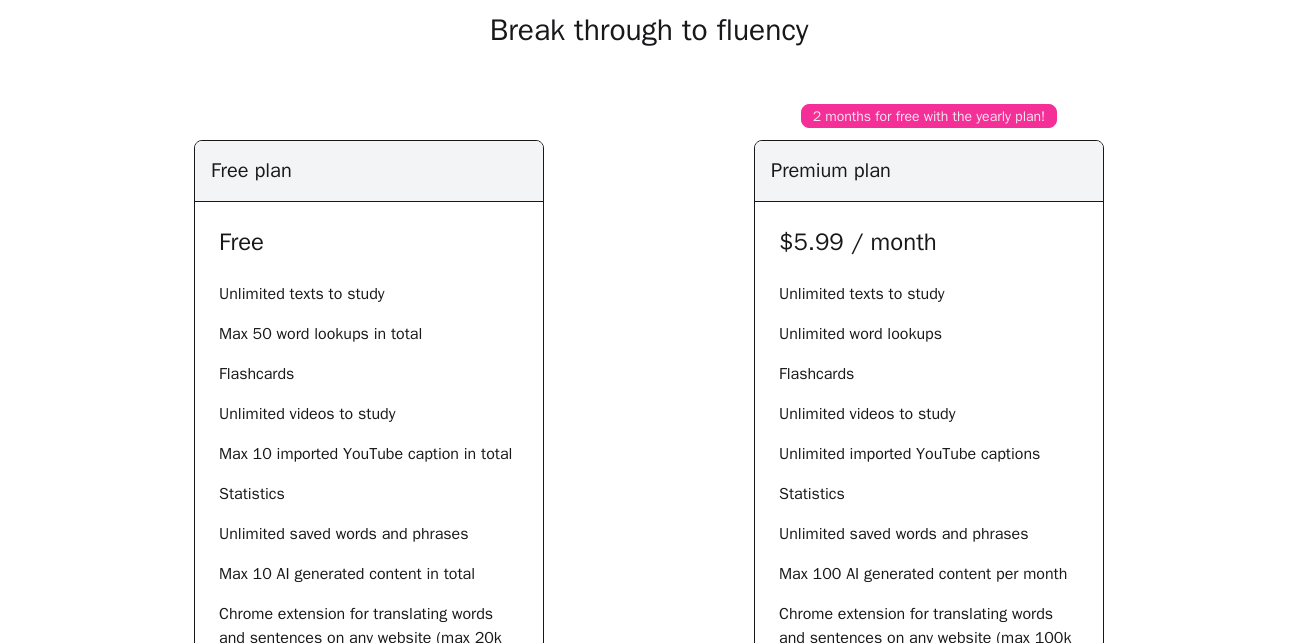 click on "Free        Unlimited texts to study   Max 50 word lookups in total   Flashcards   Unlimited videos to study    Max 10 imported YouTube caption in total    Statistics    Unlimited saved words and phrases     Max 10 AI generated content in total     Chrome extension for translating words and sentences on any website (max 20k characters in total)       Try for free" at bounding box center (369, 482) 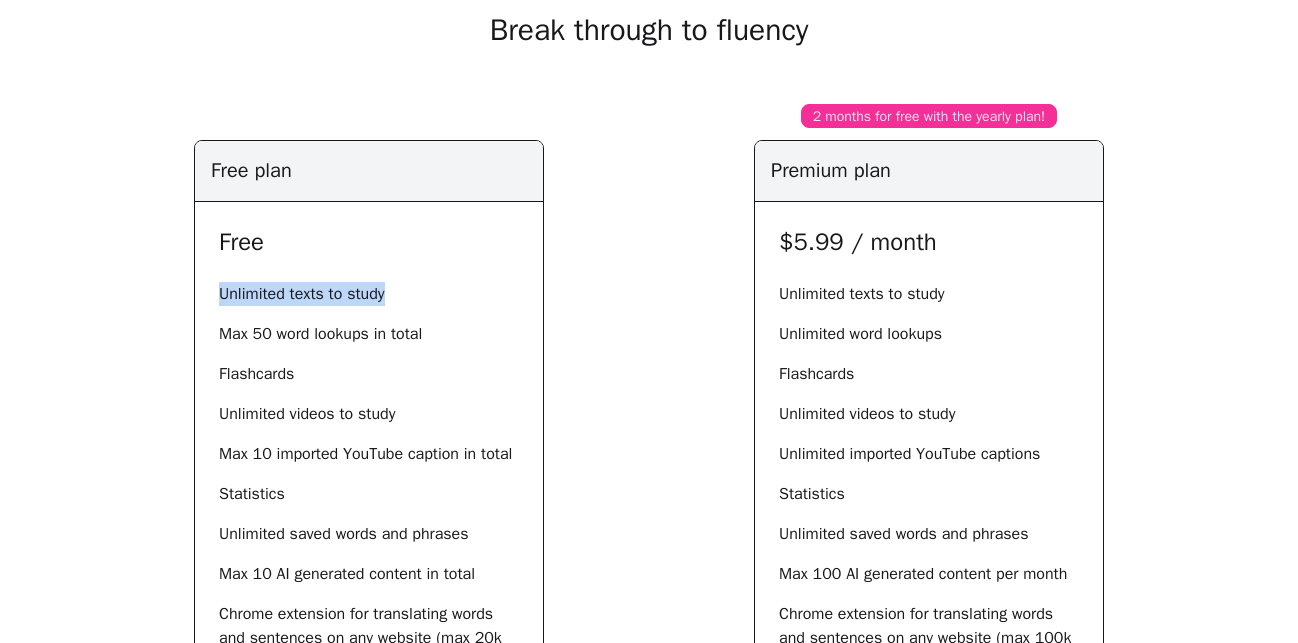 drag, startPoint x: 266, startPoint y: 288, endPoint x: 380, endPoint y: 288, distance: 114 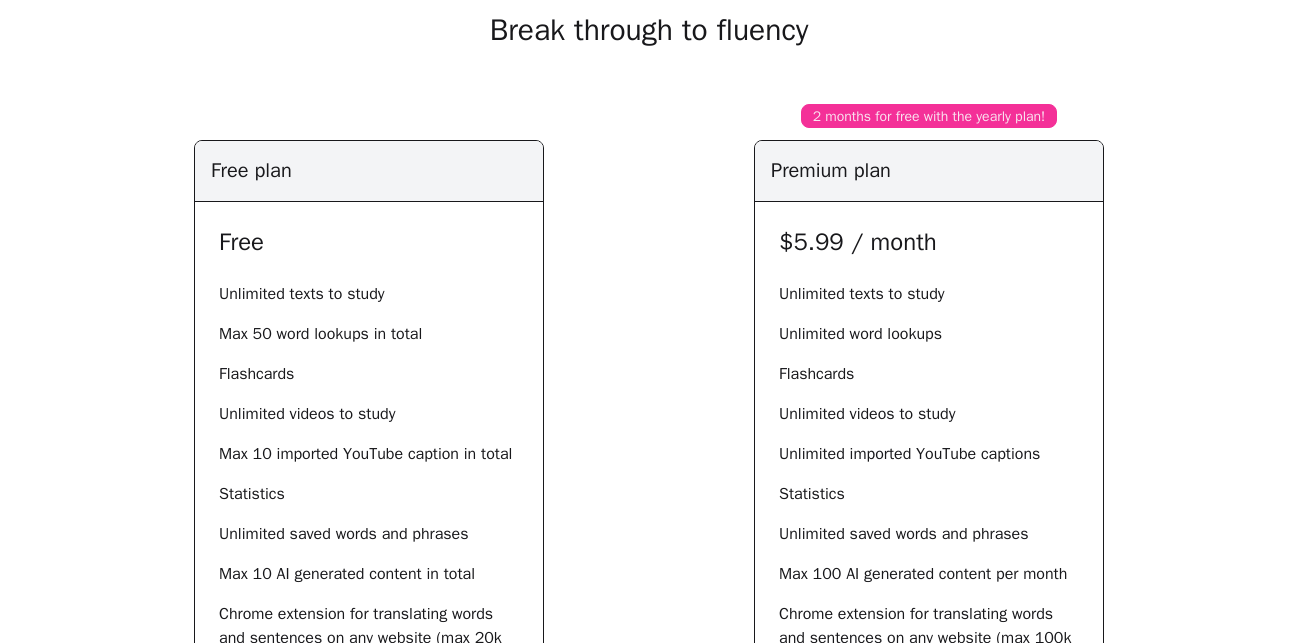 click on "Unlimited texts to study" at bounding box center [369, 294] 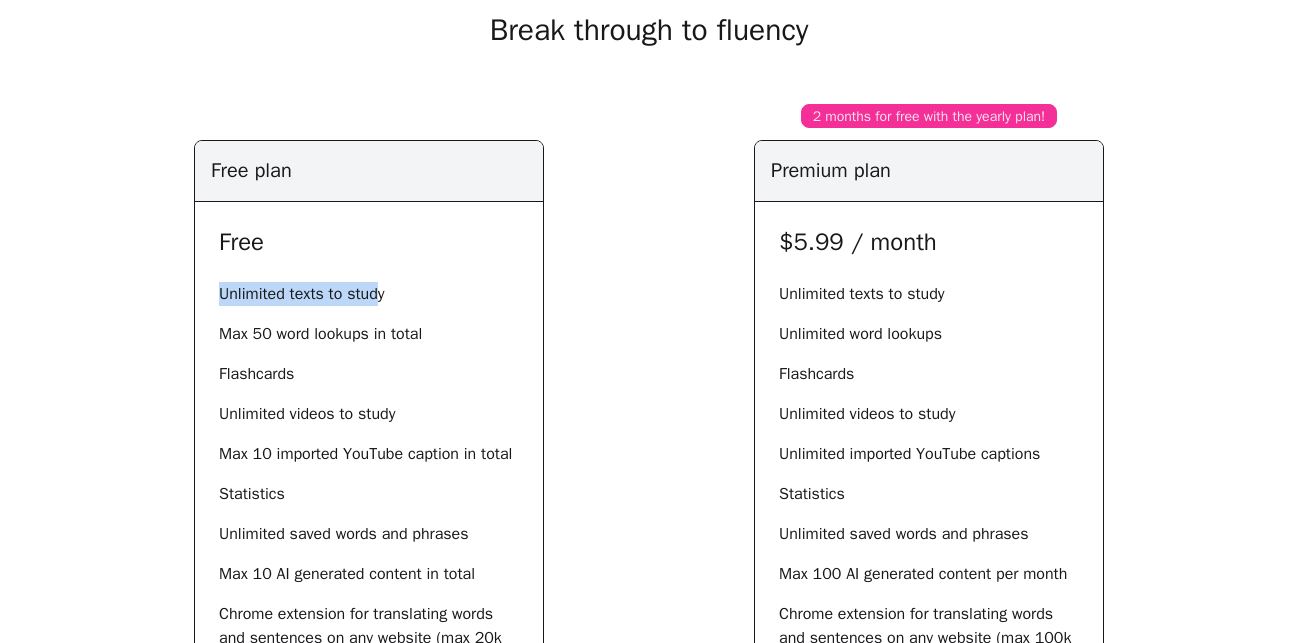 drag, startPoint x: 238, startPoint y: 296, endPoint x: 219, endPoint y: 297, distance: 19.026299 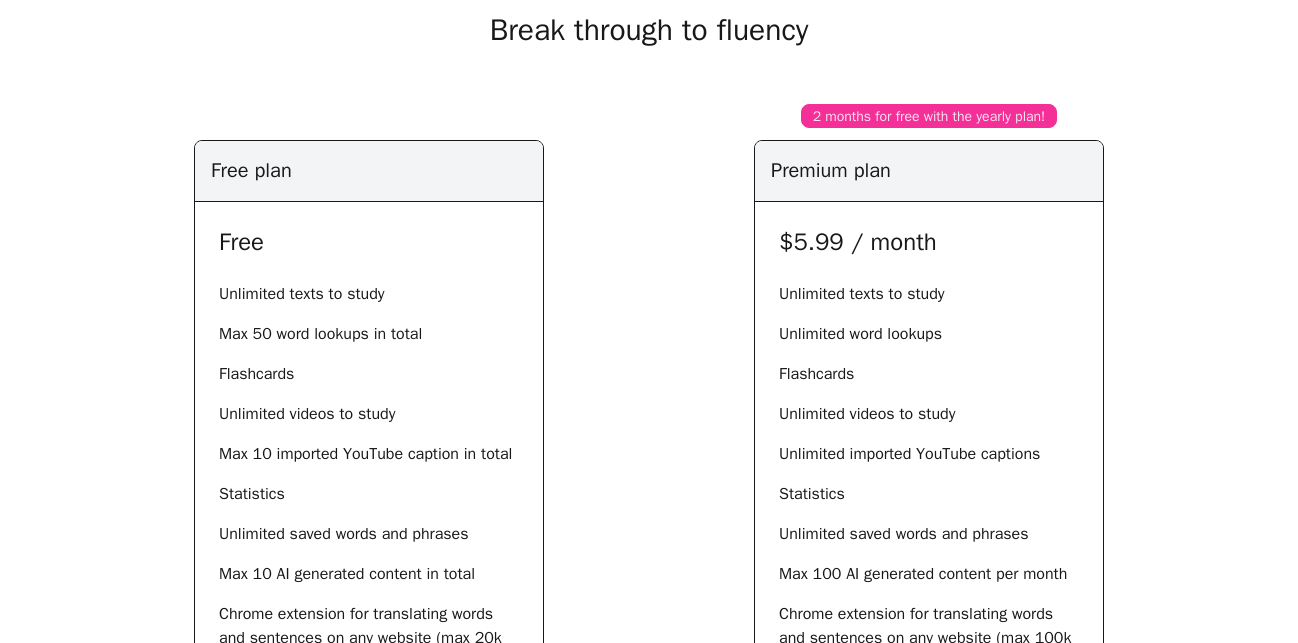 click on "Unlimited texts to study" at bounding box center (369, 294) 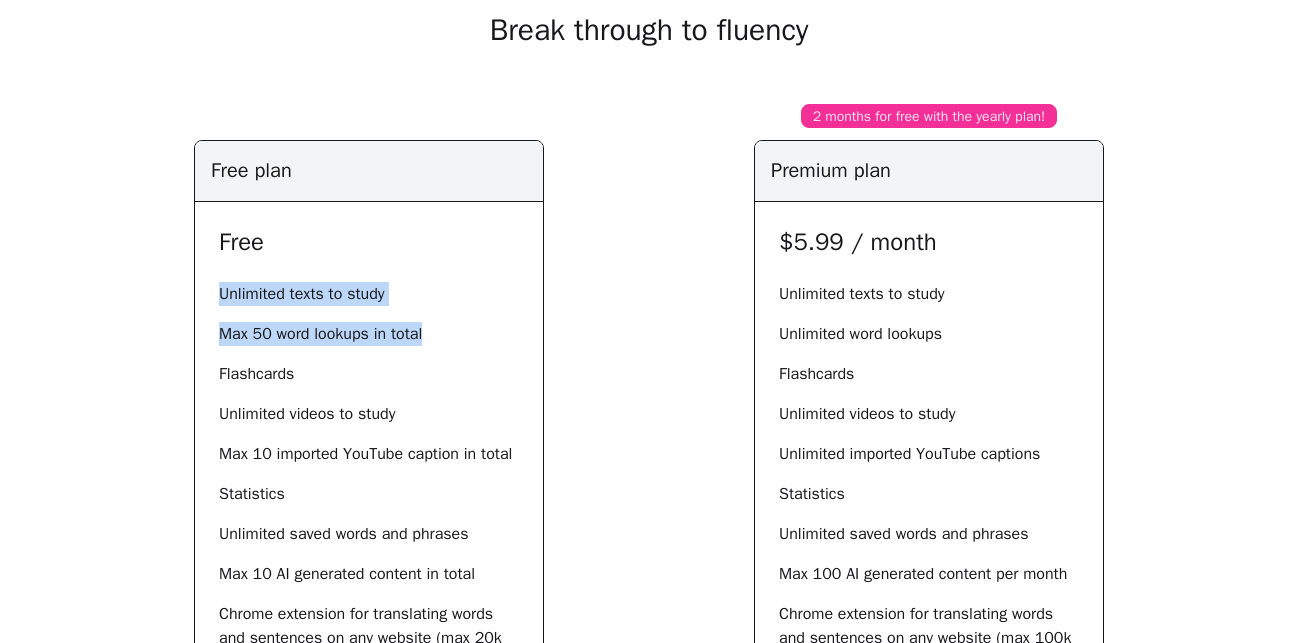 drag, startPoint x: 219, startPoint y: 297, endPoint x: 394, endPoint y: 318, distance: 176.2555 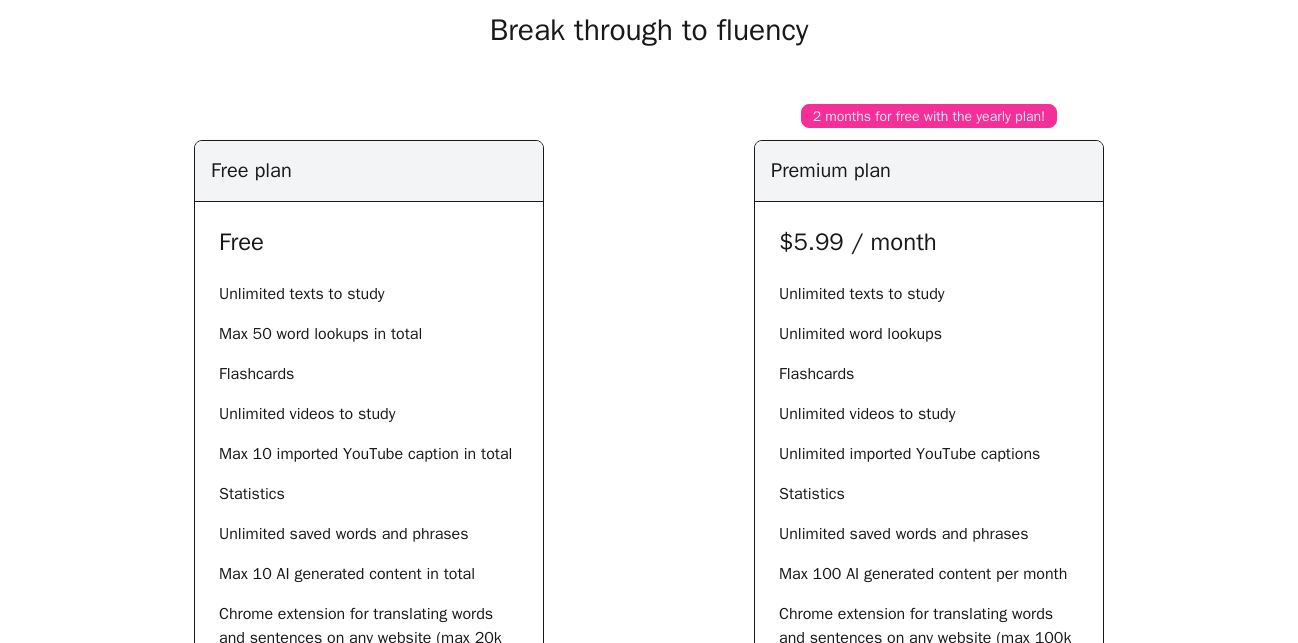 scroll, scrollTop: 408, scrollLeft: 0, axis: vertical 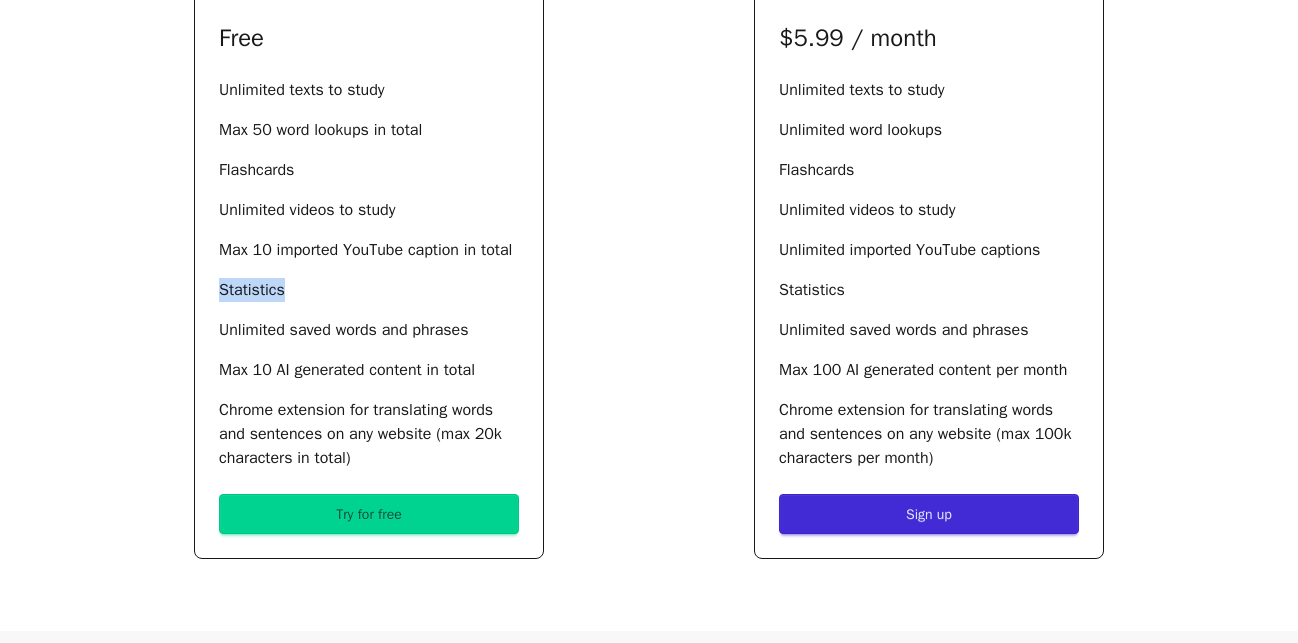 drag, startPoint x: 216, startPoint y: 290, endPoint x: 310, endPoint y: 294, distance: 94.08507 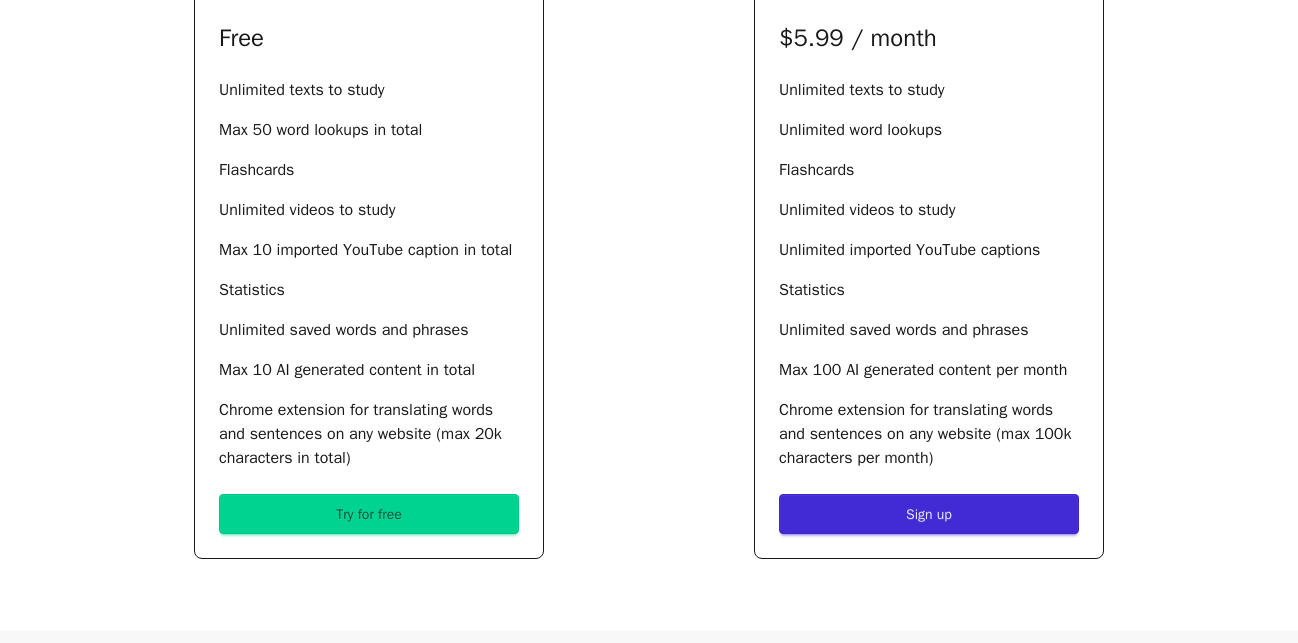 click on "Statistics" at bounding box center (369, 290) 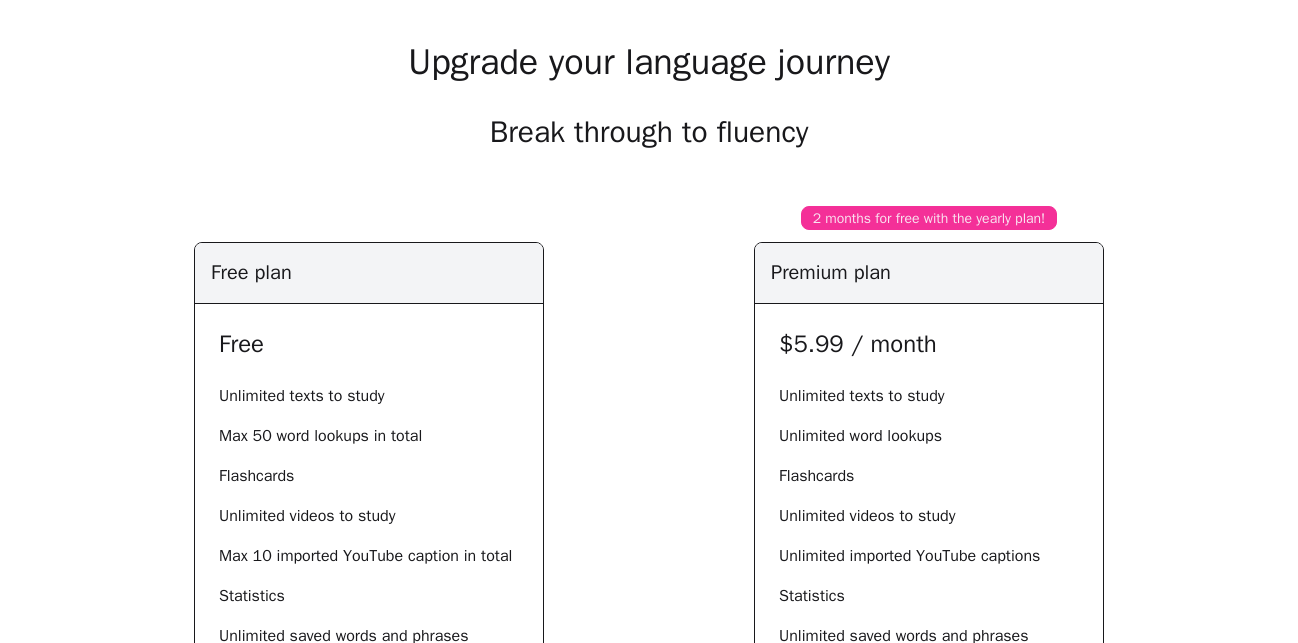 scroll, scrollTop: 0, scrollLeft: 0, axis: both 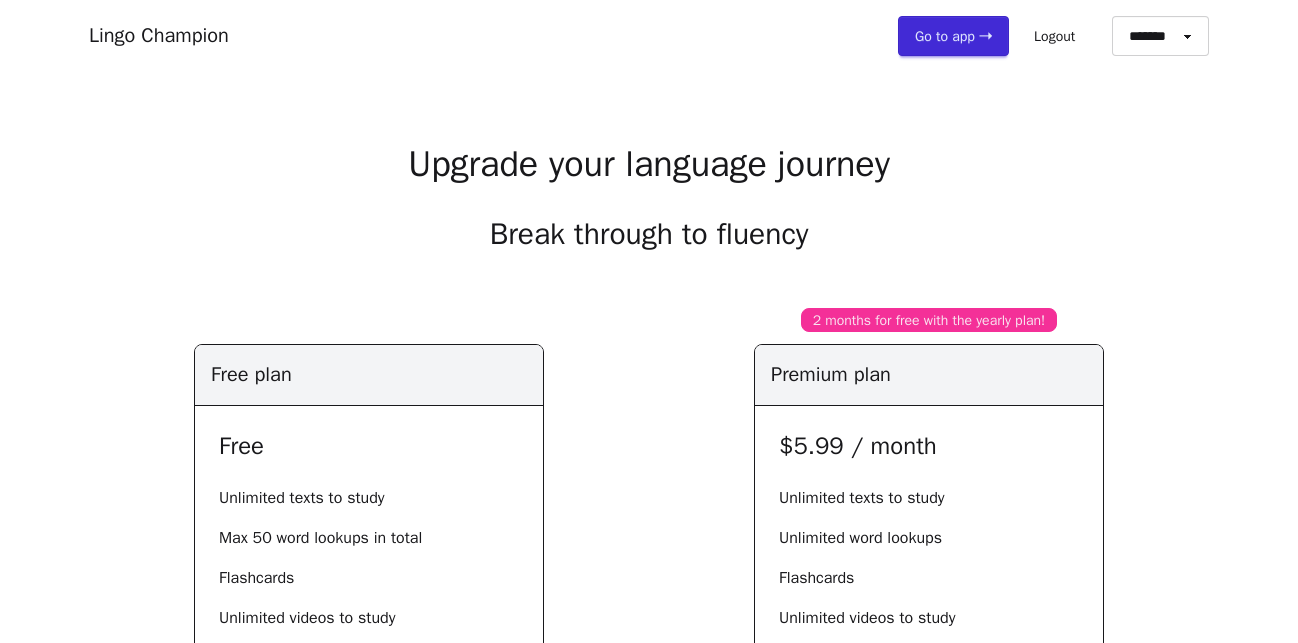 click on "Lingo Champion" at bounding box center [159, 35] 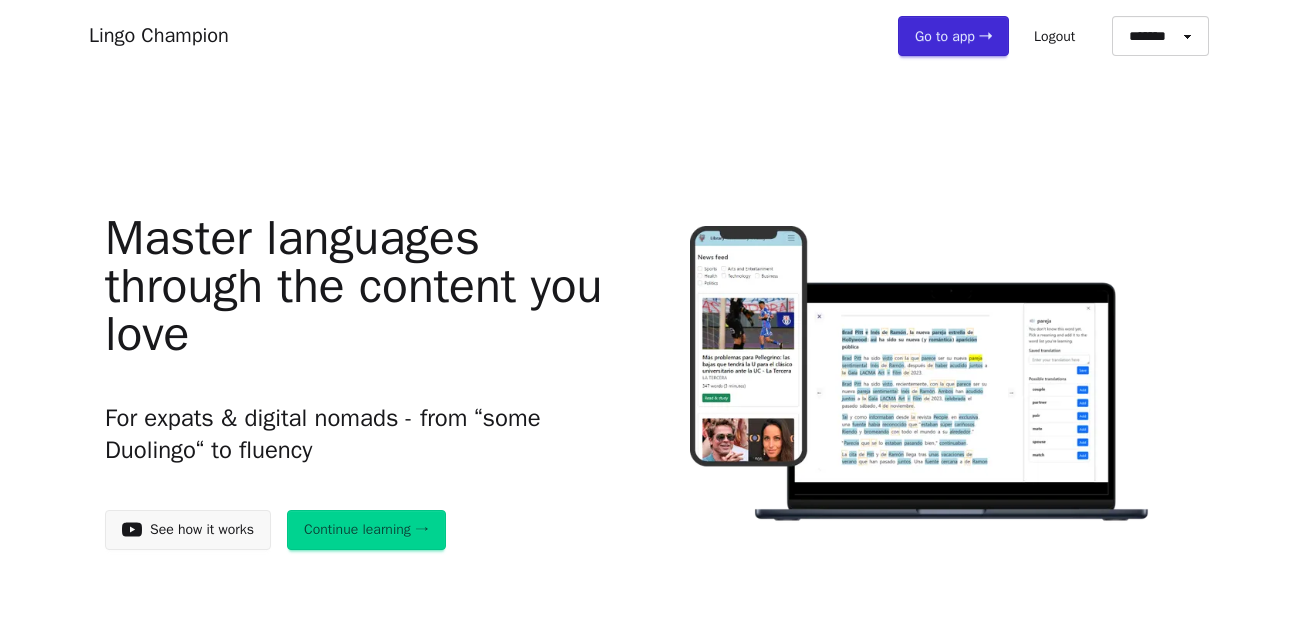 scroll, scrollTop: 0, scrollLeft: 0, axis: both 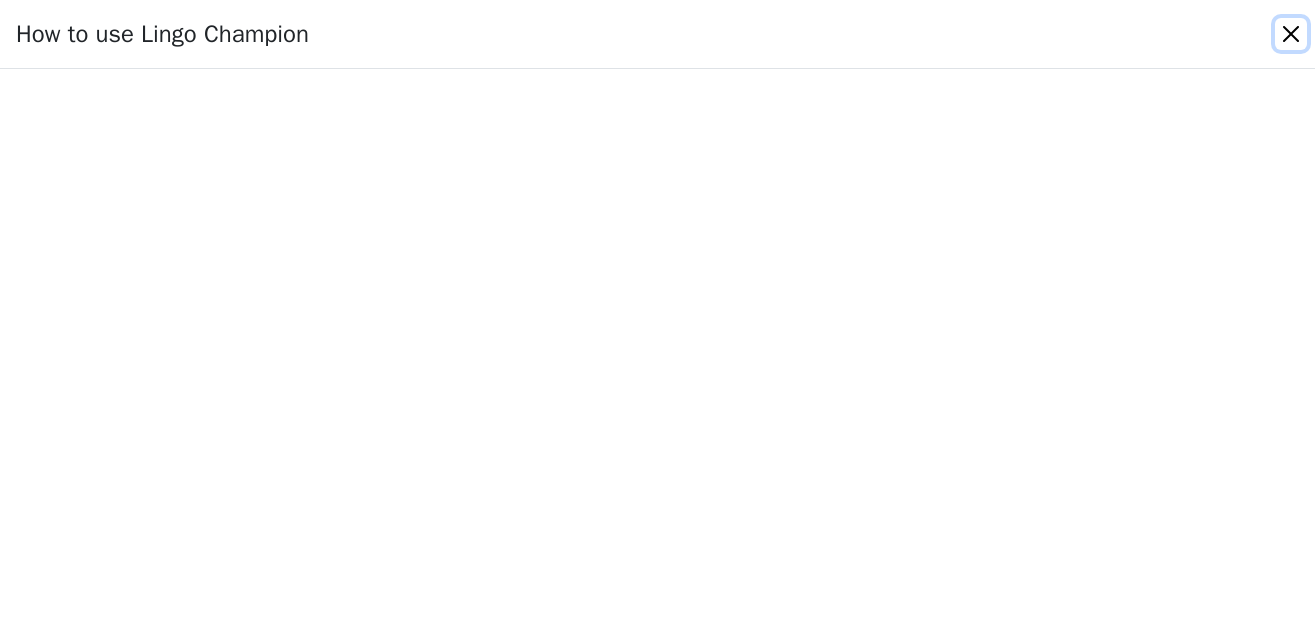 click at bounding box center (1291, 34) 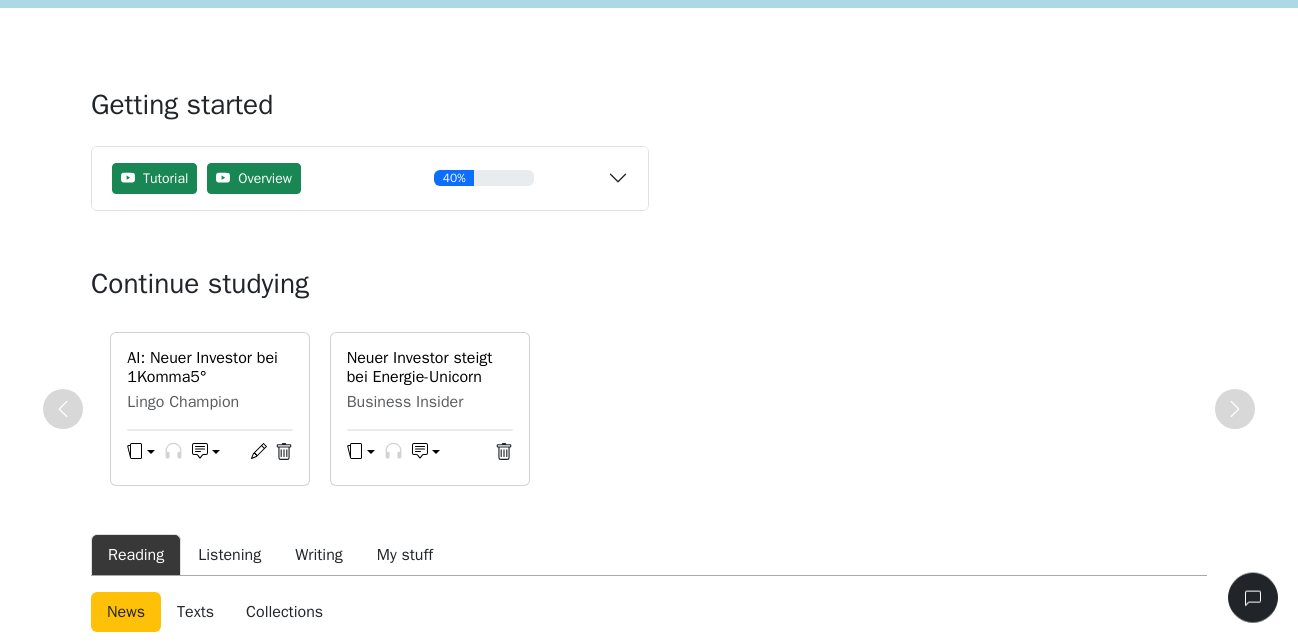 scroll, scrollTop: 0, scrollLeft: 0, axis: both 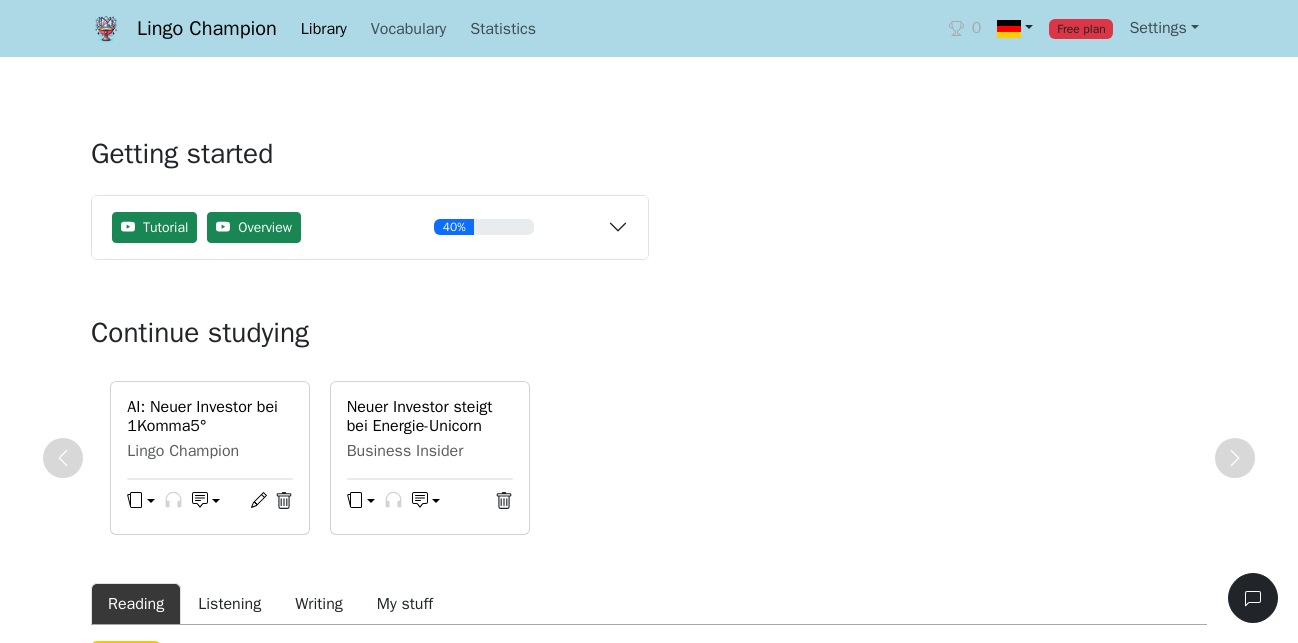 click at bounding box center [1015, 28] 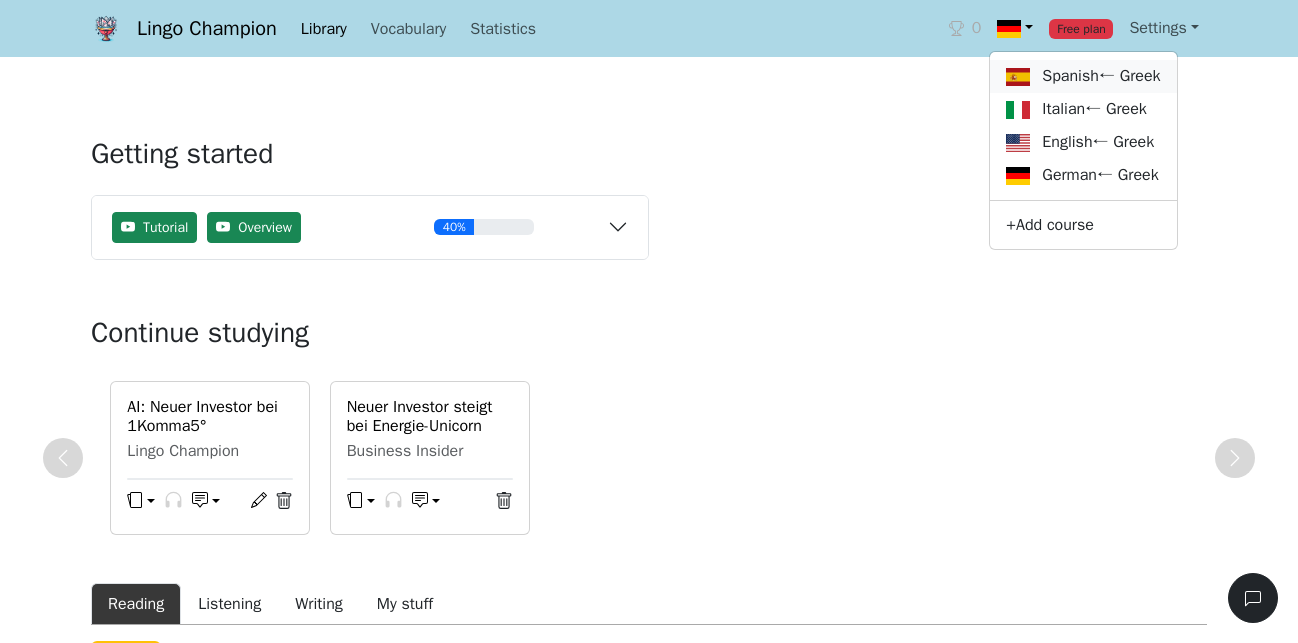 click on "Spanish  ←   Greek" at bounding box center [1083, 76] 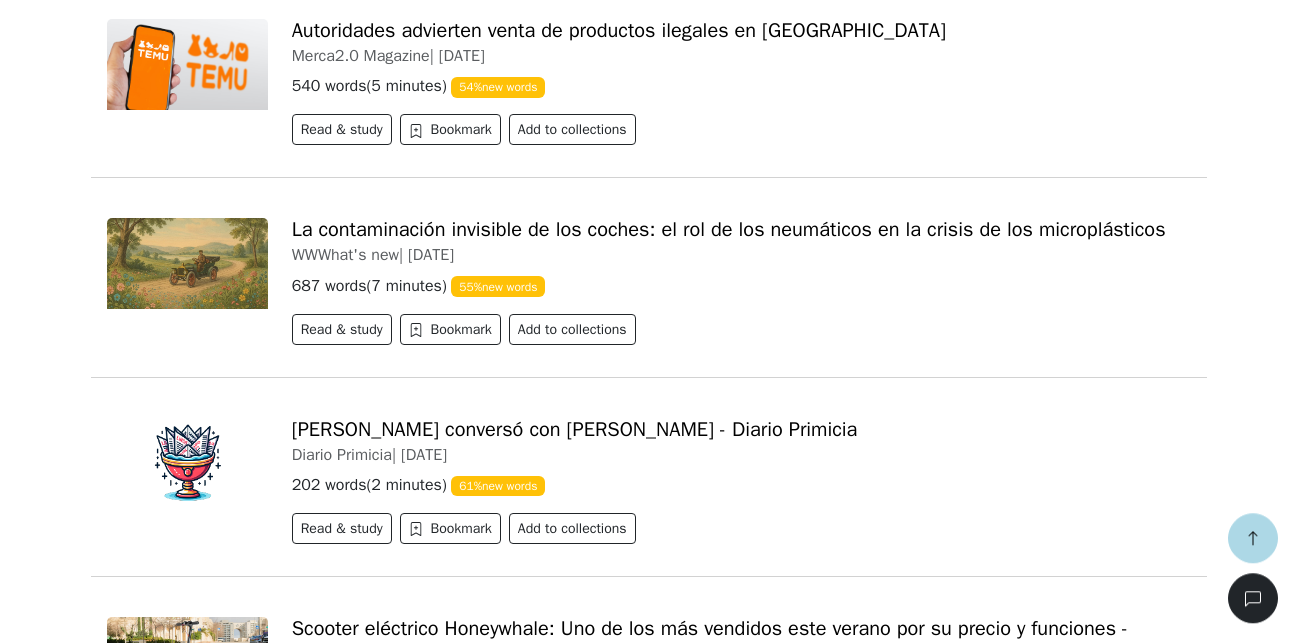 scroll, scrollTop: 816, scrollLeft: 0, axis: vertical 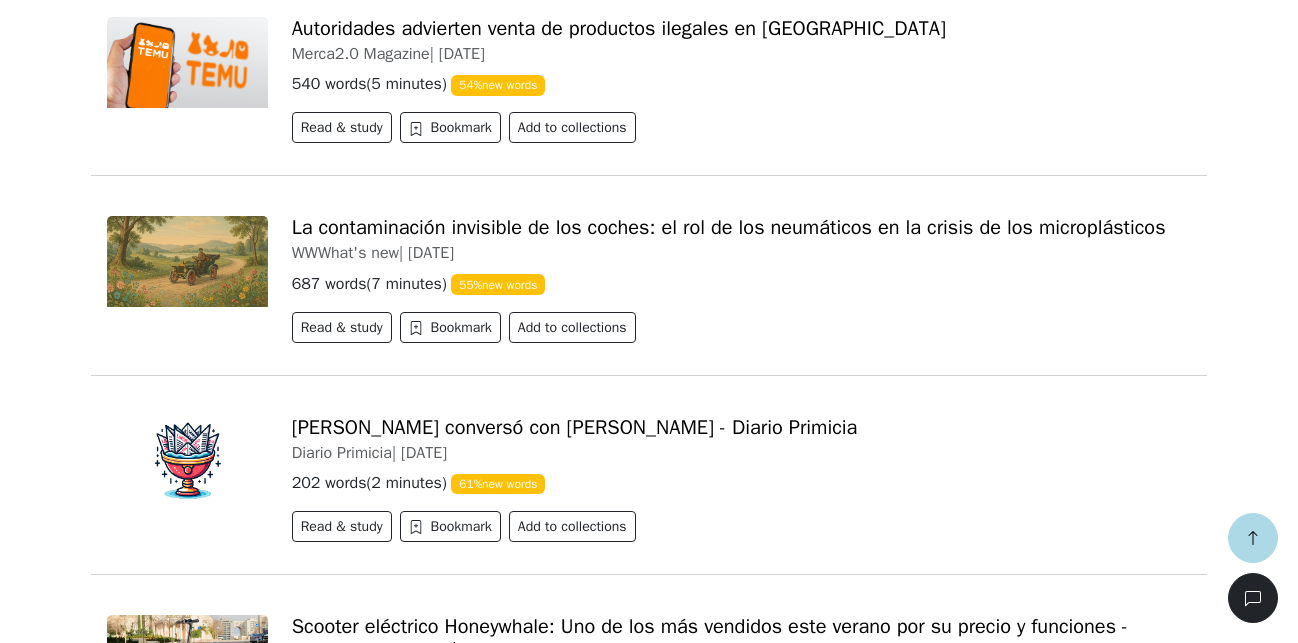click on "La contaminación invisible de los coches: el rol de los neumáticos en la crisis de los microplásticos" at bounding box center [729, 227] 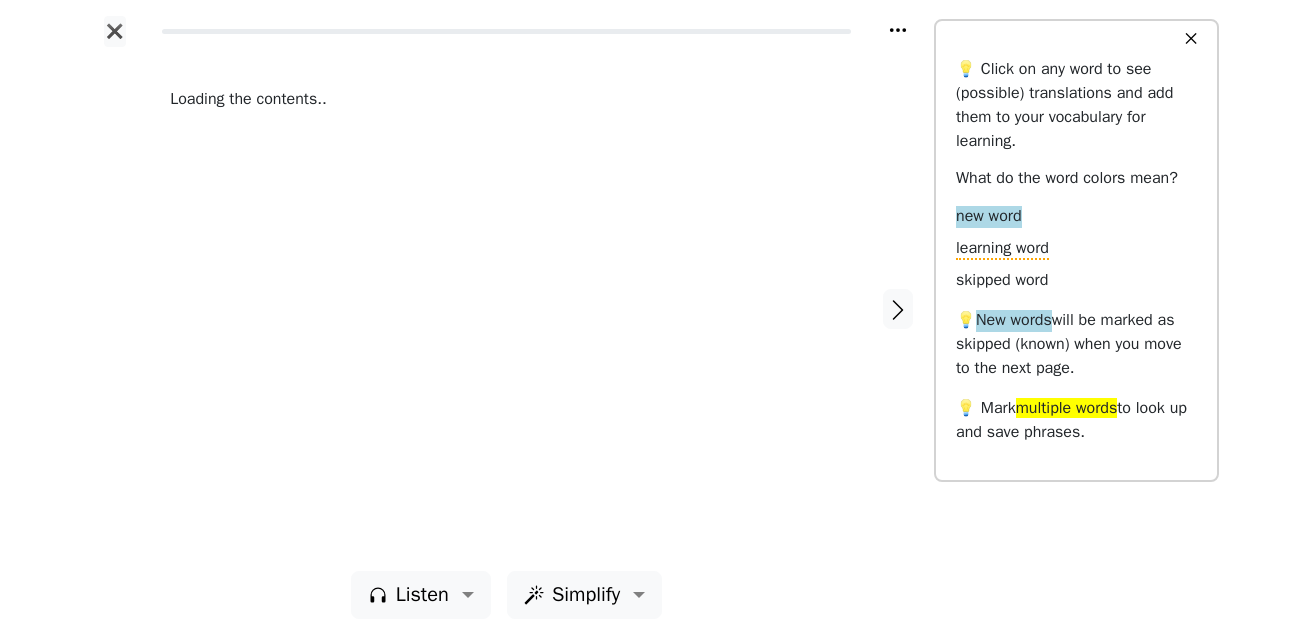 scroll, scrollTop: 0, scrollLeft: 0, axis: both 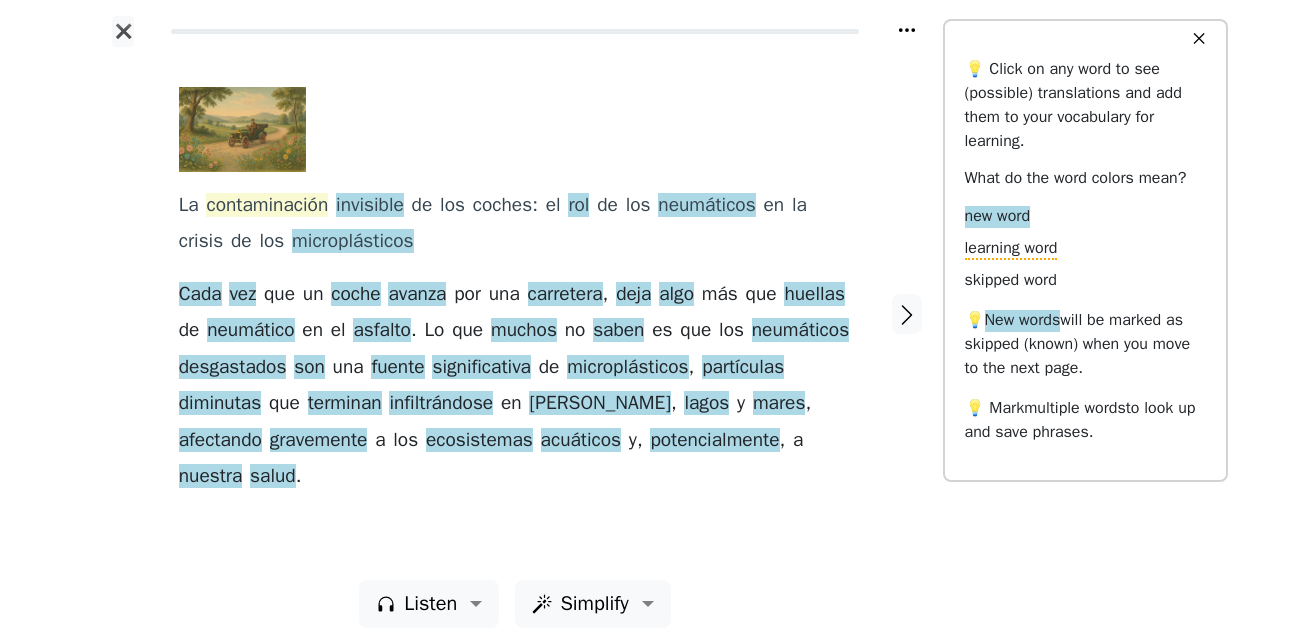 click on "contaminación" at bounding box center [267, 206] 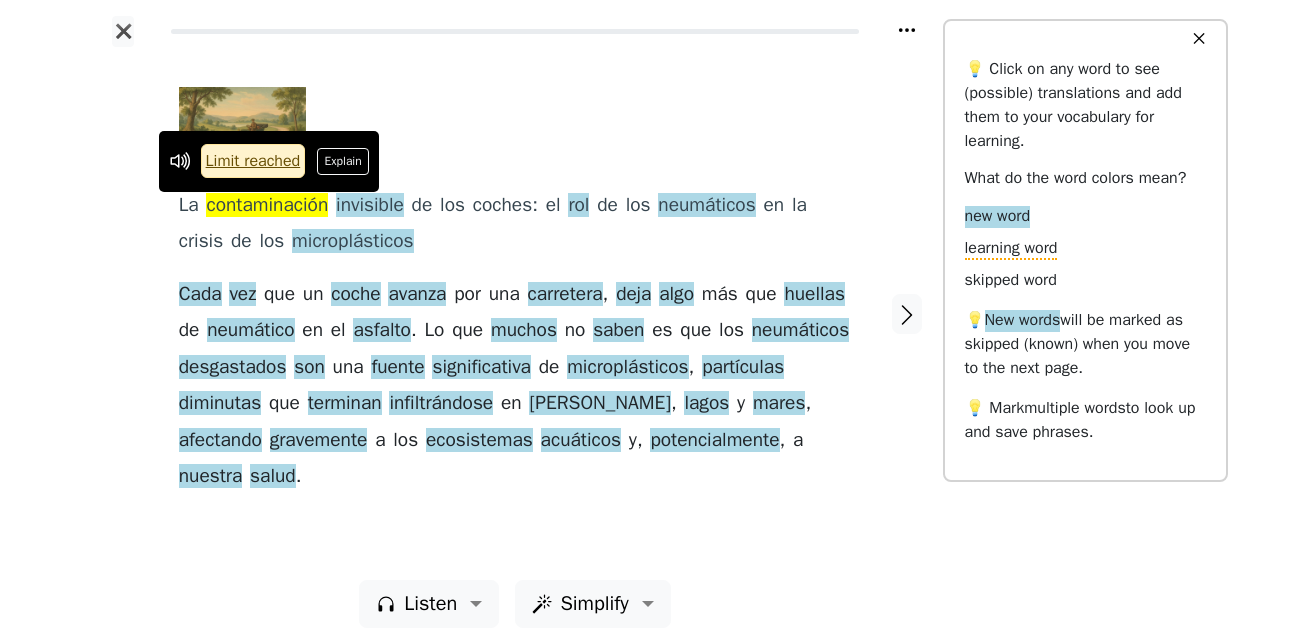 click at bounding box center [123, 313] 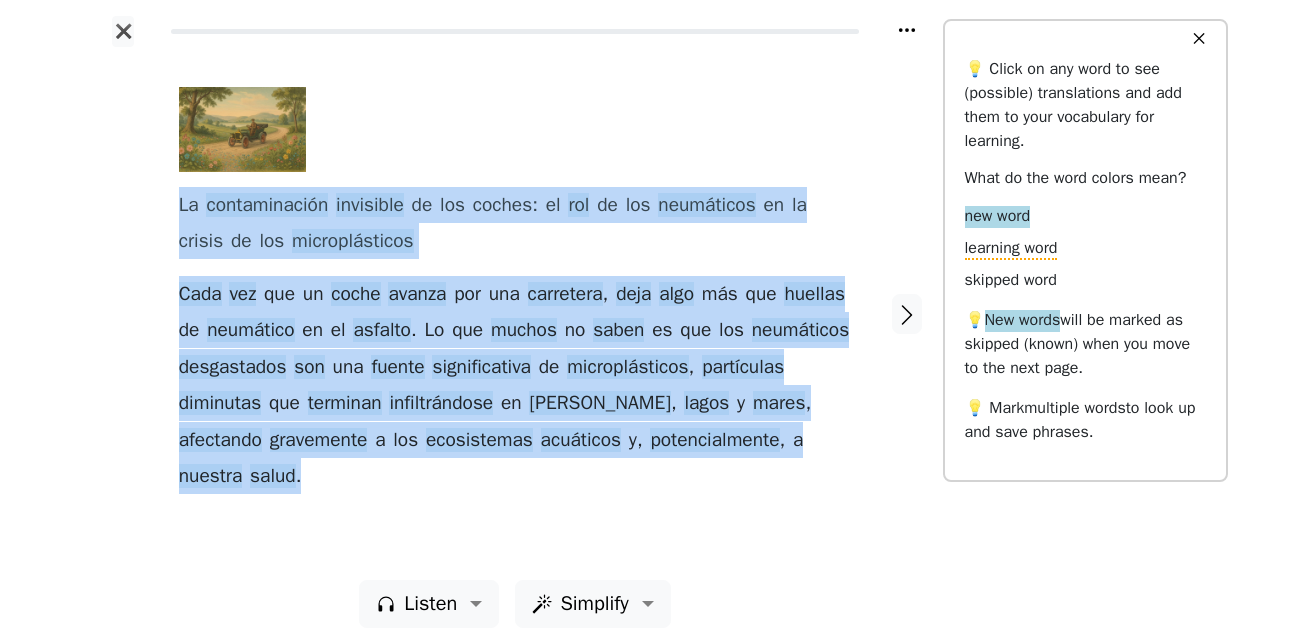 drag, startPoint x: 172, startPoint y: 204, endPoint x: 856, endPoint y: 445, distance: 725.21515 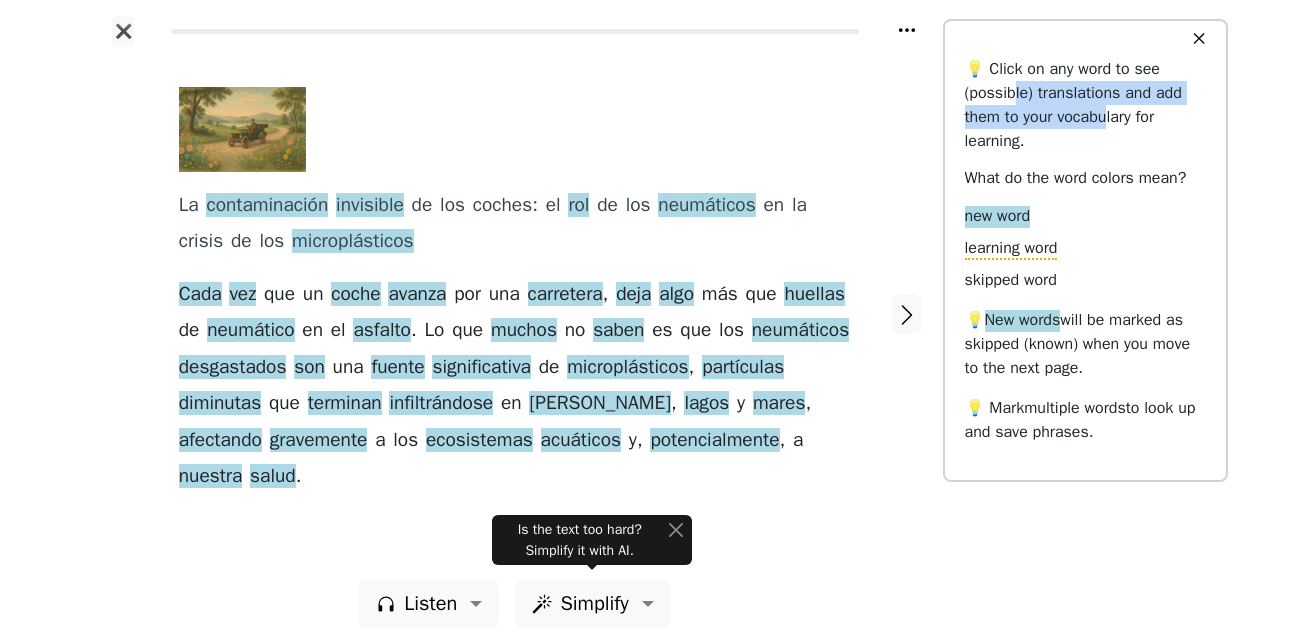 drag, startPoint x: 1013, startPoint y: 103, endPoint x: 1112, endPoint y: 119, distance: 100.28459 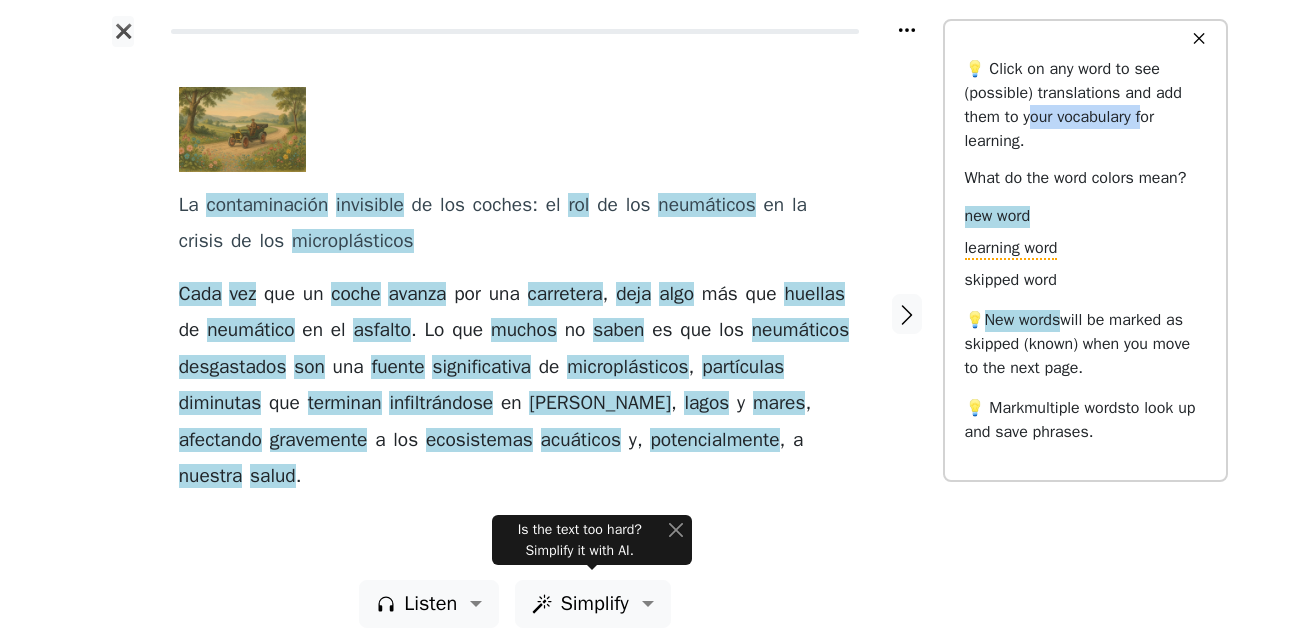 drag, startPoint x: 1139, startPoint y: 124, endPoint x: 1034, endPoint y: 126, distance: 105.01904 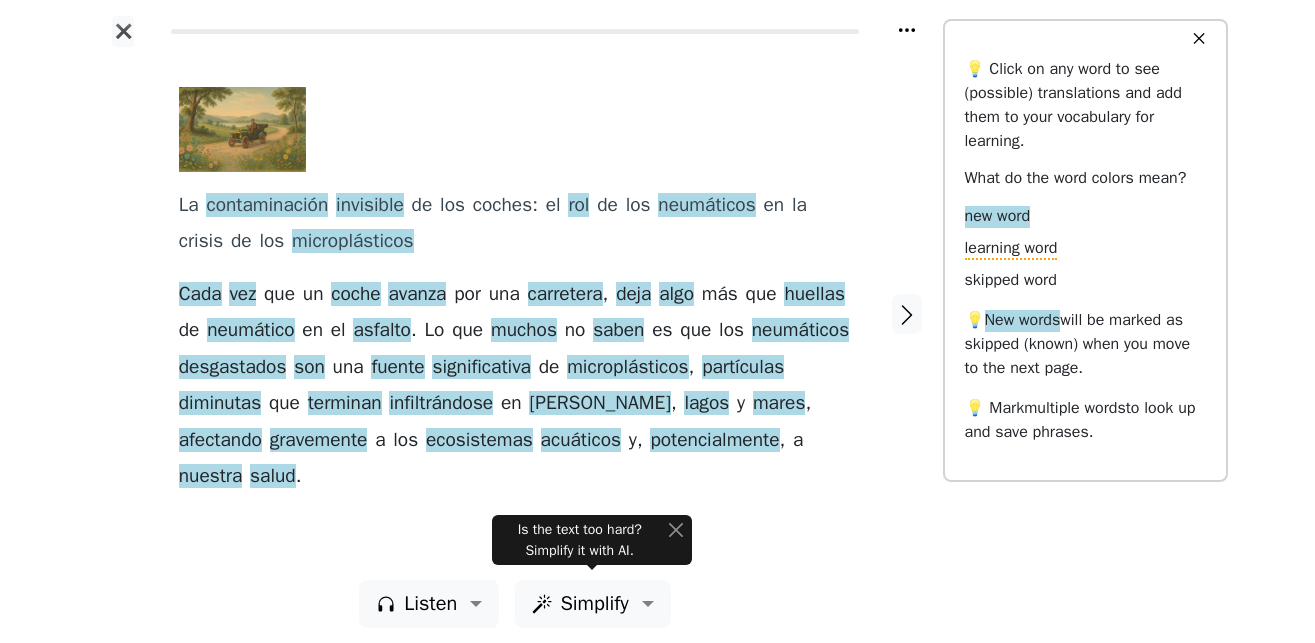 click on "💡   Click on any word to see (possible) translations and add them to your vocabulary for learning." at bounding box center (1085, 105) 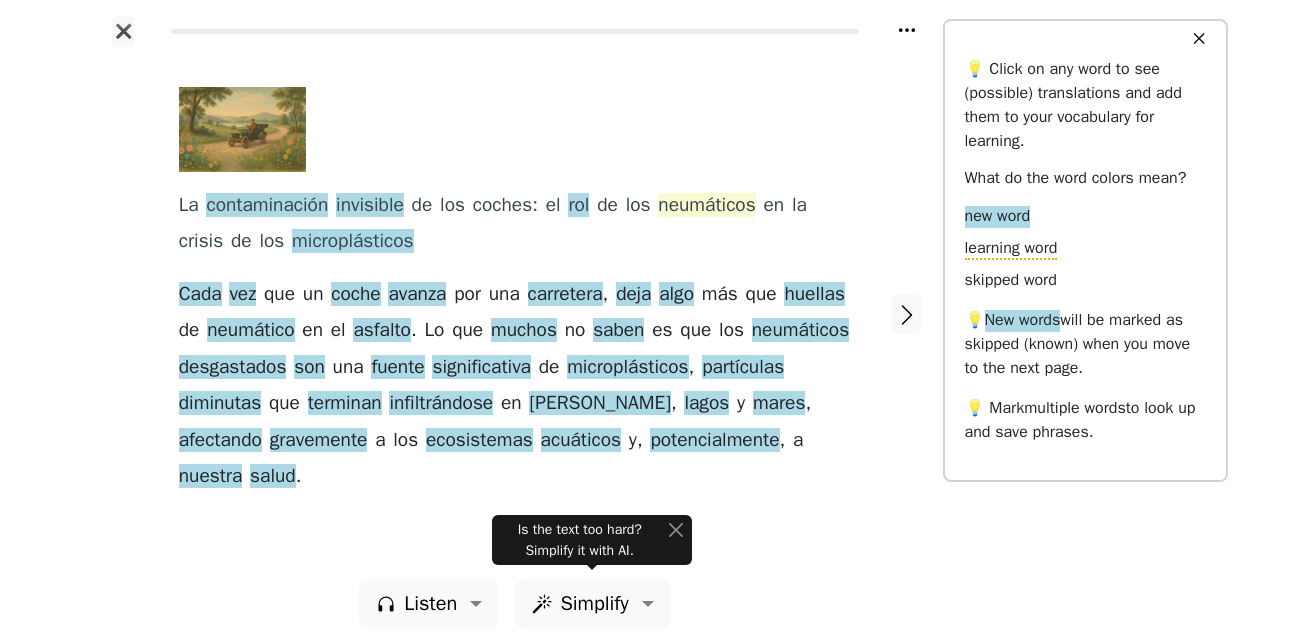 click on "neumáticos" at bounding box center (706, 206) 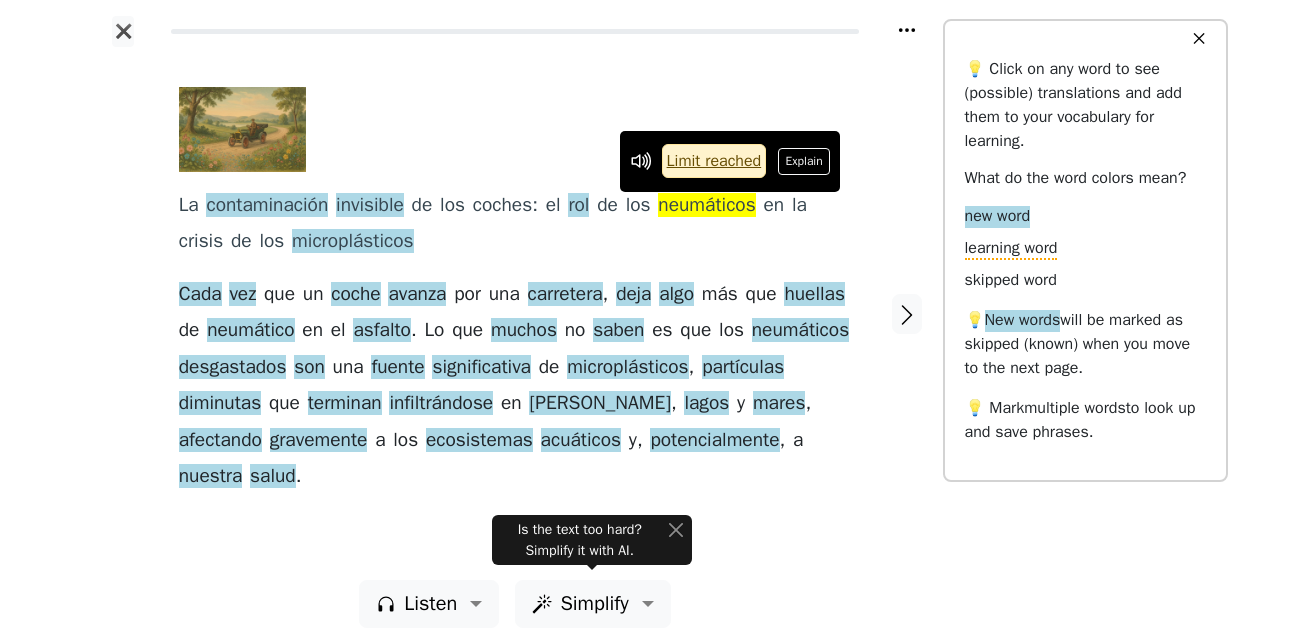 click on "Limit reached" at bounding box center [714, 161] 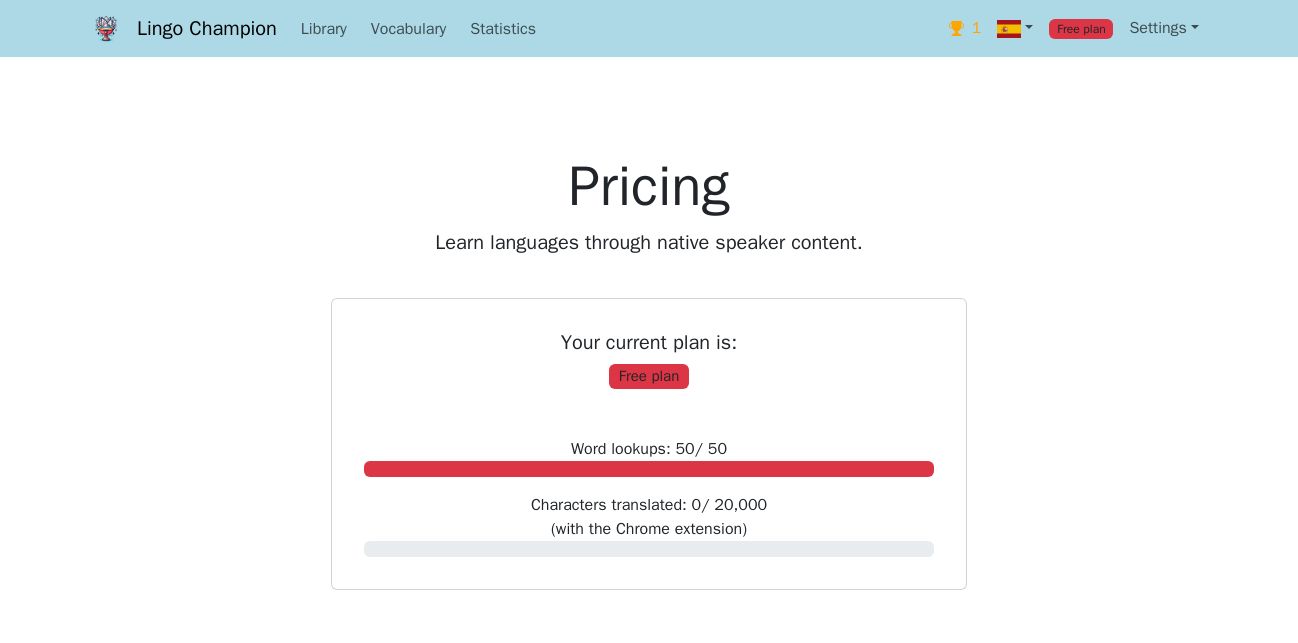 click on "Pricing" at bounding box center [649, 186] 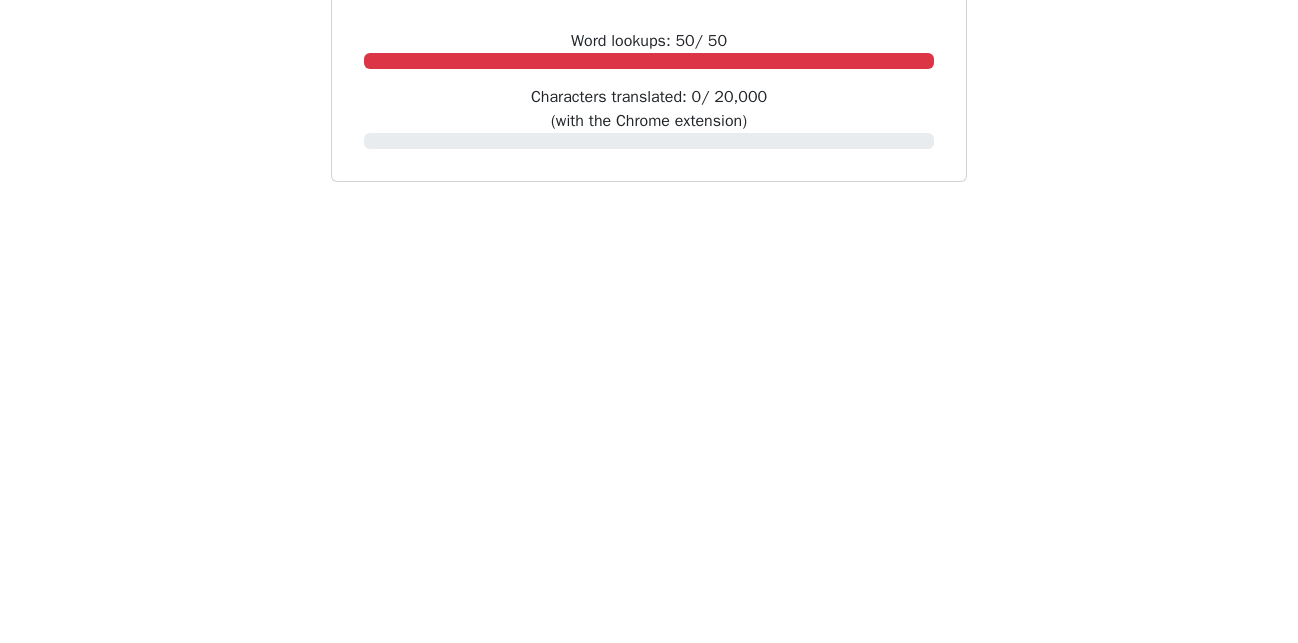 scroll, scrollTop: 0, scrollLeft: 0, axis: both 